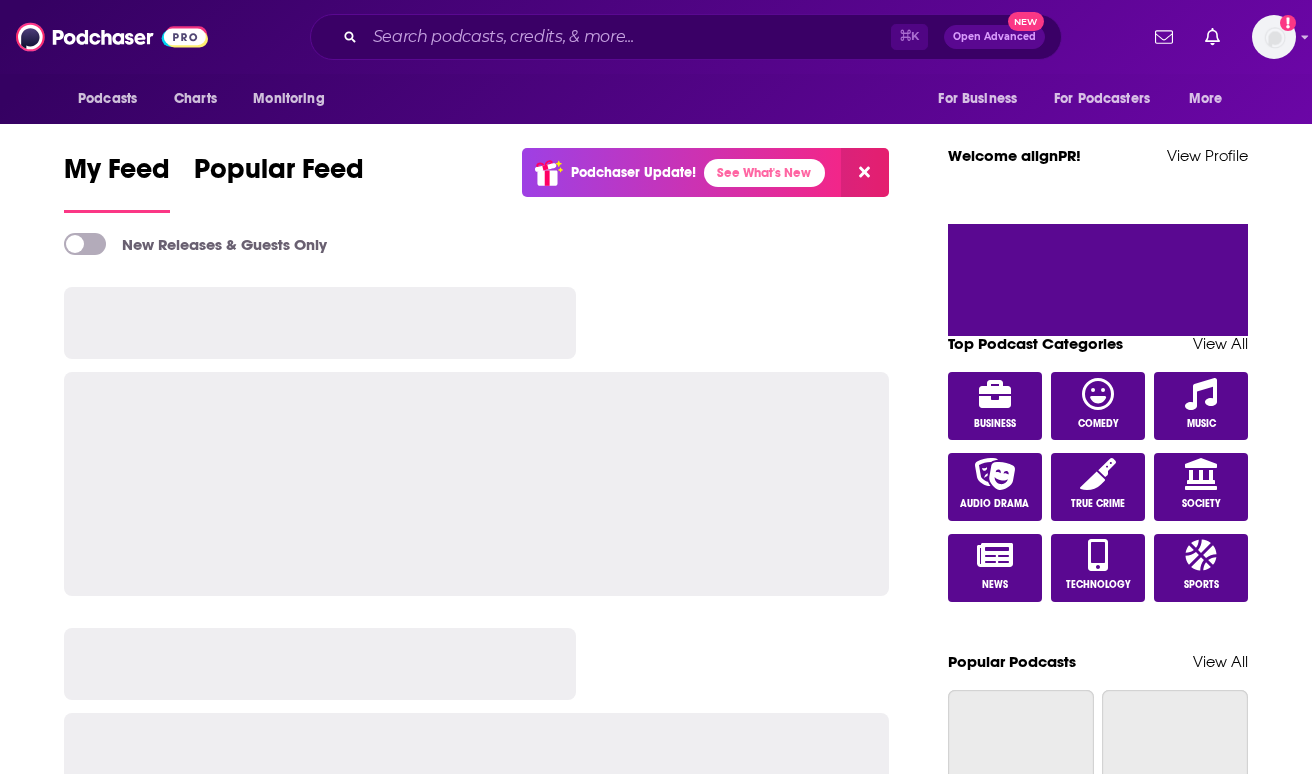 scroll, scrollTop: 0, scrollLeft: 0, axis: both 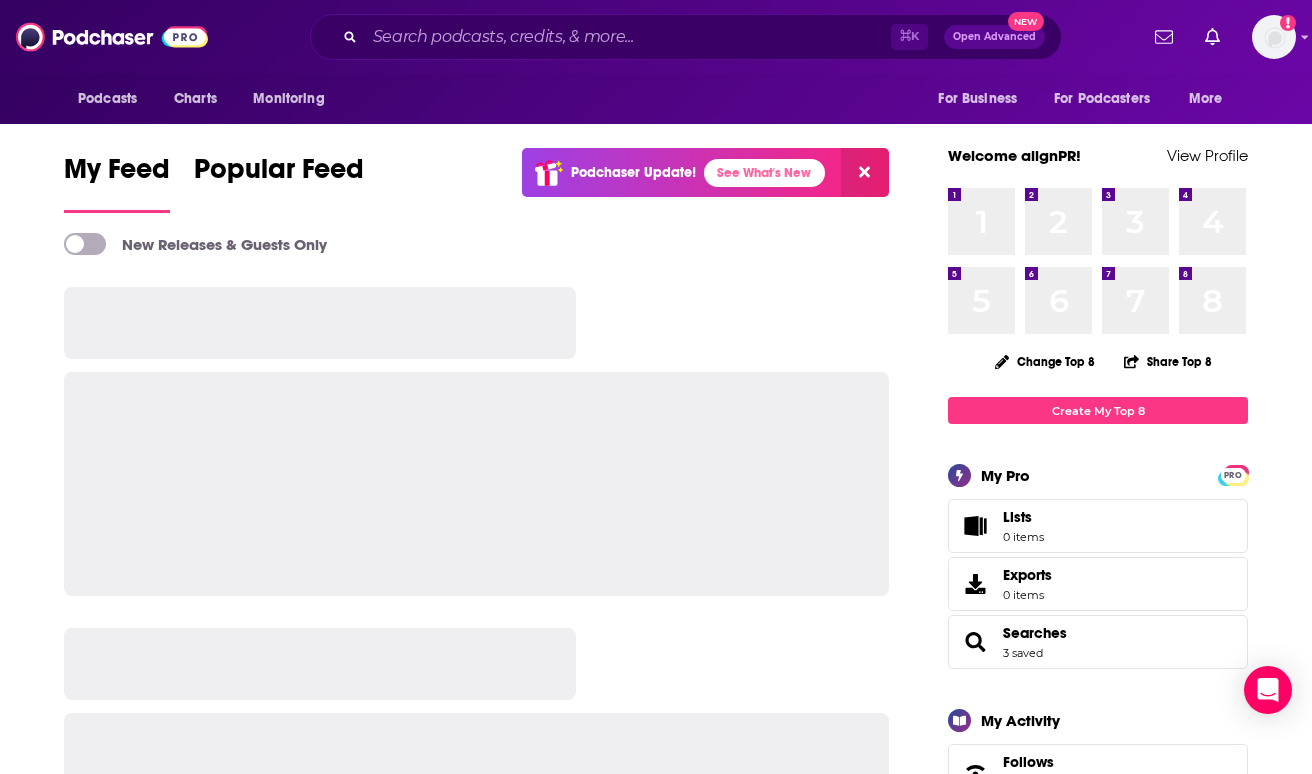 click on "My Feed Popular Feed Podchaser Update! See What's New" at bounding box center (476, 182) 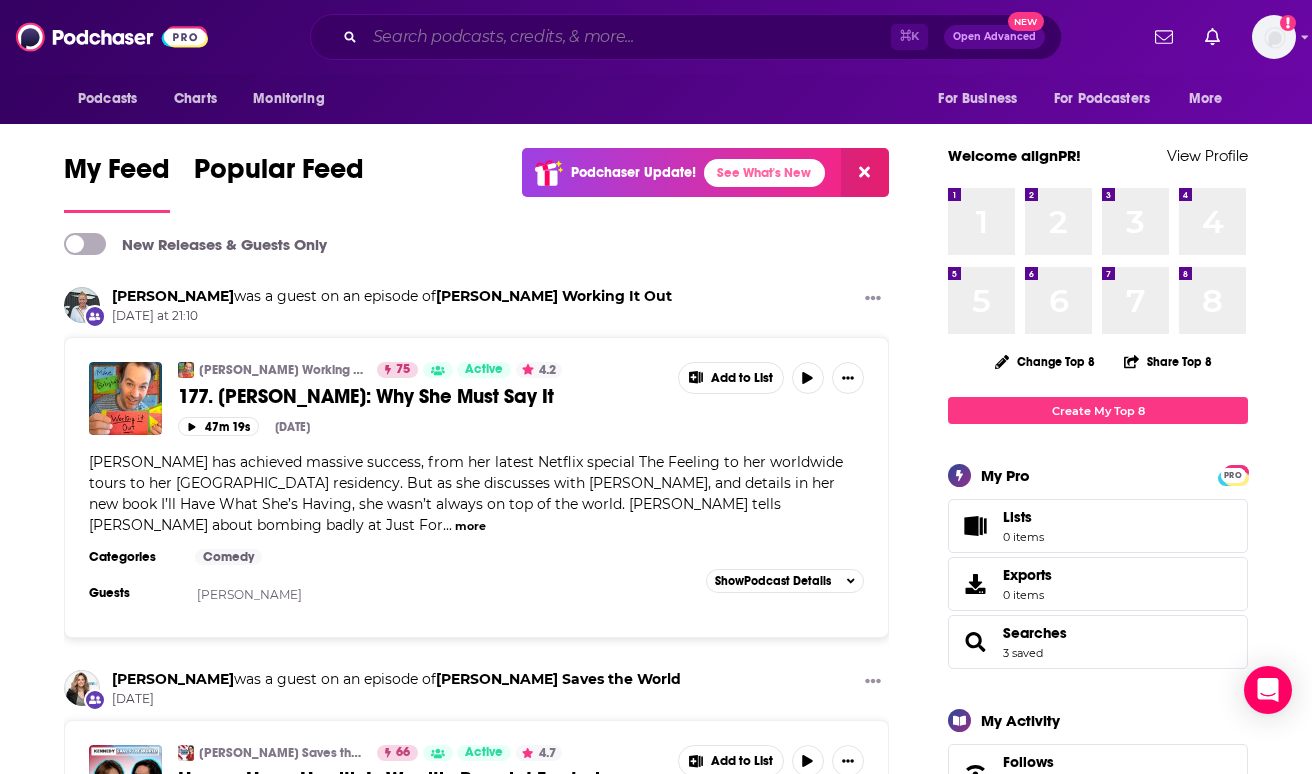 click at bounding box center [628, 37] 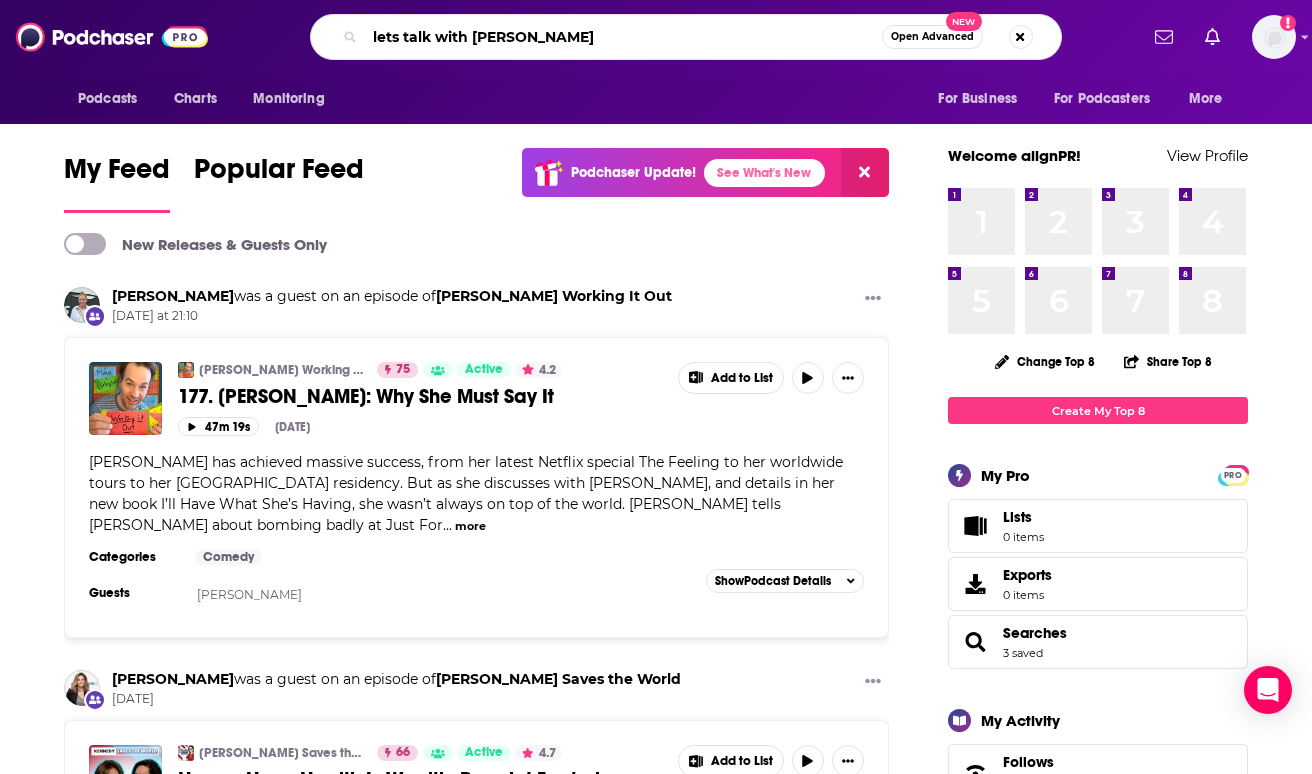 type on "lets talk with [PERSON_NAME]" 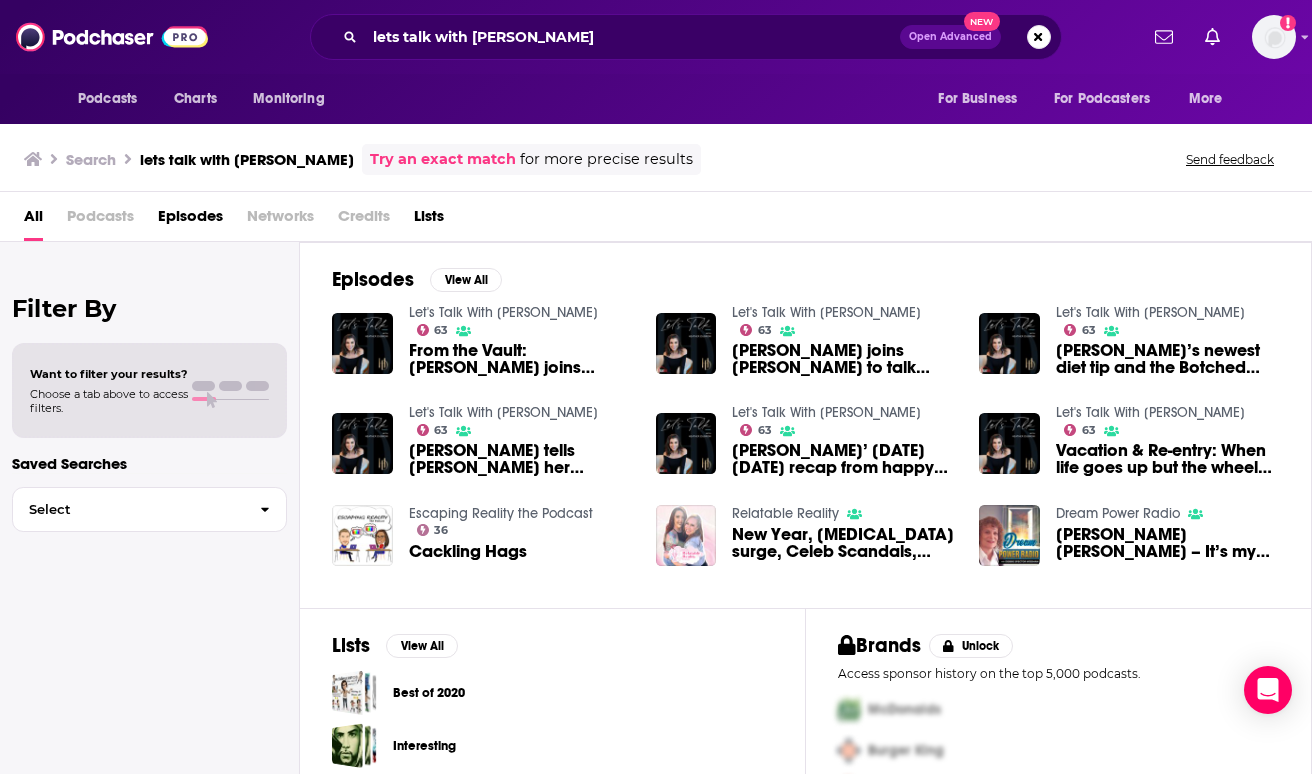 scroll, scrollTop: 0, scrollLeft: 0, axis: both 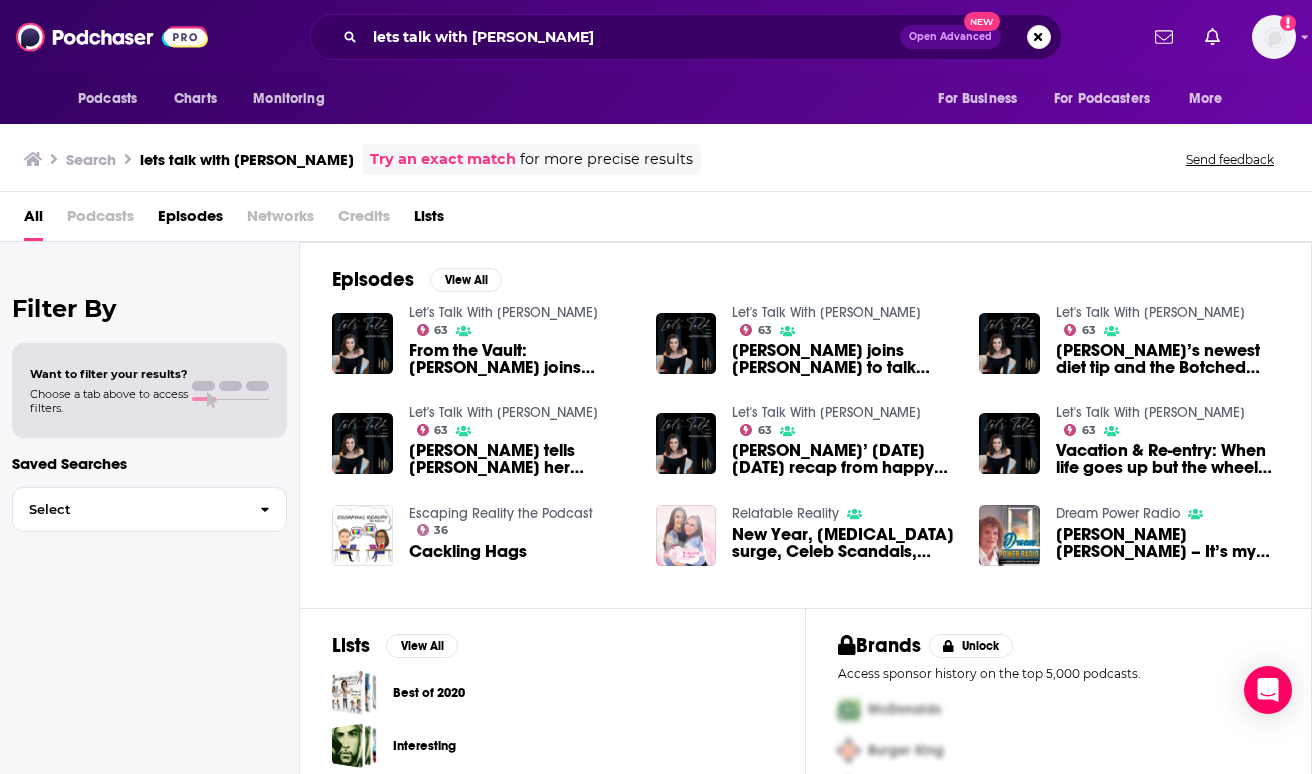 click on "Let's Talk With [PERSON_NAME]" at bounding box center (503, 312) 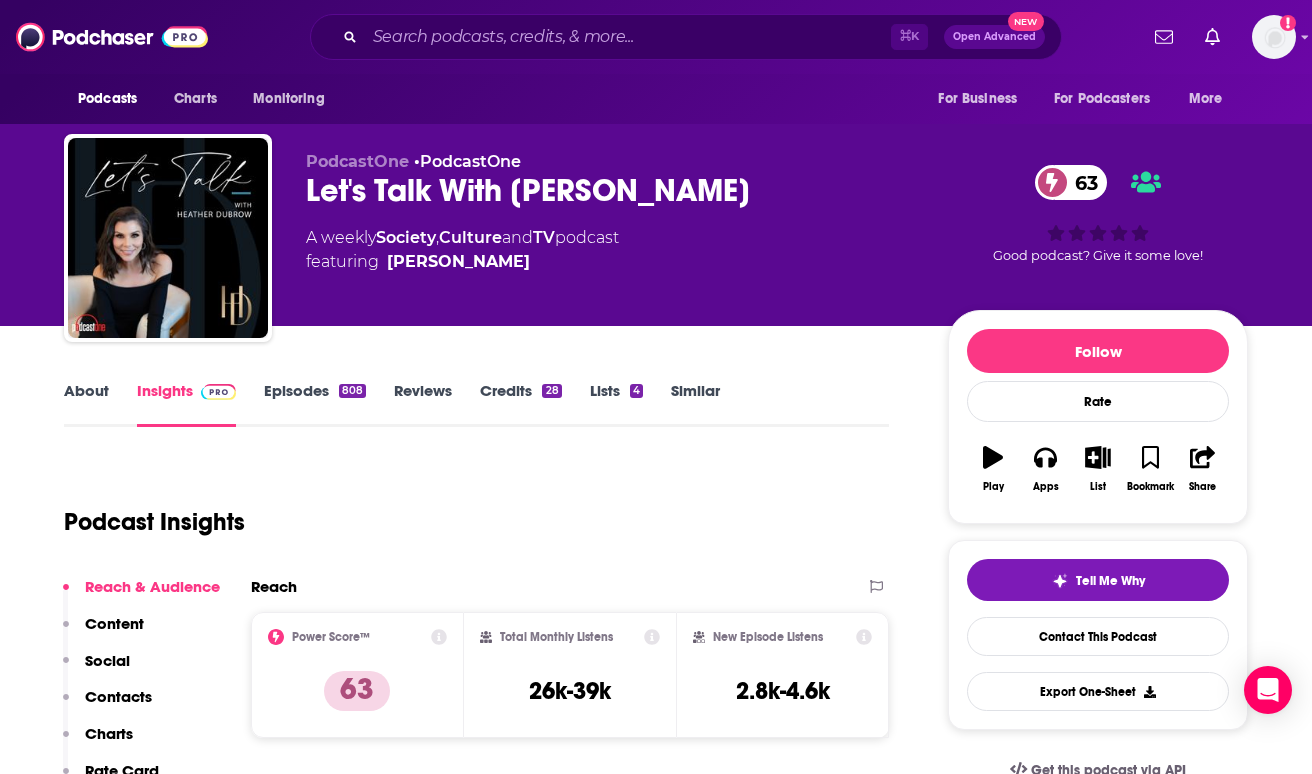 click on "Let's Talk With [PERSON_NAME] 63" at bounding box center [611, 190] 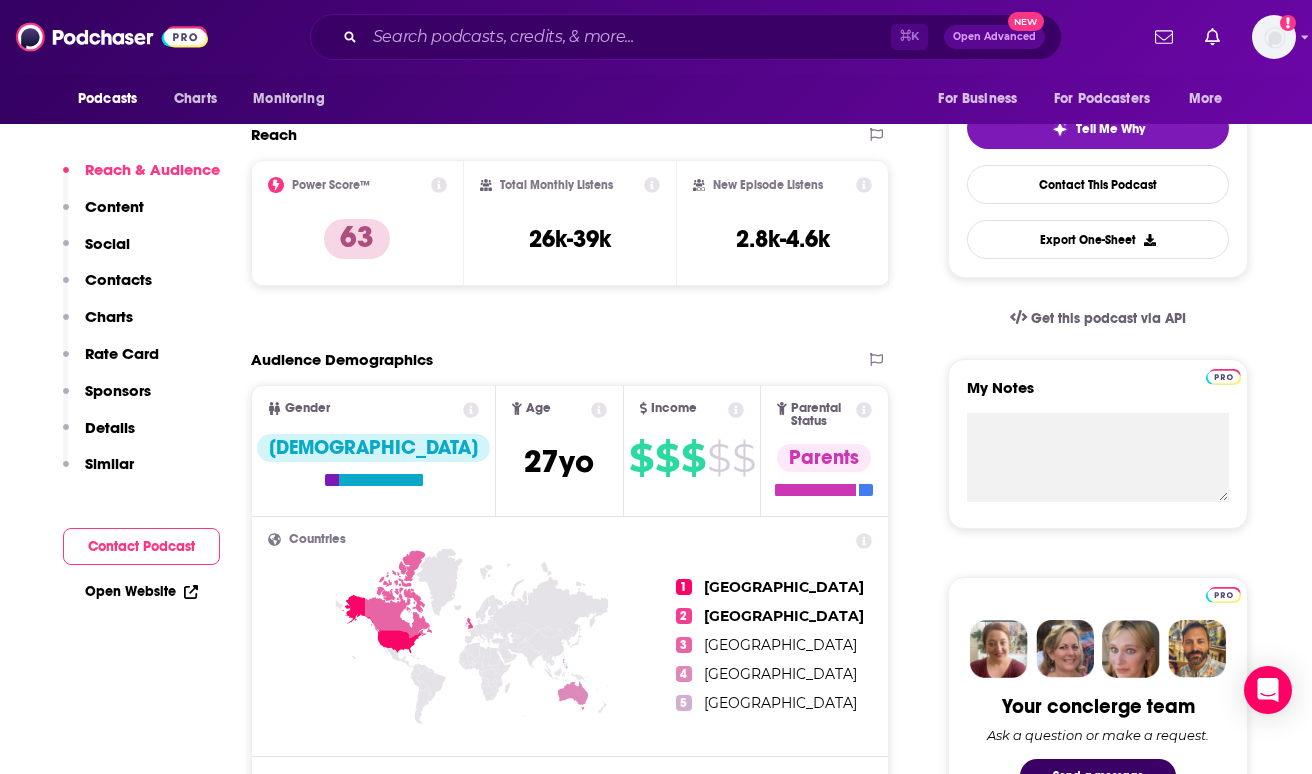 scroll, scrollTop: 450, scrollLeft: 0, axis: vertical 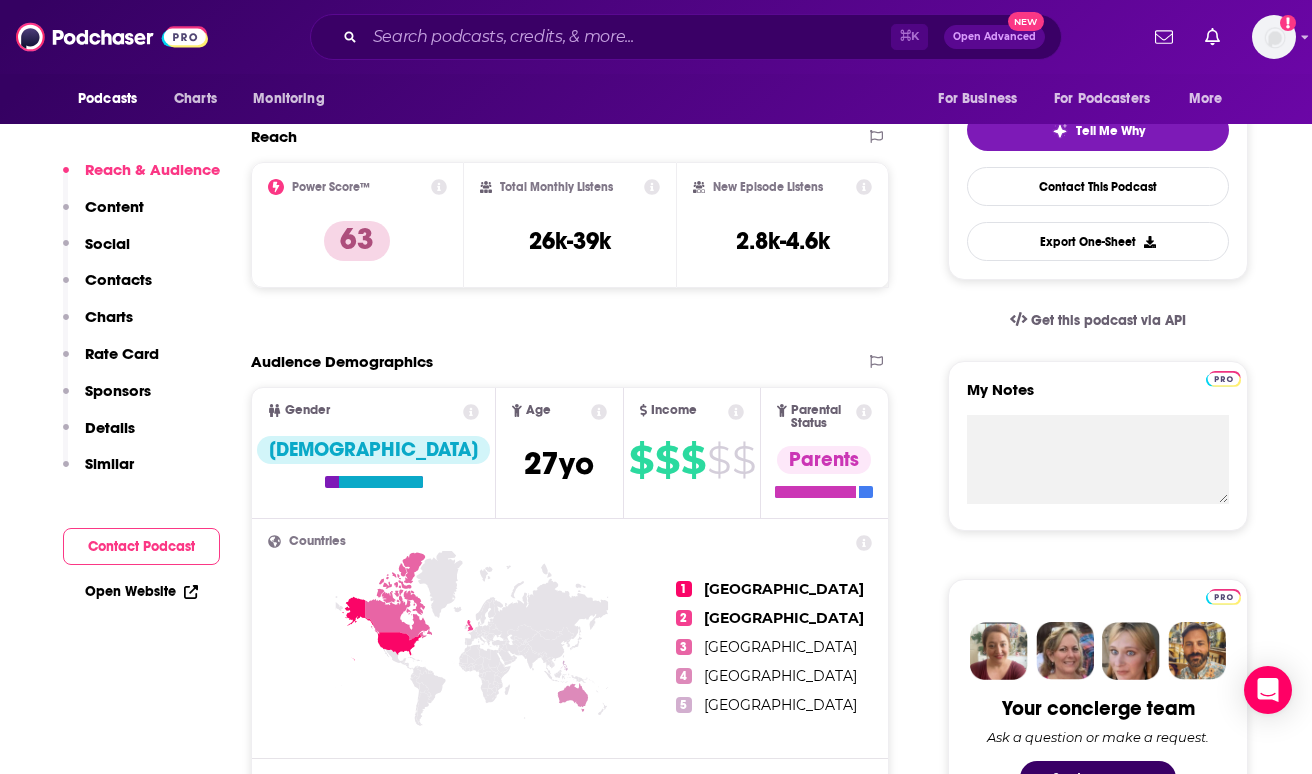click on "Contacts" at bounding box center [107, 288] 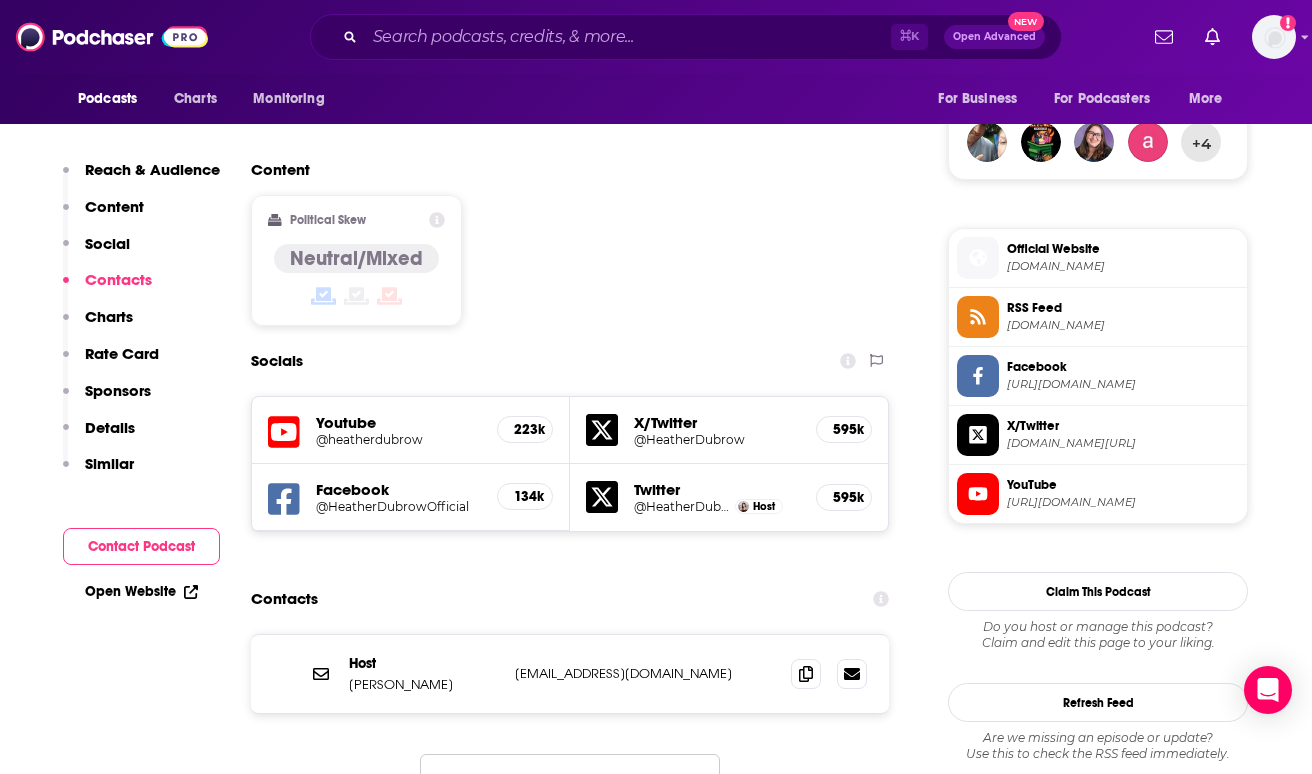 scroll, scrollTop: 1669, scrollLeft: 0, axis: vertical 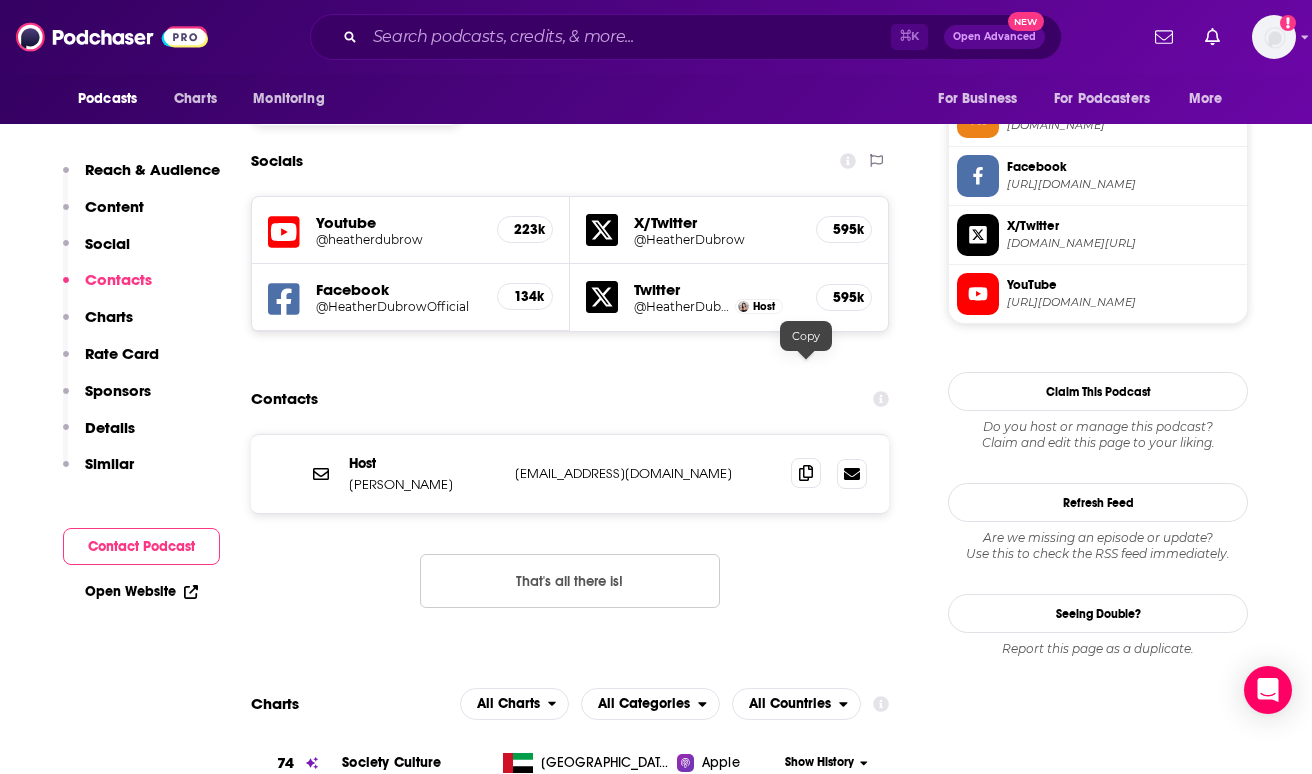 click 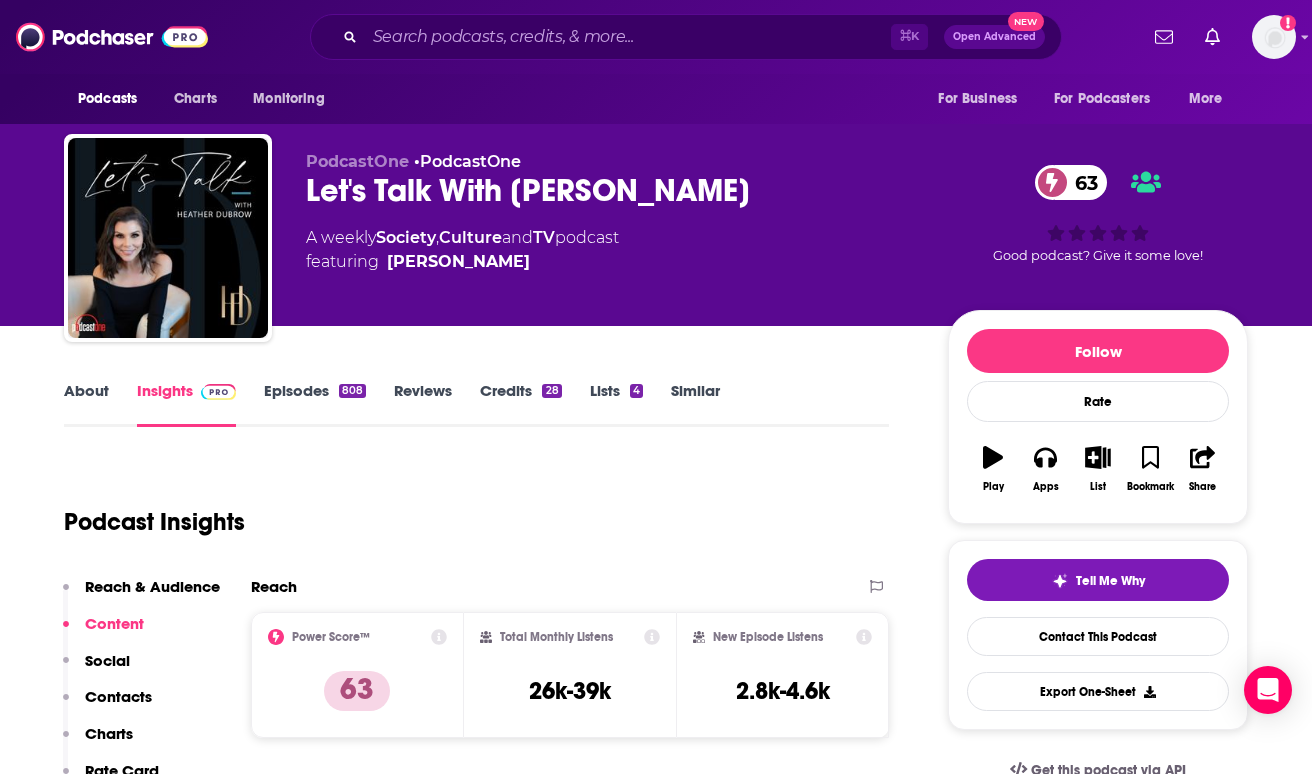 scroll, scrollTop: 0, scrollLeft: 0, axis: both 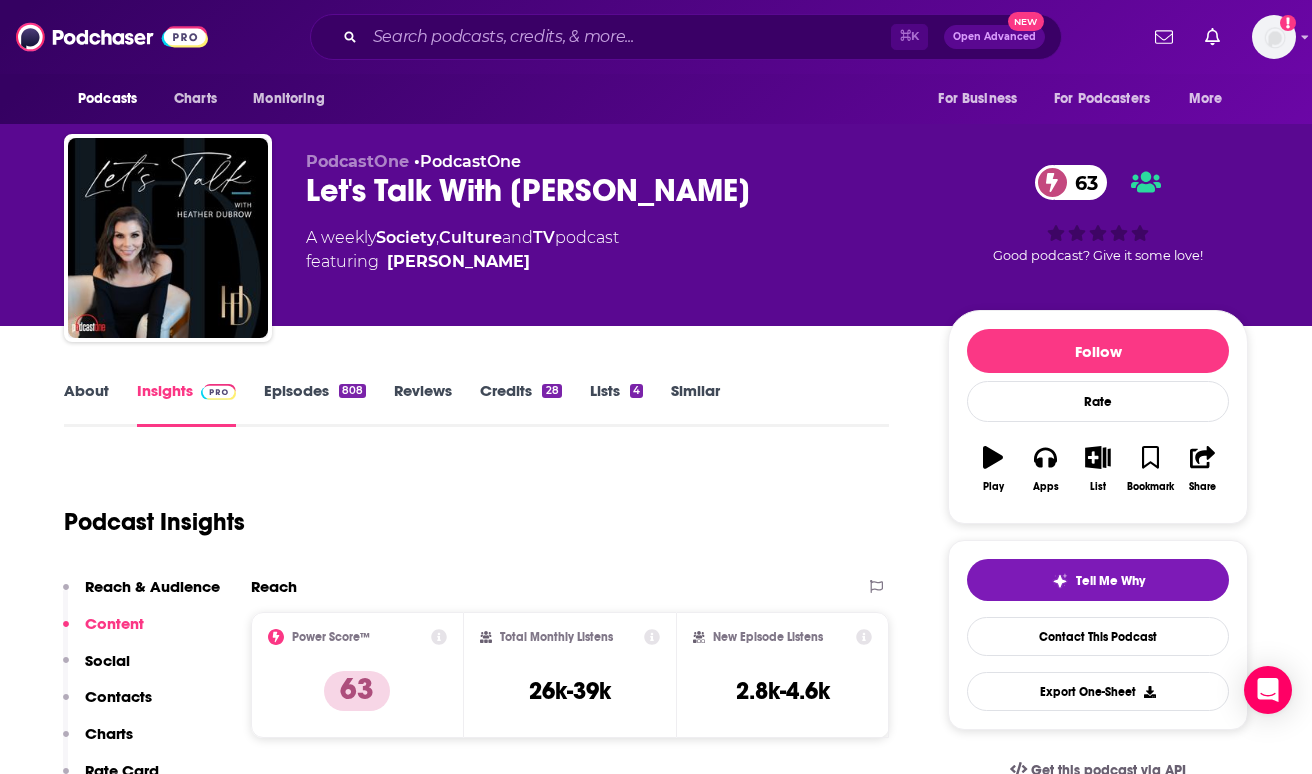 drag, startPoint x: 510, startPoint y: 188, endPoint x: 764, endPoint y: 199, distance: 254.23808 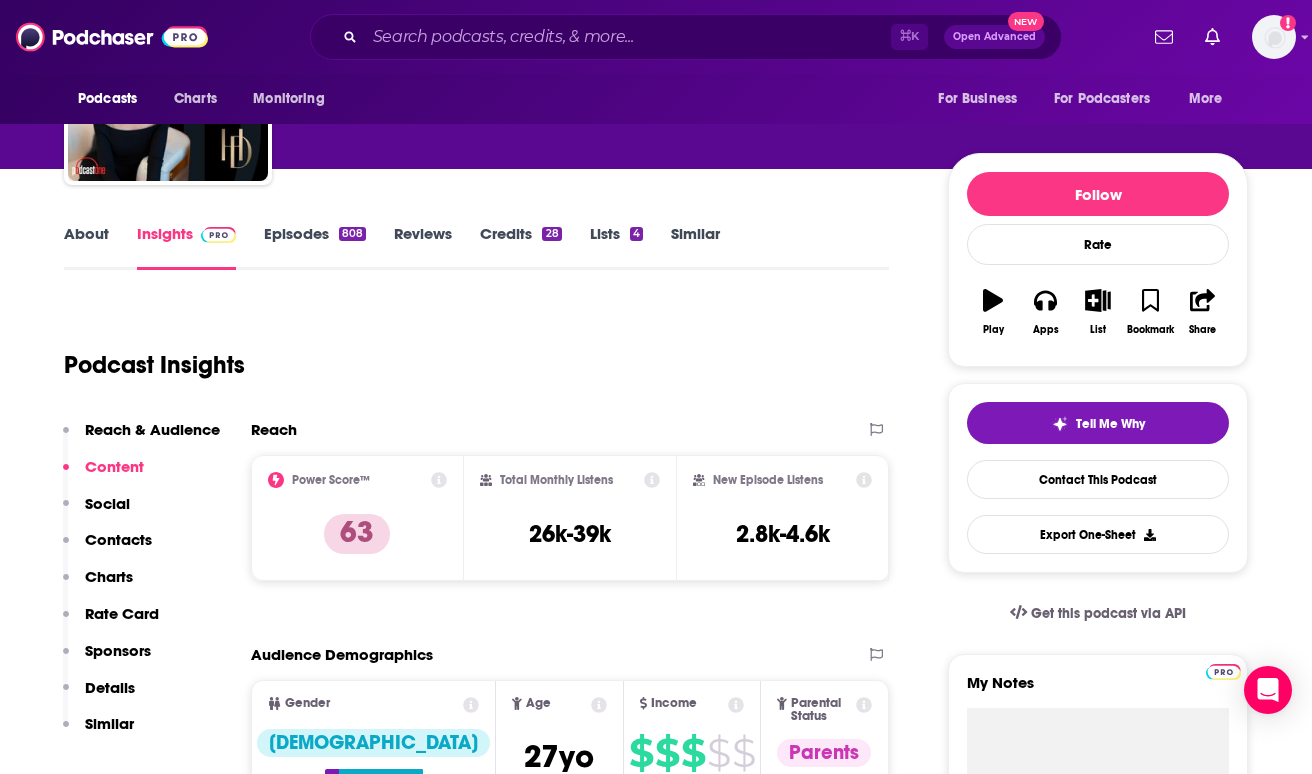 scroll, scrollTop: 161, scrollLeft: 0, axis: vertical 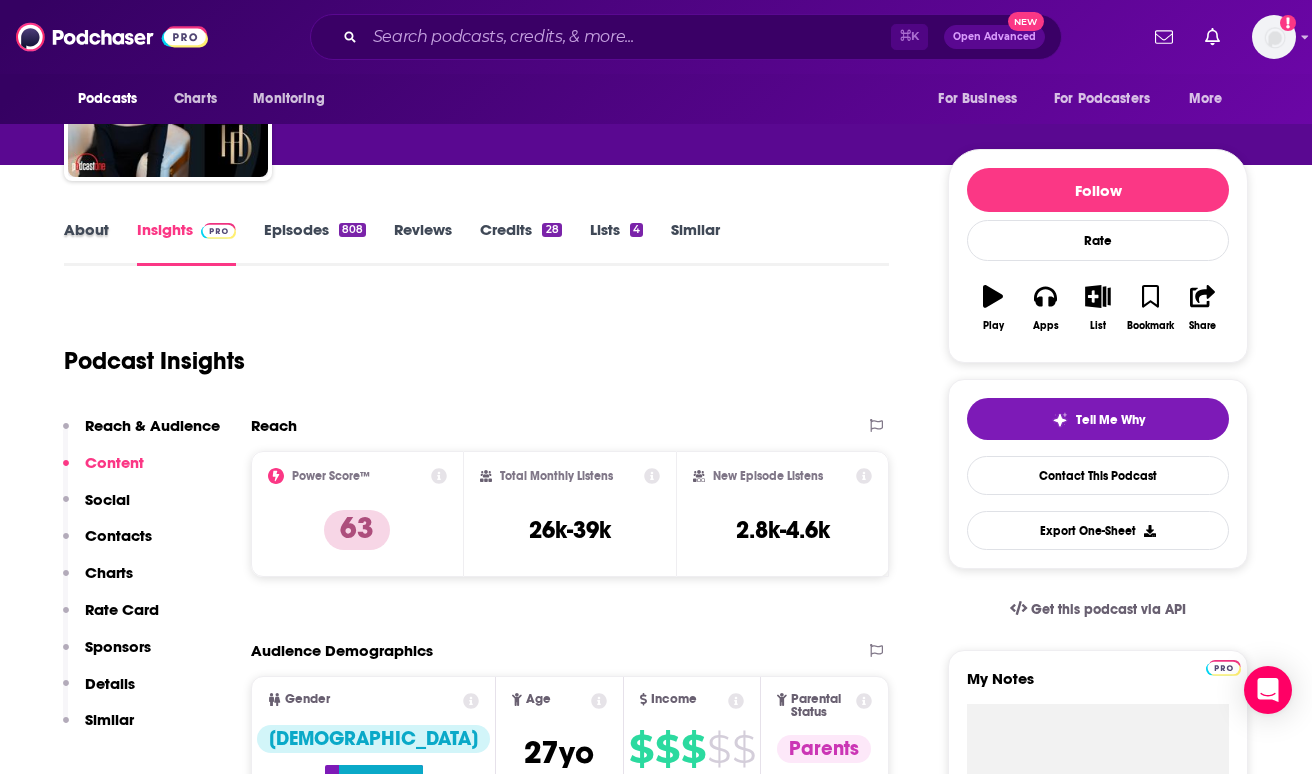 click on "About" at bounding box center (100, 243) 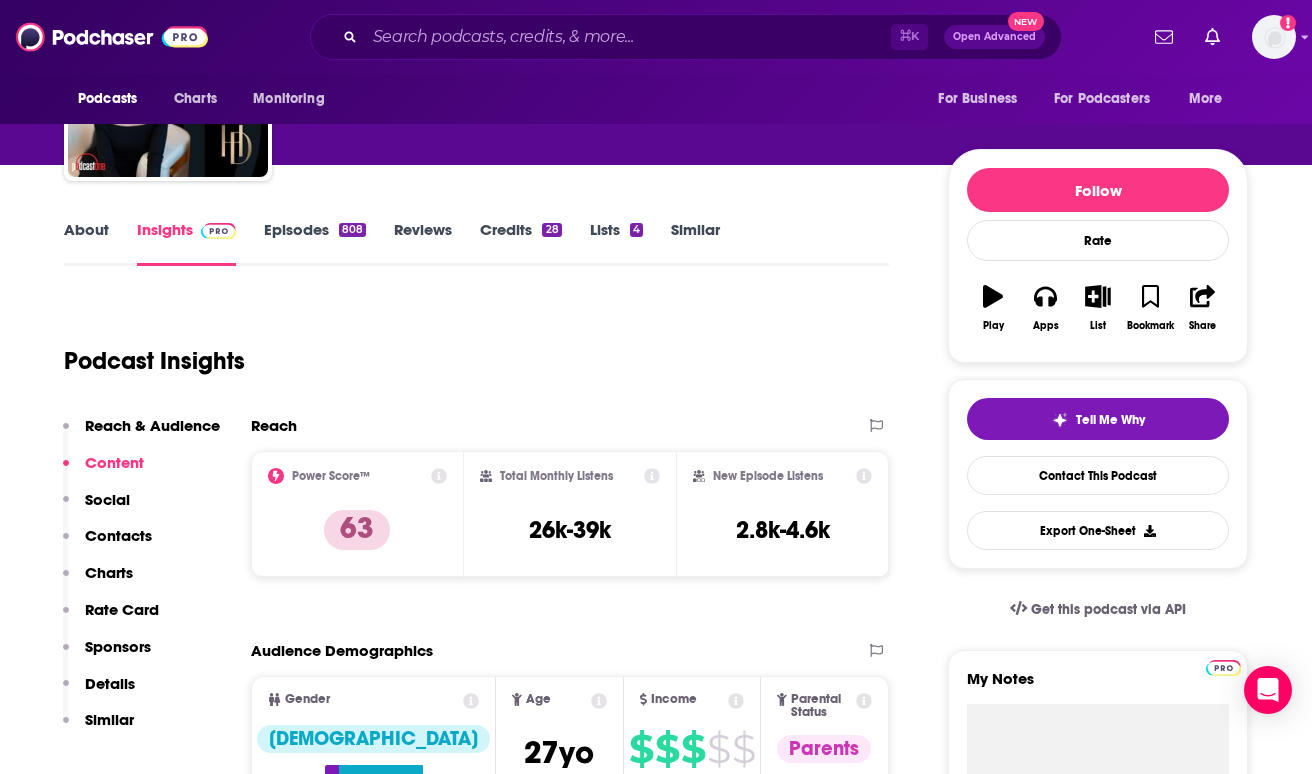 click on "About" at bounding box center [86, 243] 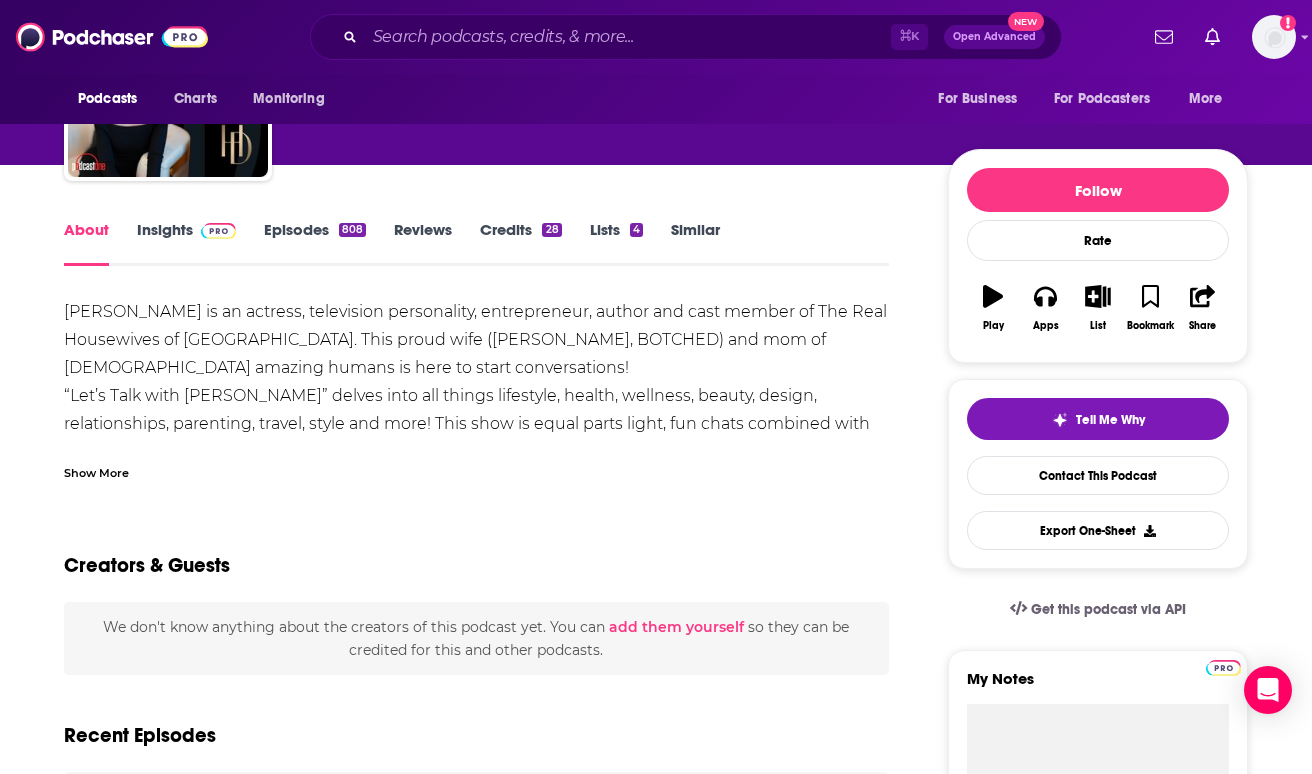 scroll, scrollTop: 0, scrollLeft: 0, axis: both 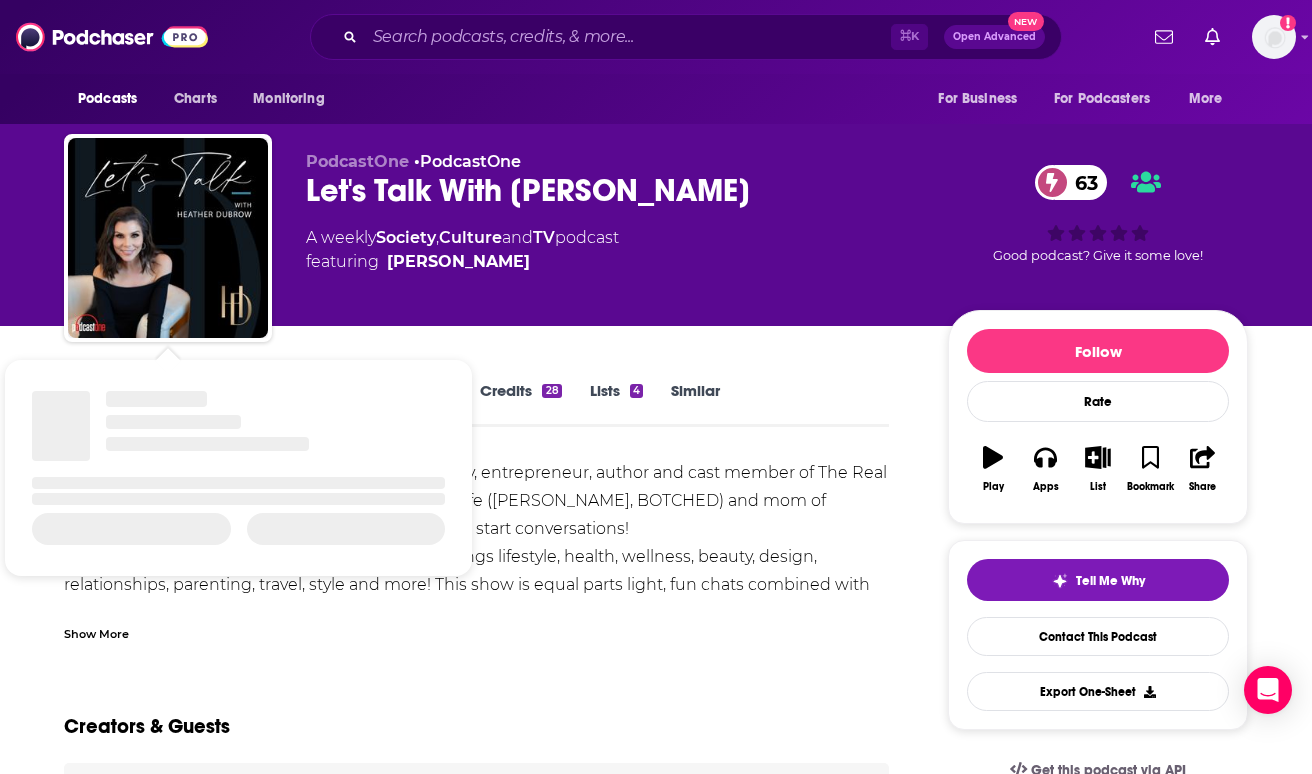 click on "[PERSON_NAME] is an actress, television personality, entrepreneur, author and cast member of The Real Housewives of [GEOGRAPHIC_DATA]. This proud wife ([PERSON_NAME], BOTCHED) and mom of [DEMOGRAPHIC_DATA] amazing humans is here to start conversations!  “Let’s Talk with [PERSON_NAME]” delves into all things lifestyle, health, wellness, beauty, design, relationships, parenting, travel, style and more! This show is equal parts light, fun chats combined with important, deeper conversations. Always authentic, ever evolving. With guests ranging from [PERSON_NAME]’s celebrity friends to experts and tastemakers - you can expect to learn, laugh, and always be in the know. Join in on the conversation now and Let’s Talk!! Show More Creators & Guests We don't know anything about the creators of this podcast yet . You can   add them yourself   so they can be credited for this and other podcasts. Recent Episodes There are no episodes of  "Let's Talk With [PERSON_NAME]"  to display at the moment.   Podcast Reviews add a review" at bounding box center [476, 1271] 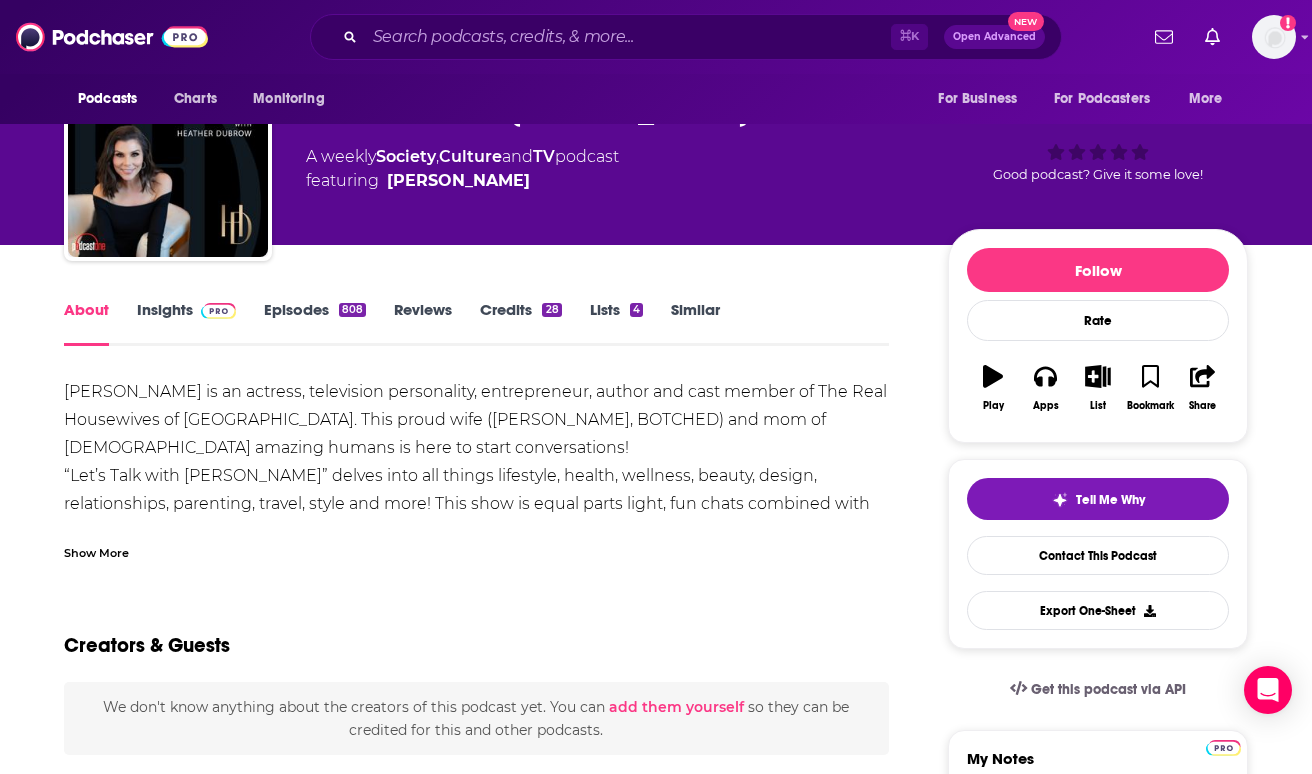 scroll, scrollTop: 79, scrollLeft: 0, axis: vertical 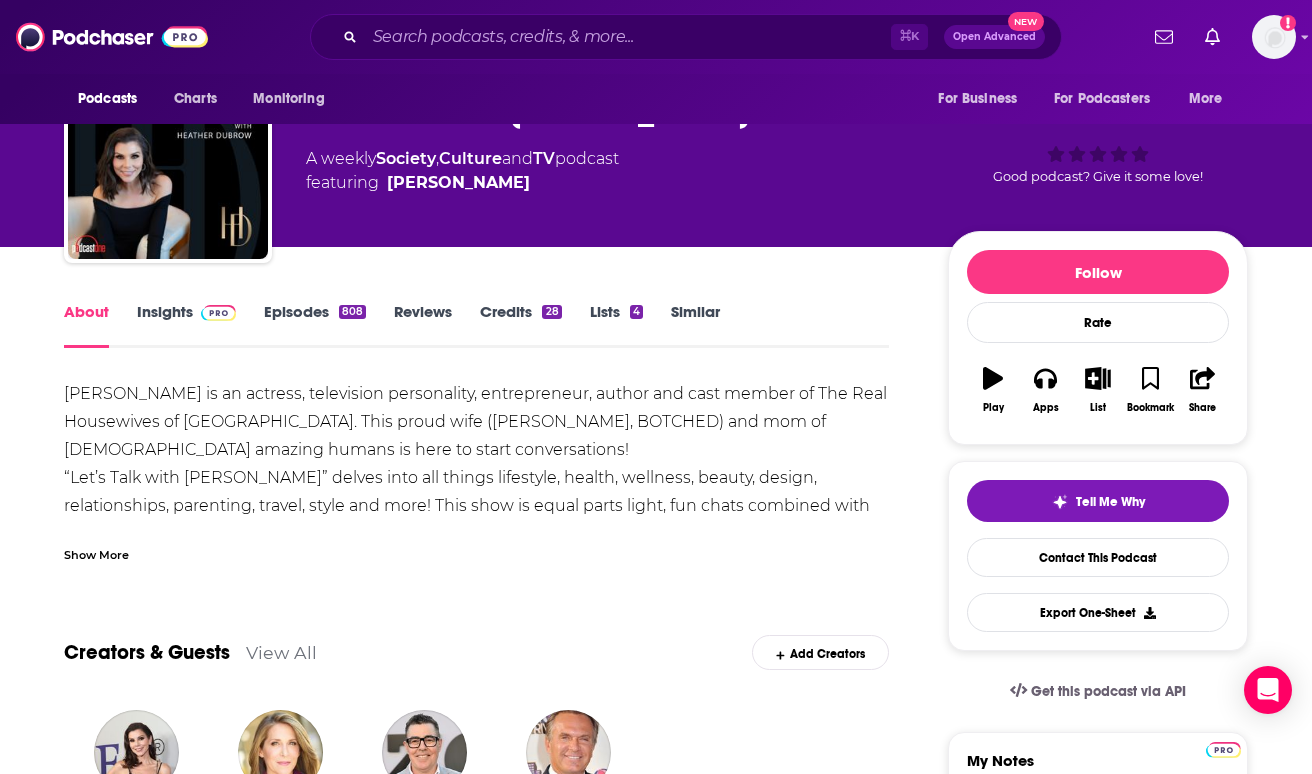 click on "Show More" at bounding box center (96, 553) 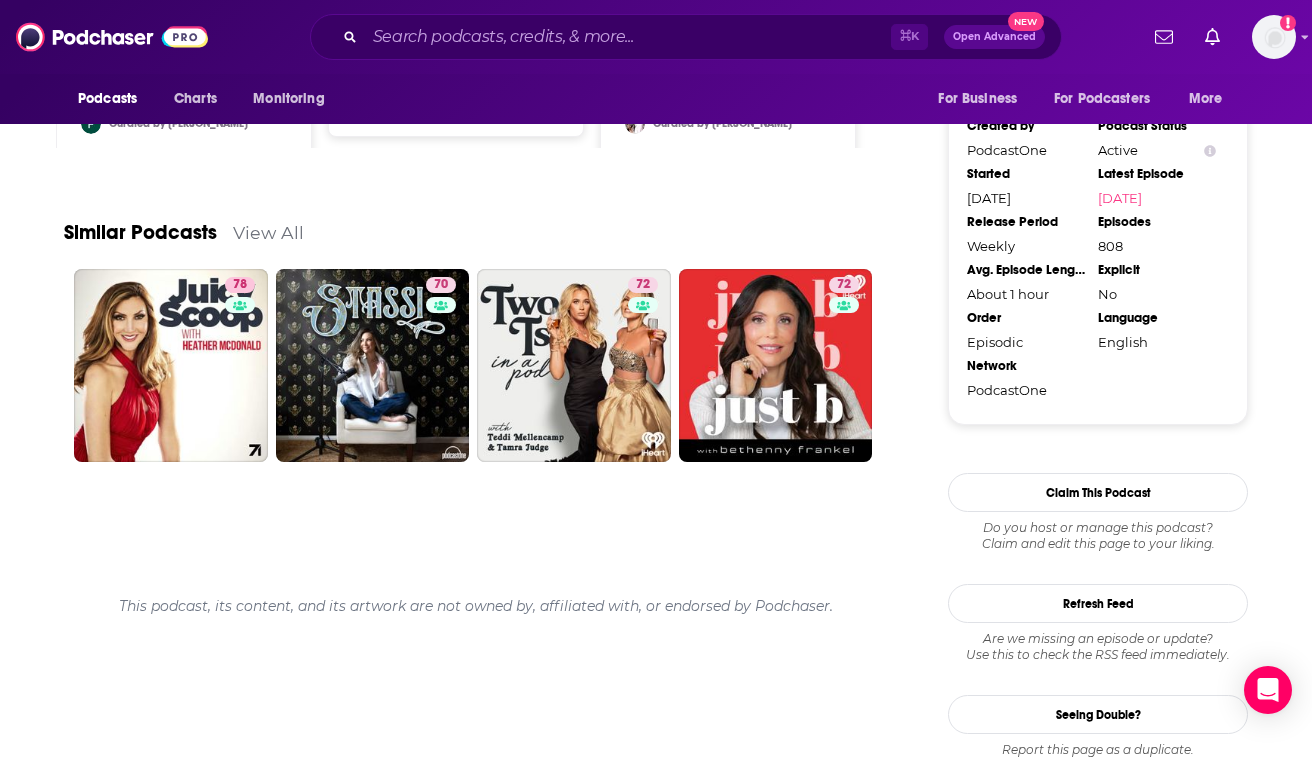 scroll, scrollTop: 1976, scrollLeft: 0, axis: vertical 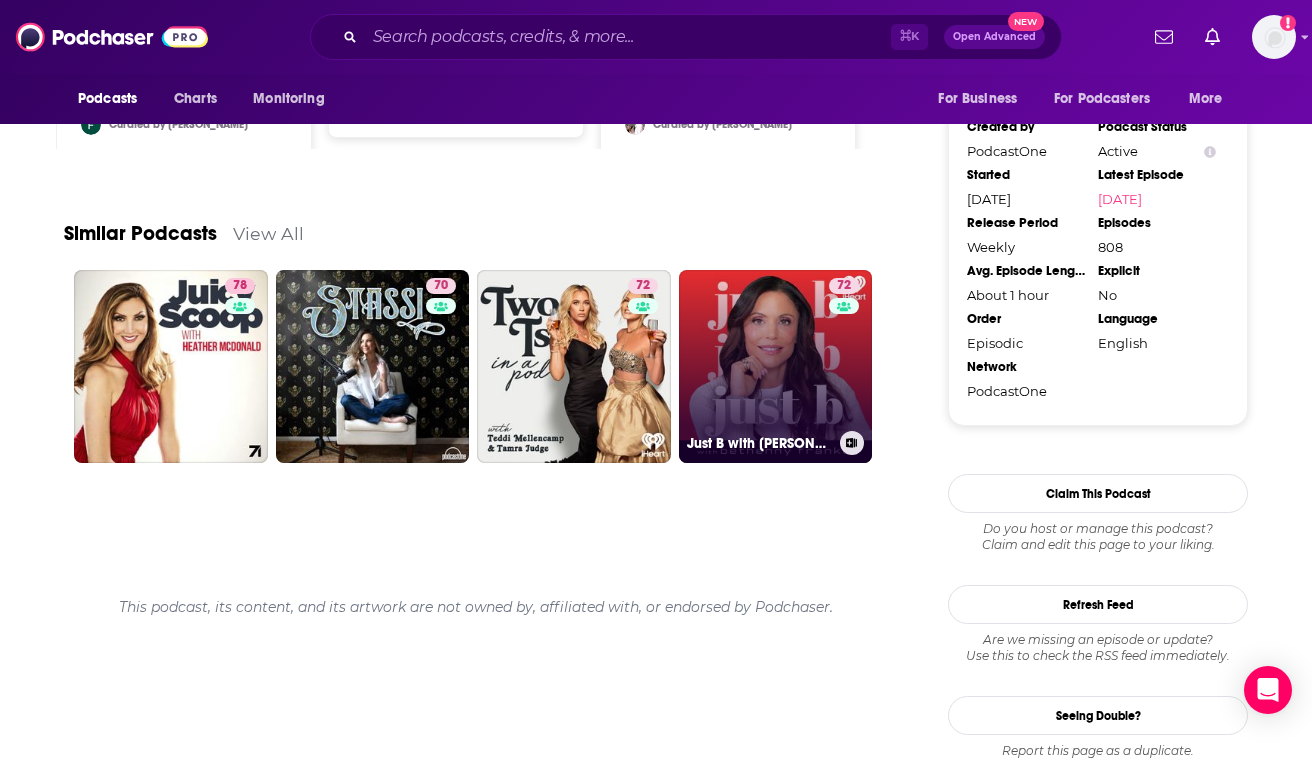 click on "72" at bounding box center [846, 355] 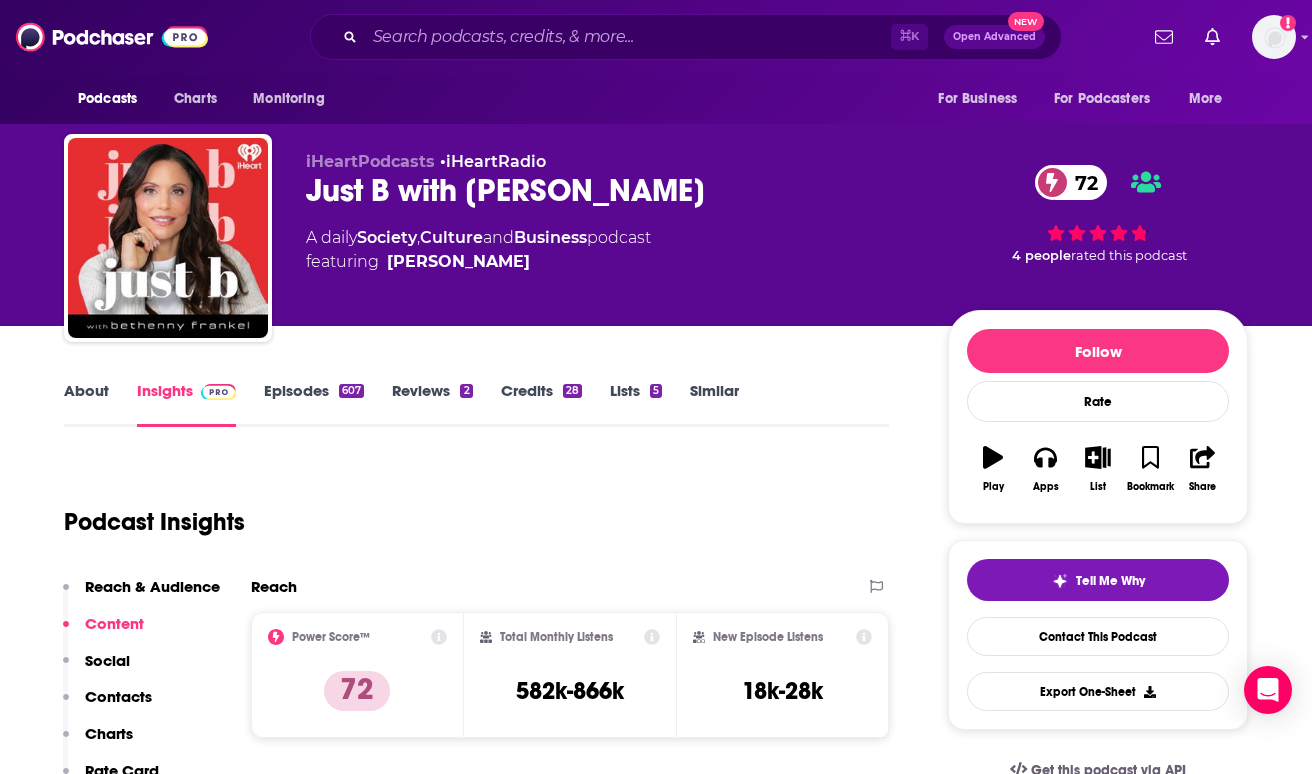 scroll, scrollTop: 0, scrollLeft: 0, axis: both 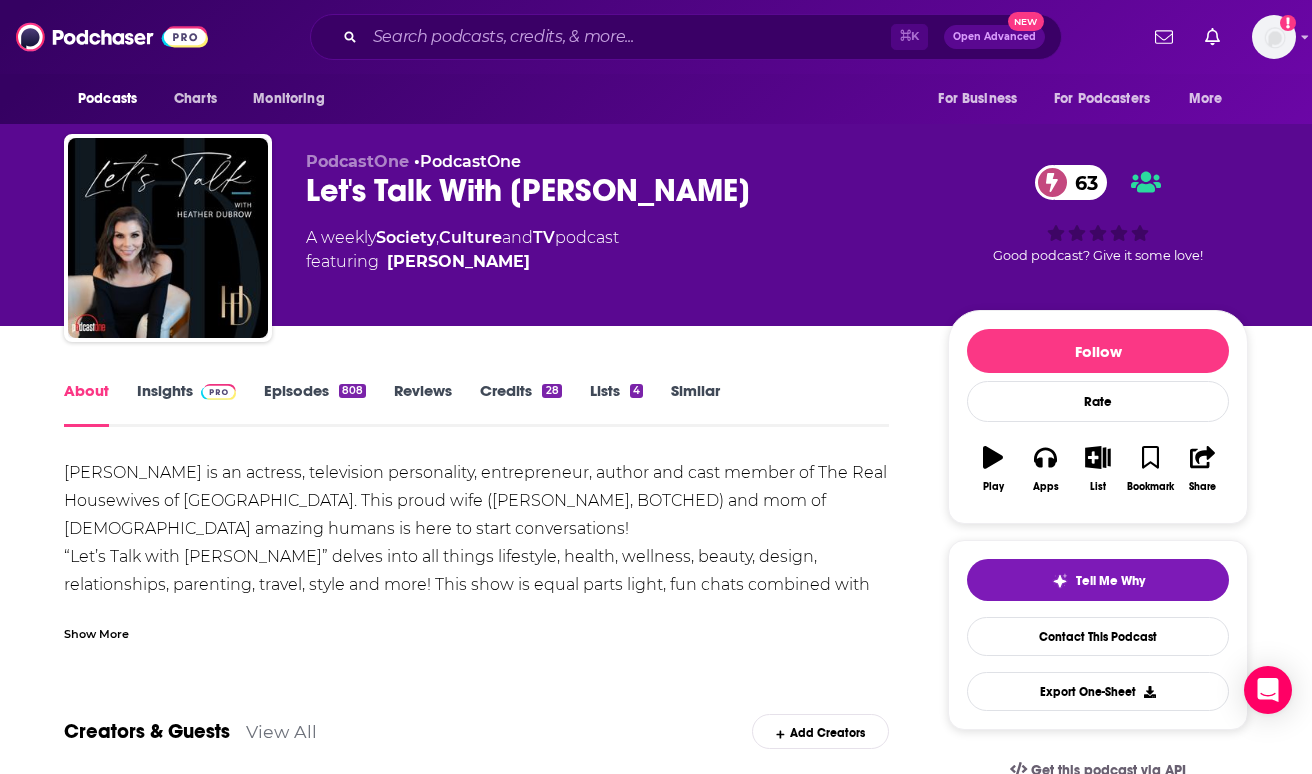 click on "About" at bounding box center (86, 404) 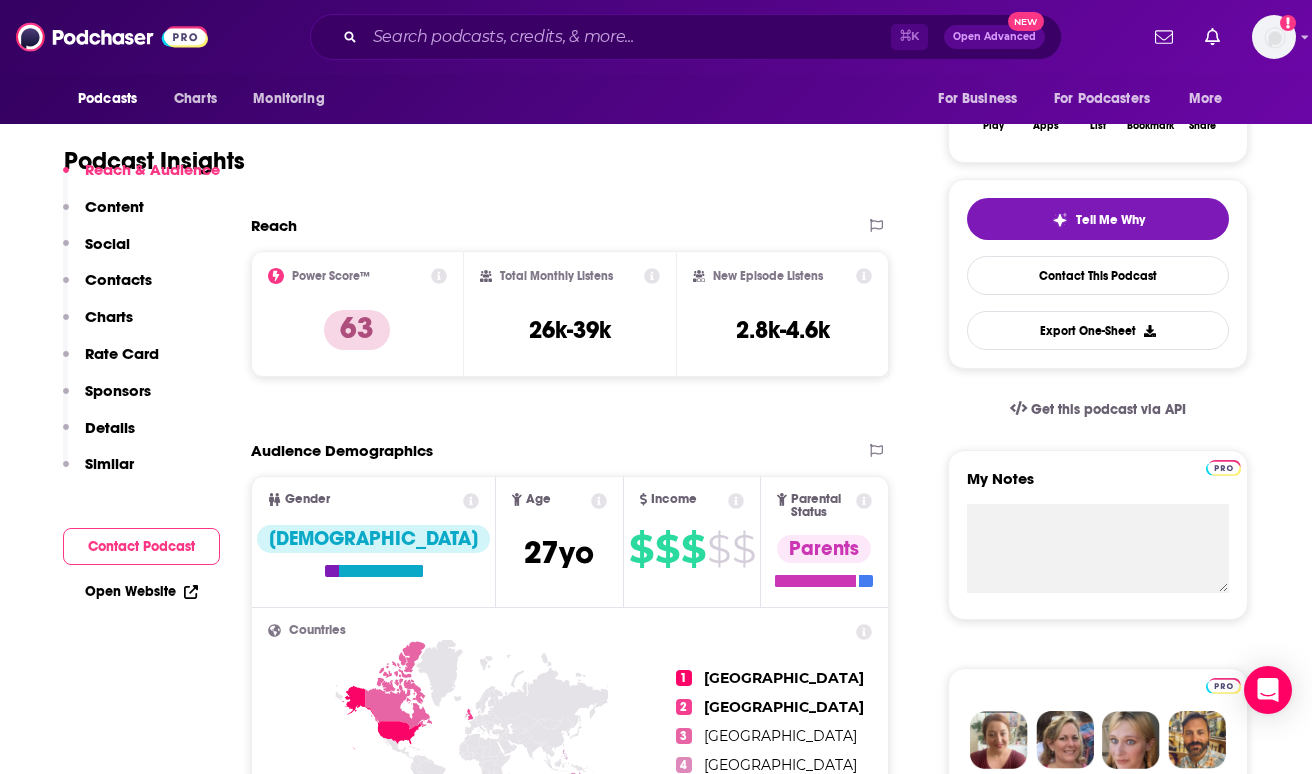 scroll, scrollTop: 385, scrollLeft: 0, axis: vertical 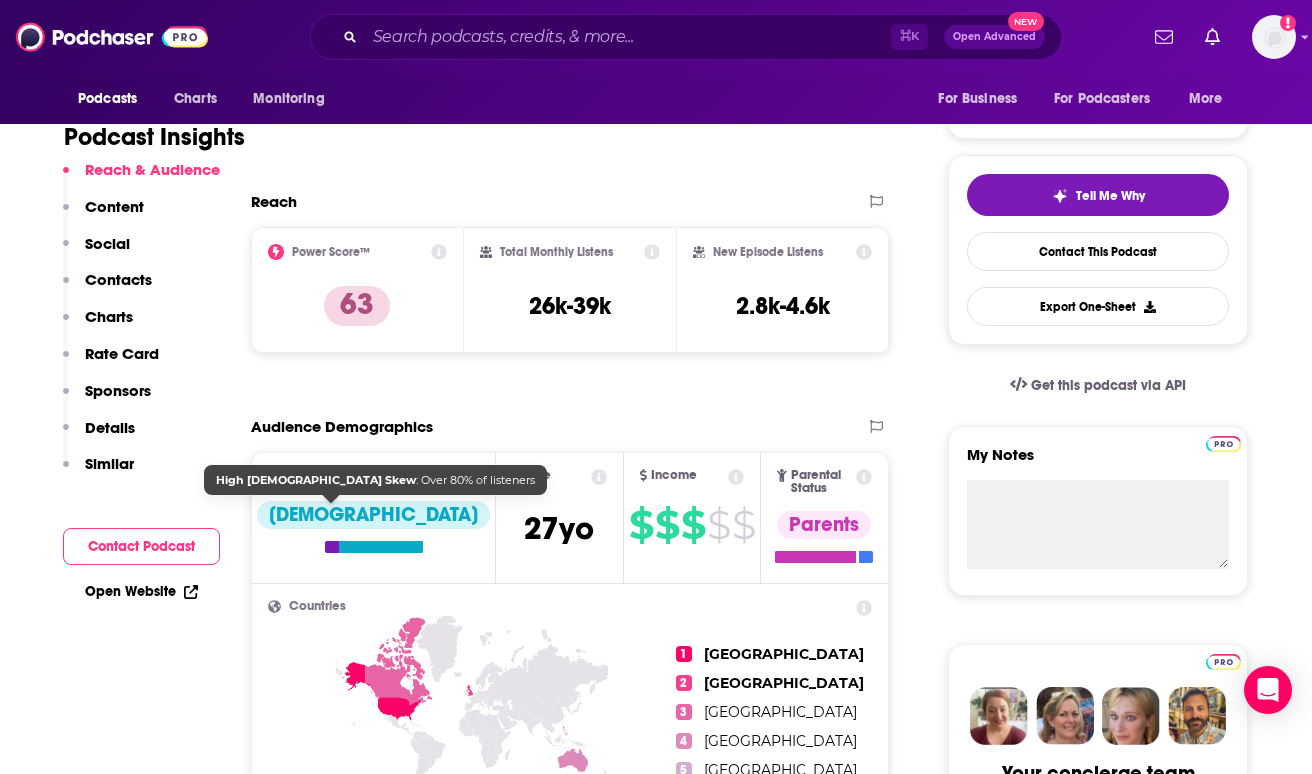 click at bounding box center [381, 547] 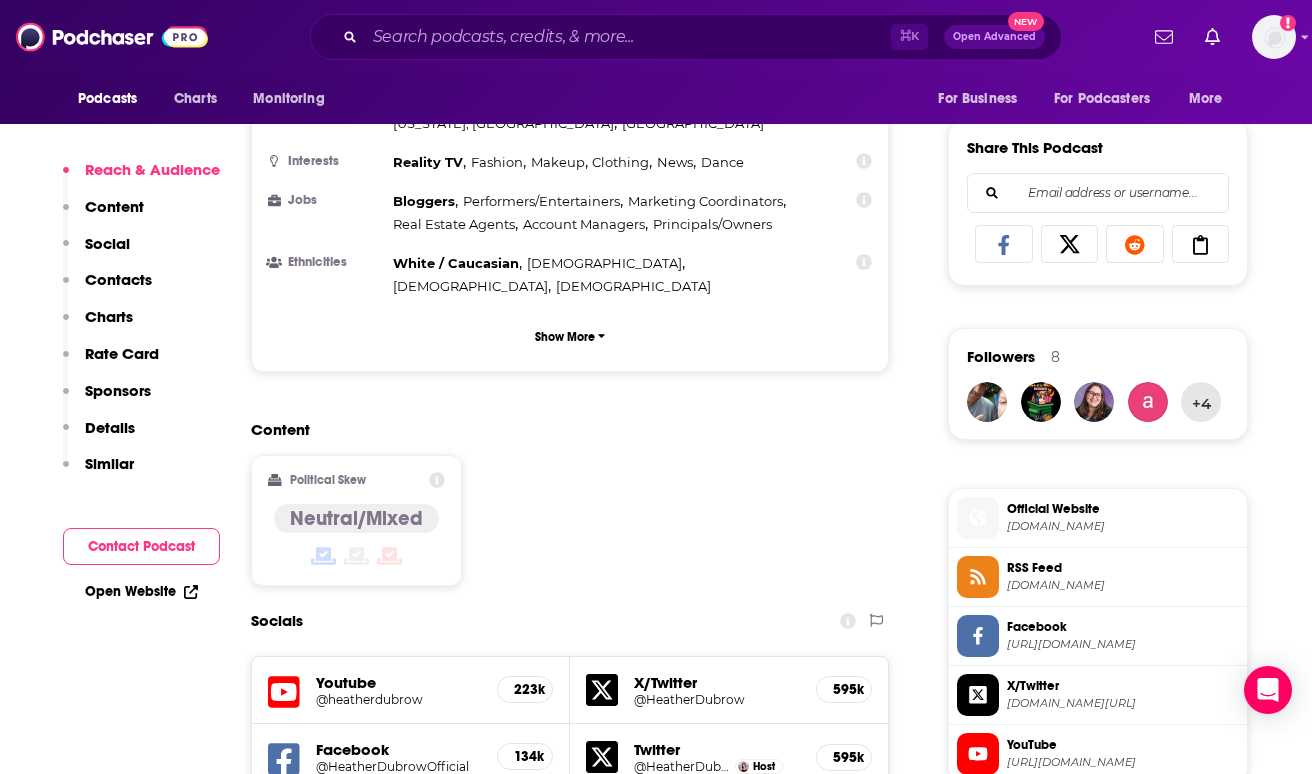 scroll, scrollTop: 1211, scrollLeft: 0, axis: vertical 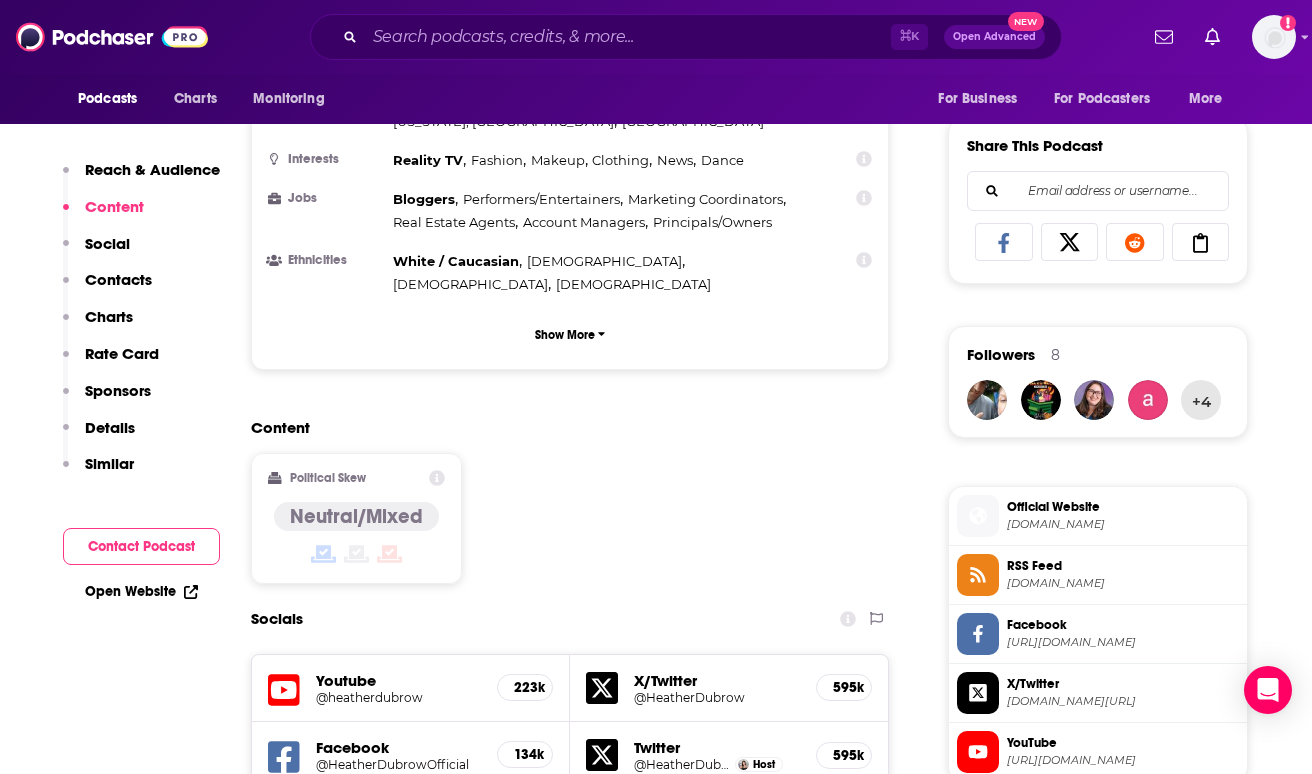 click on "Neutral/Mixed" at bounding box center [356, 516] 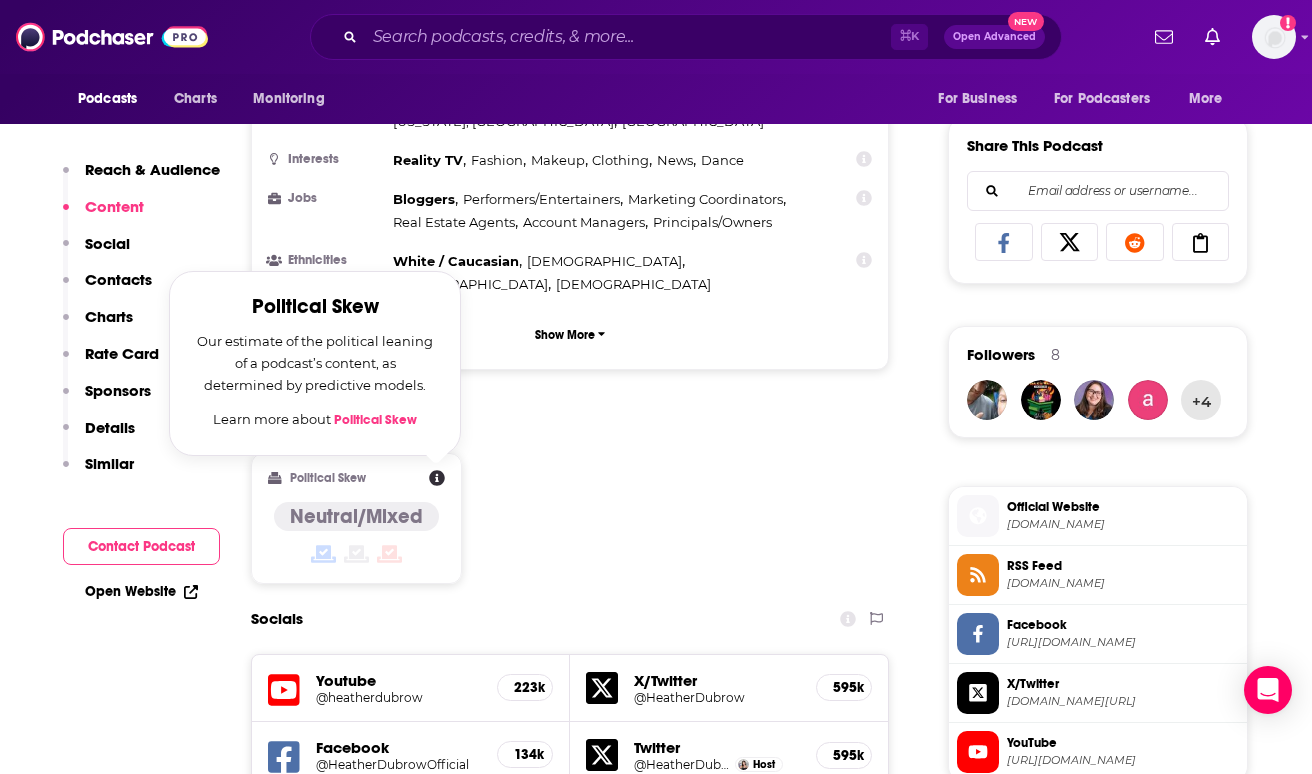 click on "Content Political Skew Political Skew Our estimate of the political leaning of a podcast’s content, as determined by predictive models.   Learn more about Political Skew Neutral/Mixed" at bounding box center [570, 509] 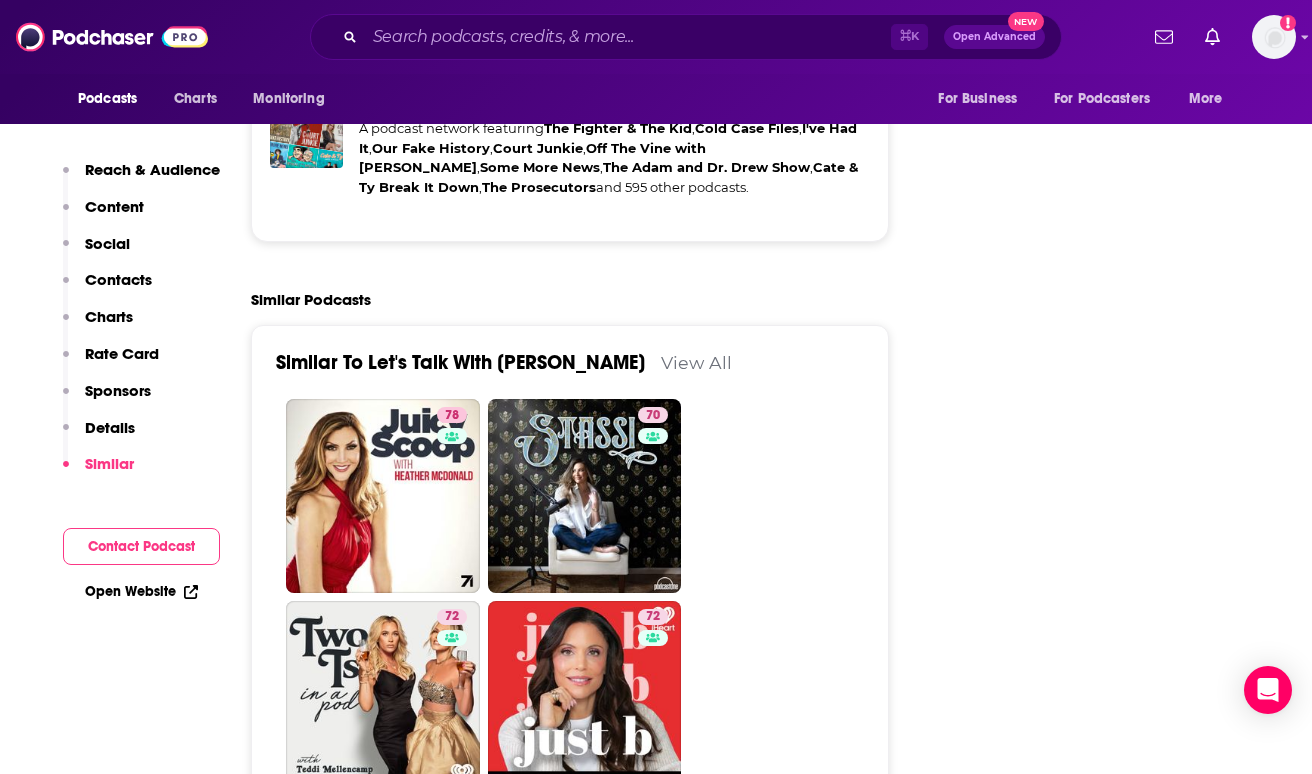 scroll, scrollTop: 4126, scrollLeft: 0, axis: vertical 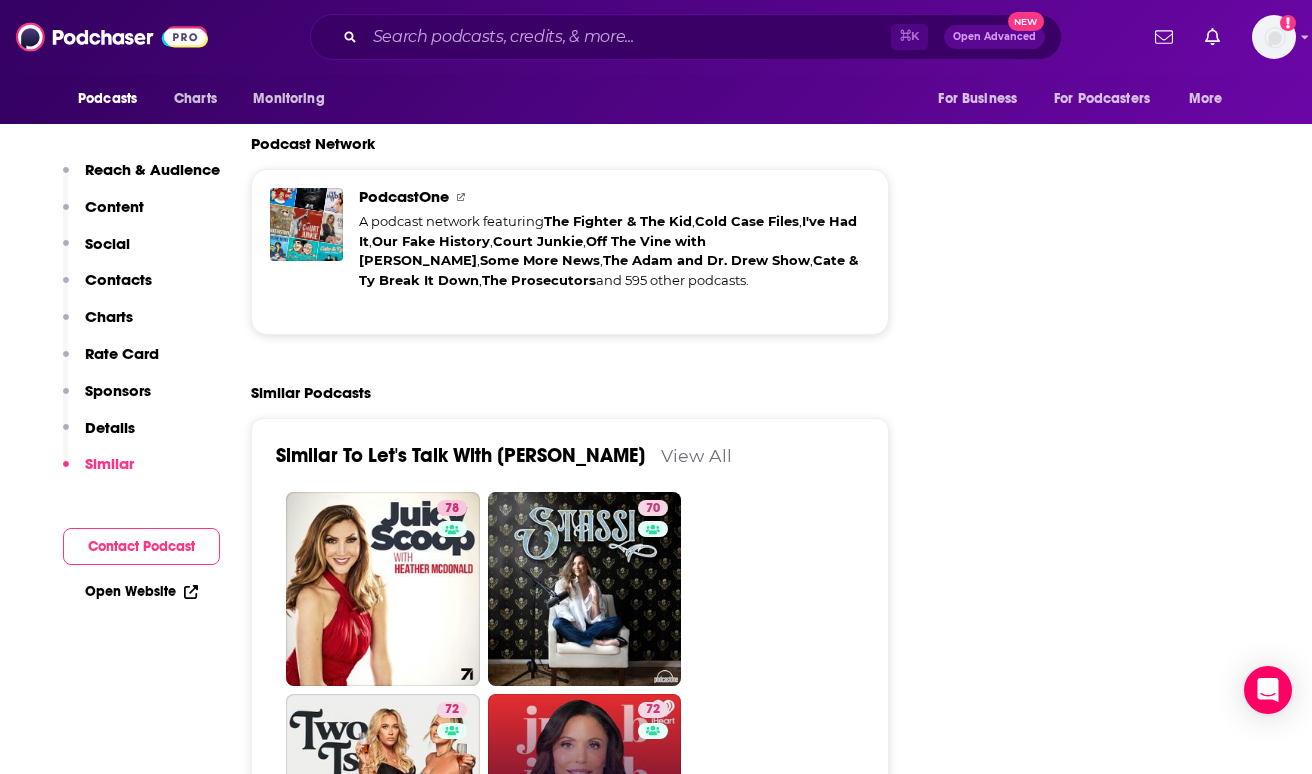 click on "72 Just B with [PERSON_NAME]" at bounding box center (585, 791) 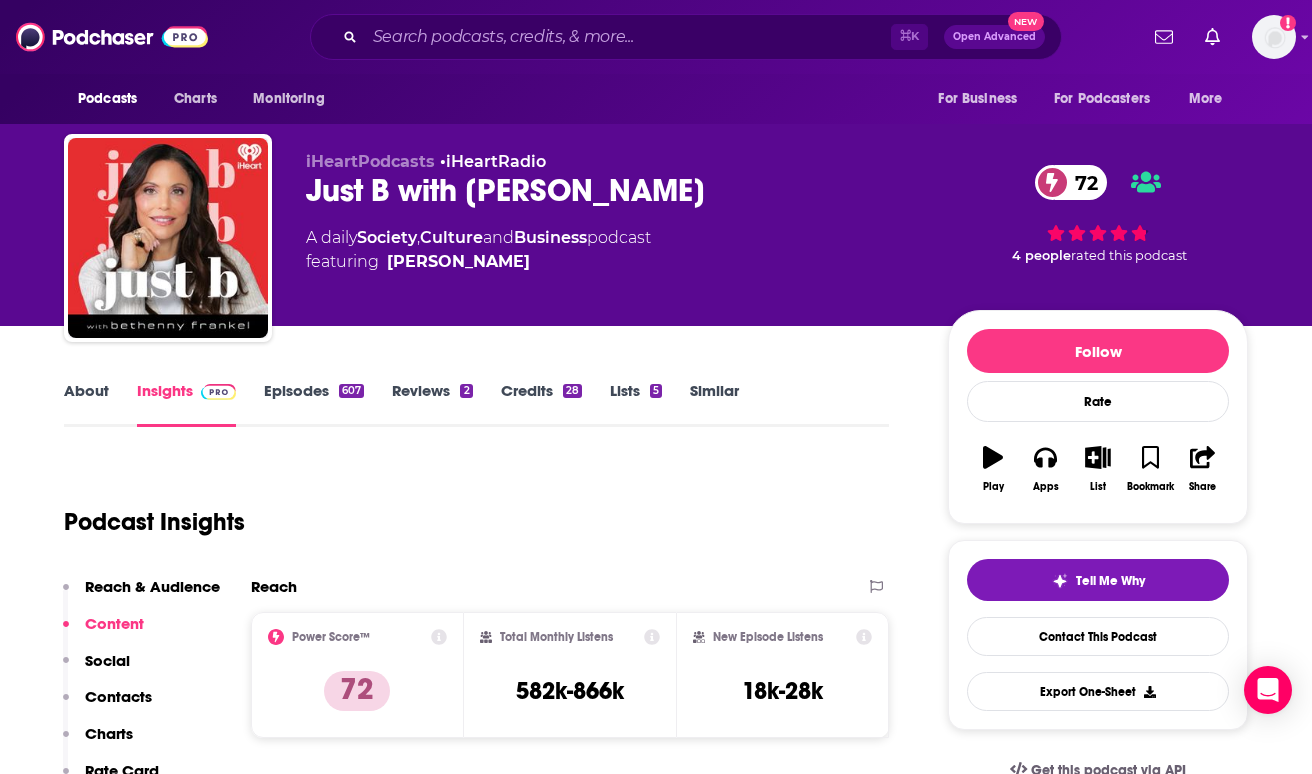 scroll, scrollTop: 0, scrollLeft: 0, axis: both 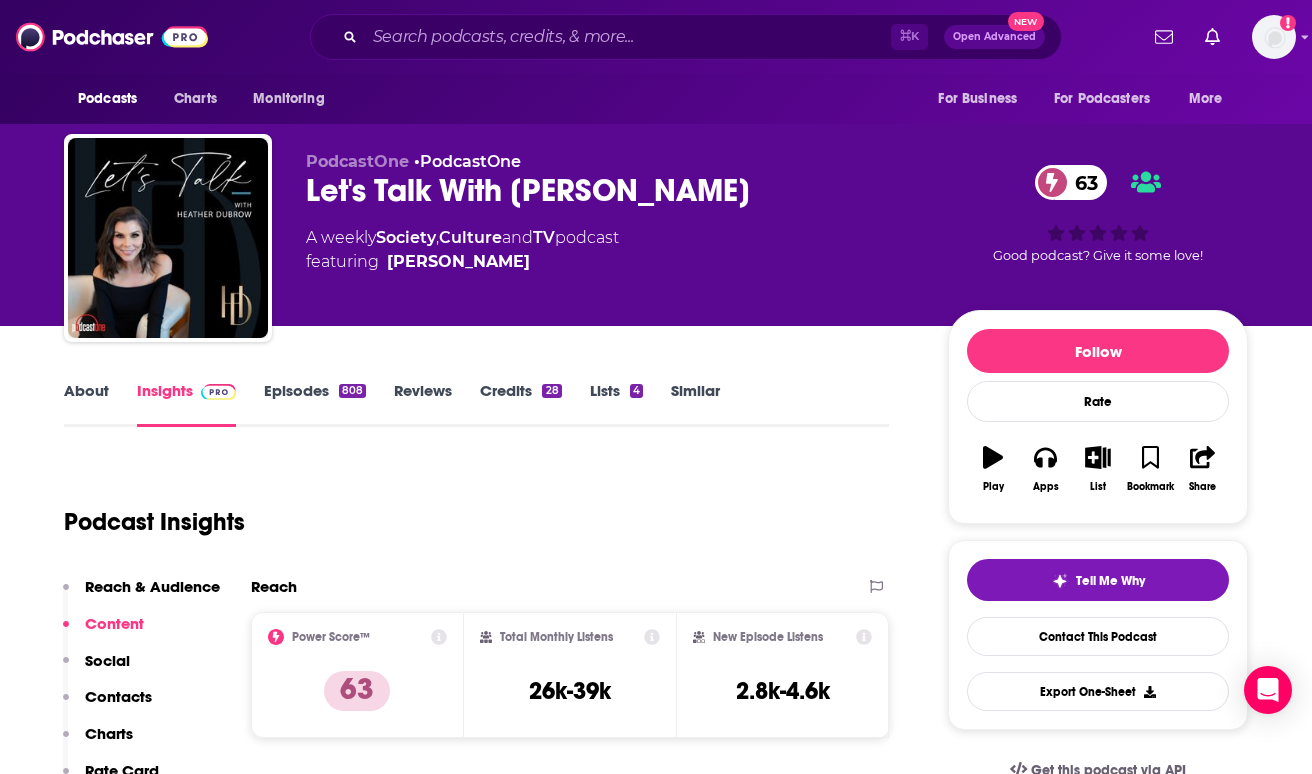 type on "[URL][DOMAIN_NAME][PERSON_NAME]" 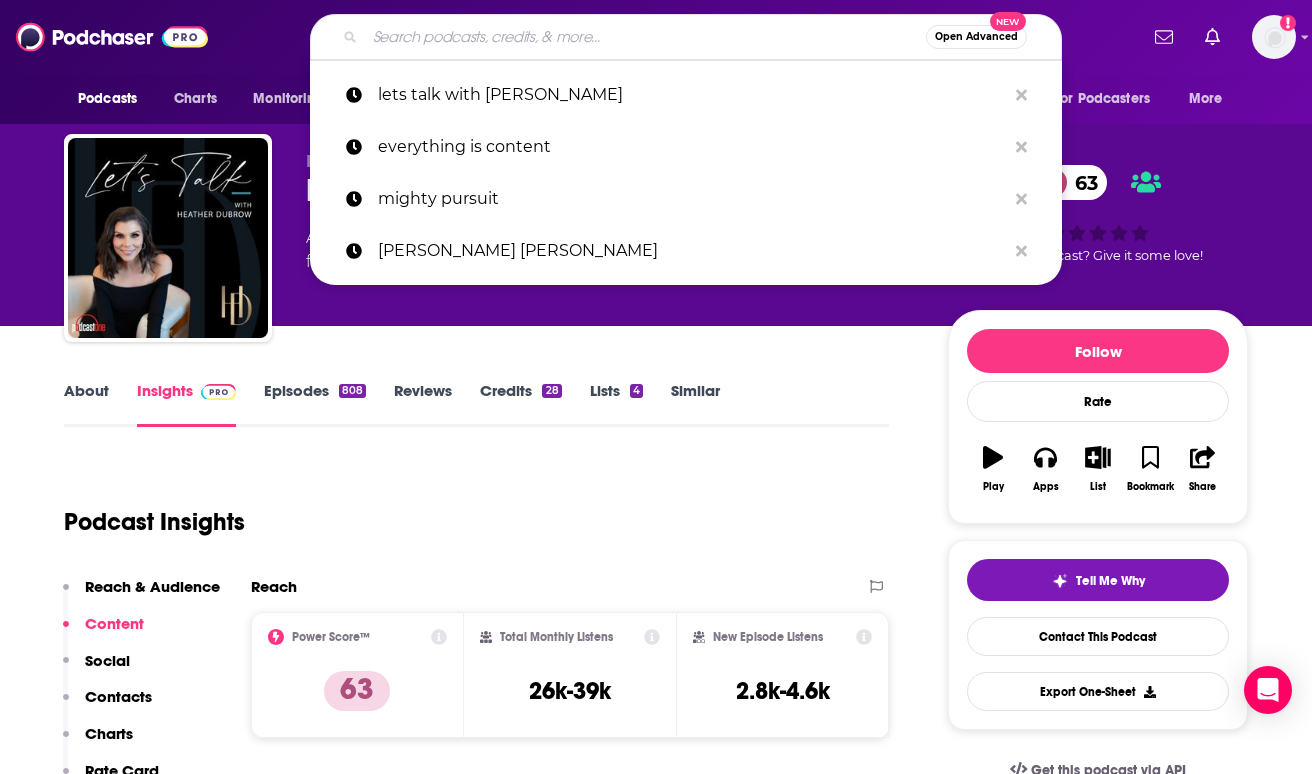 click at bounding box center [645, 37] 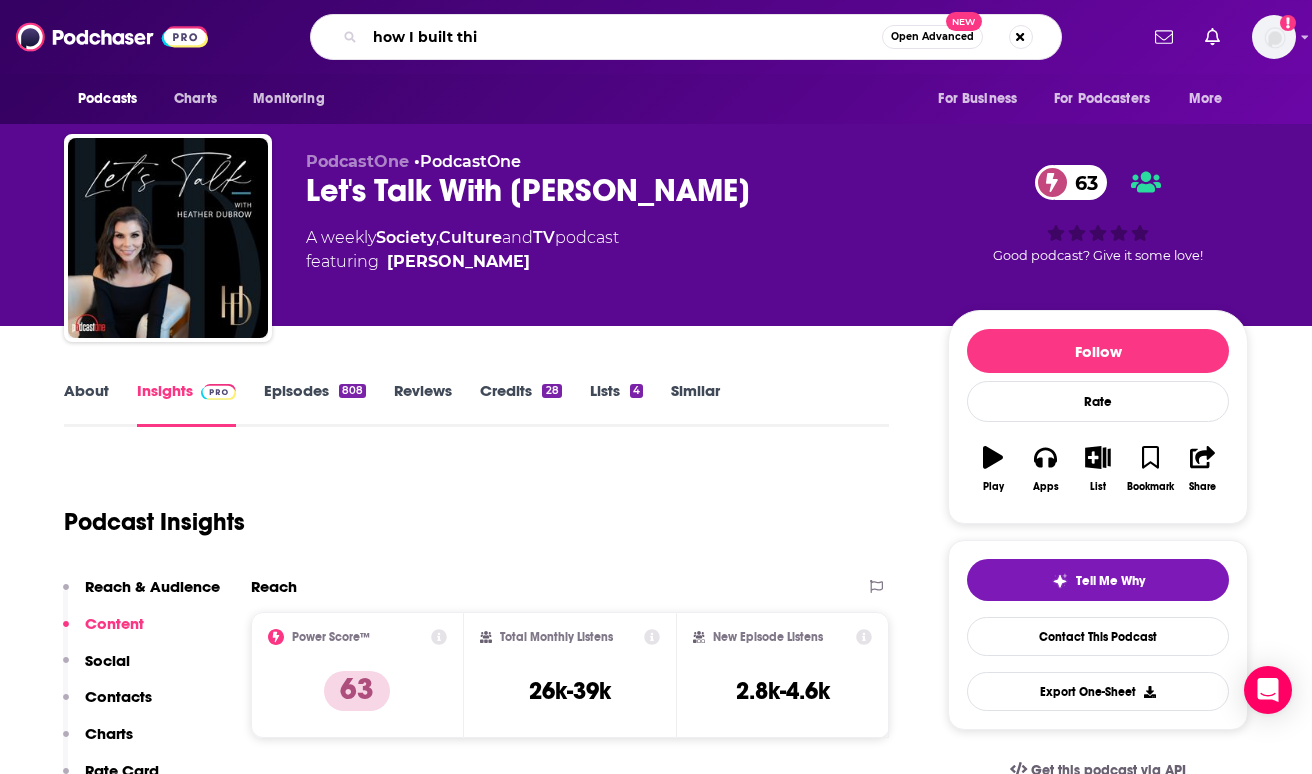 type on "how I built this" 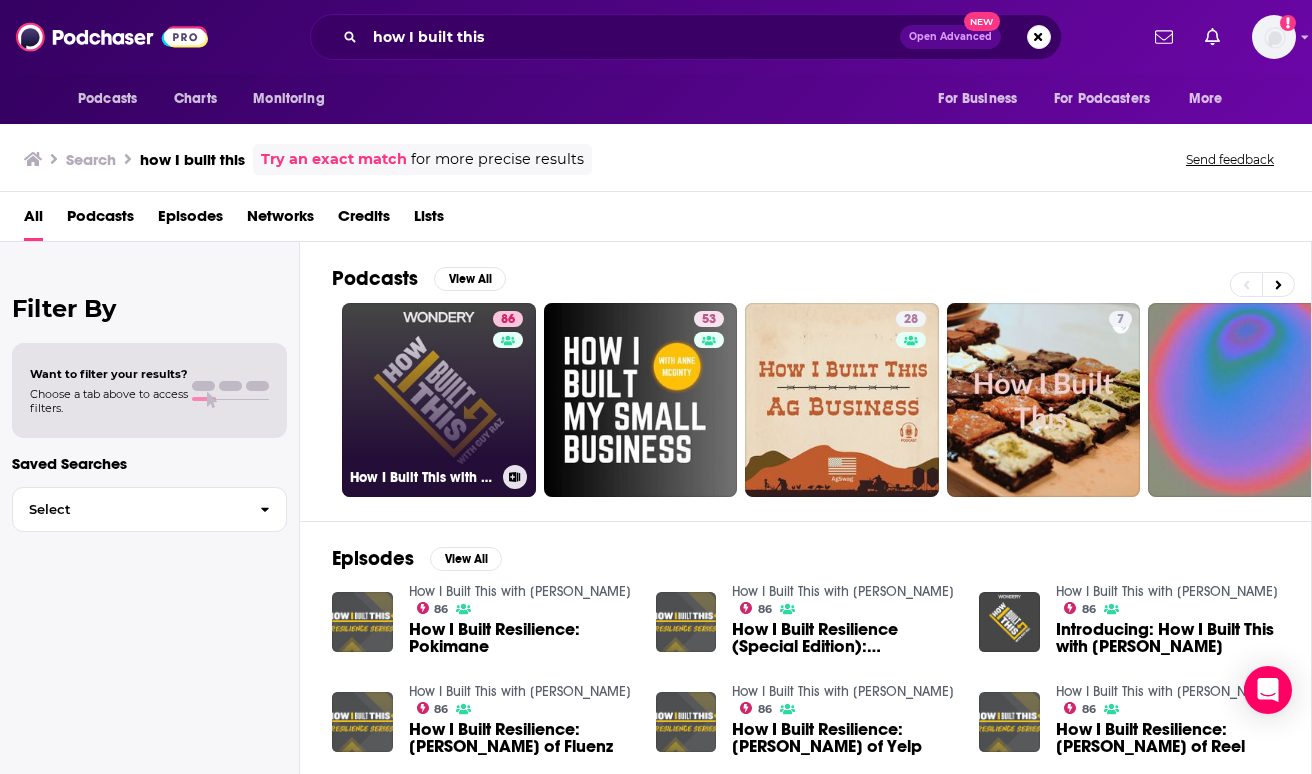click on "86 How I Built This with [PERSON_NAME]" at bounding box center (439, 400) 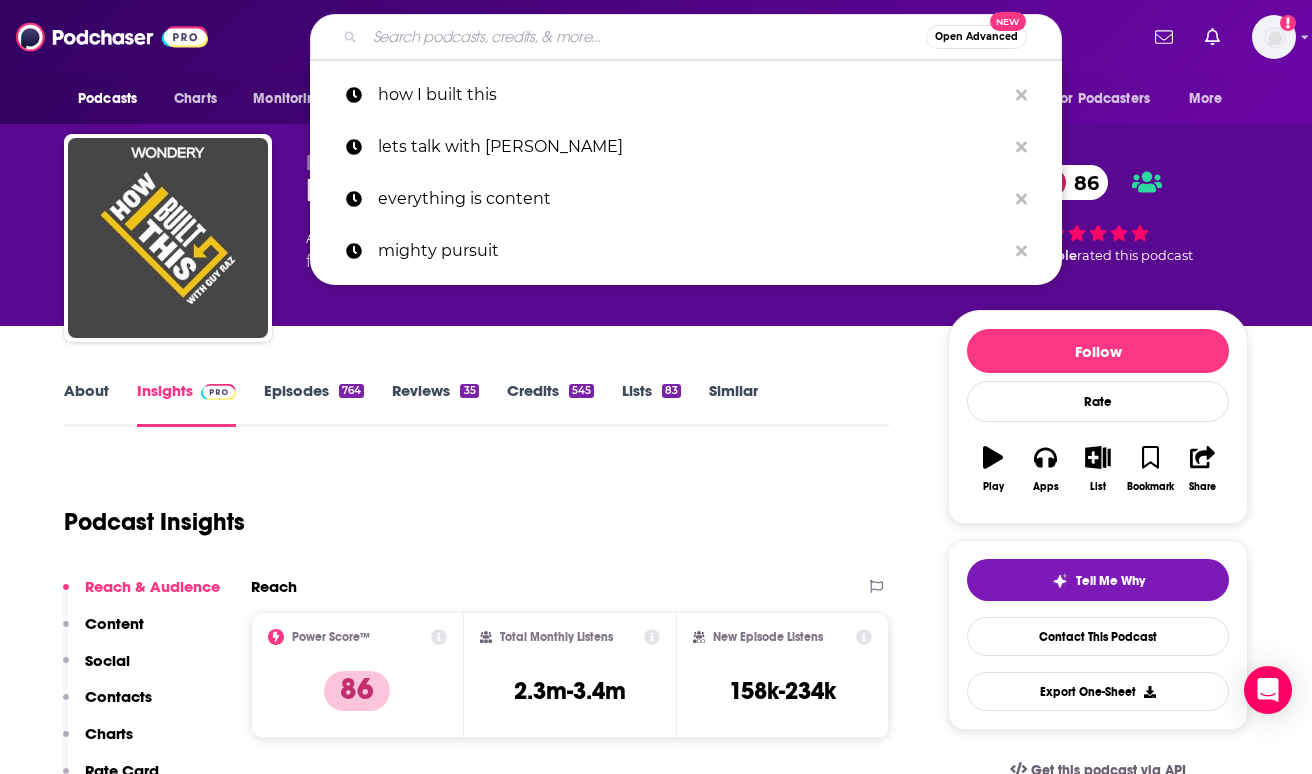 click at bounding box center (645, 37) 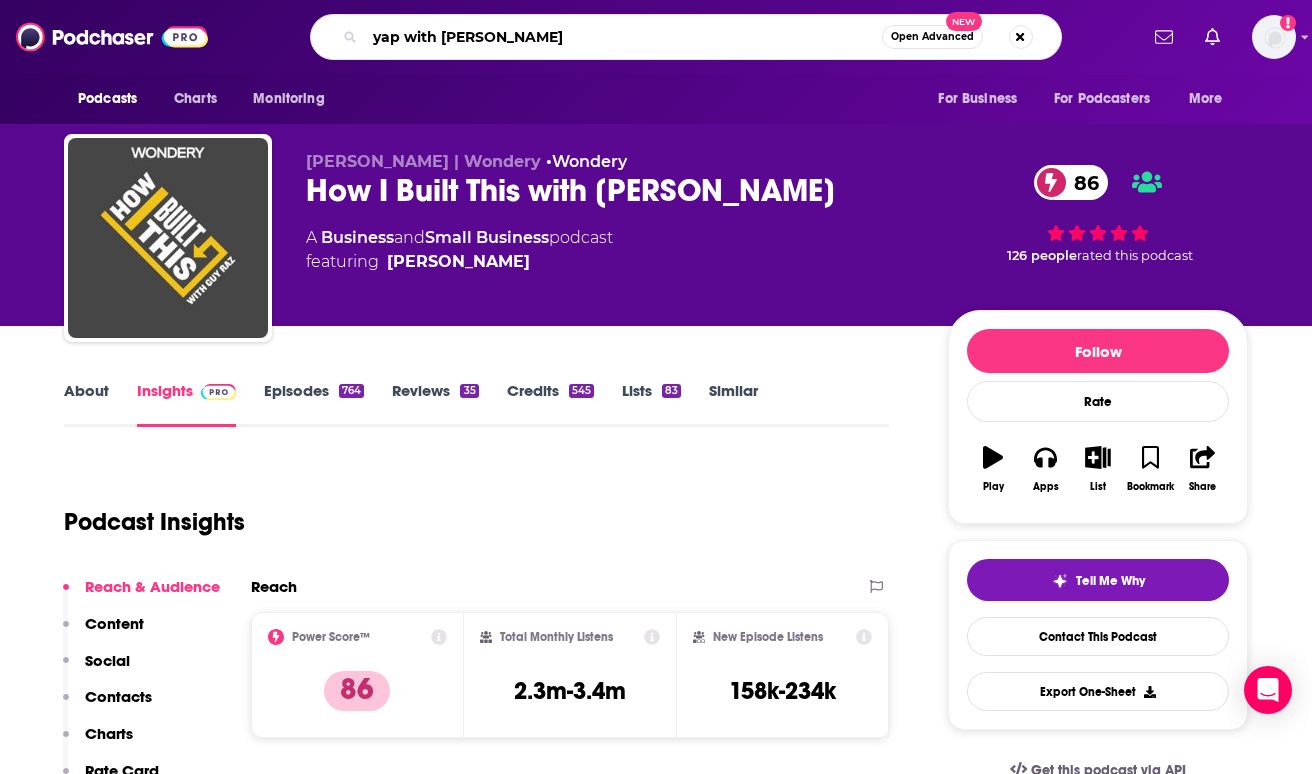 type on "yap with [PERSON_NAME]" 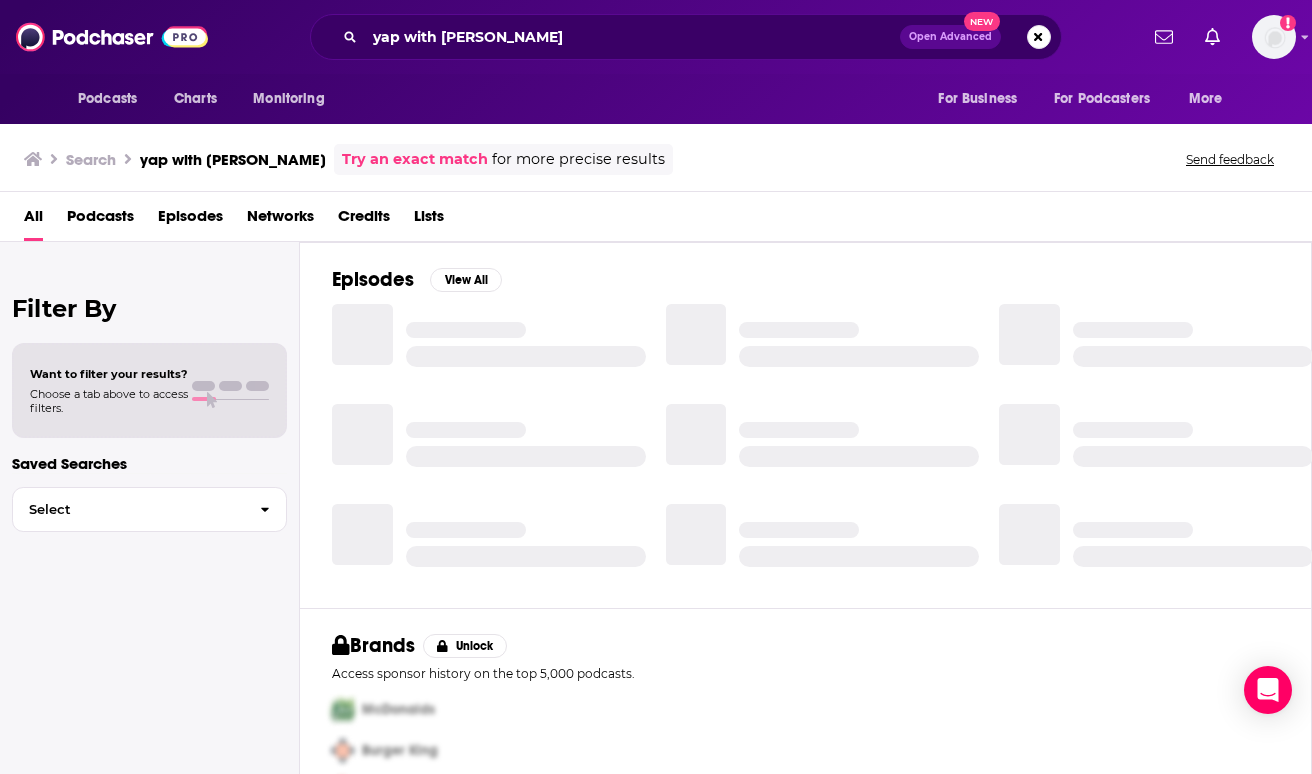 click on "yap with holla Open Advanced New" at bounding box center [686, 37] 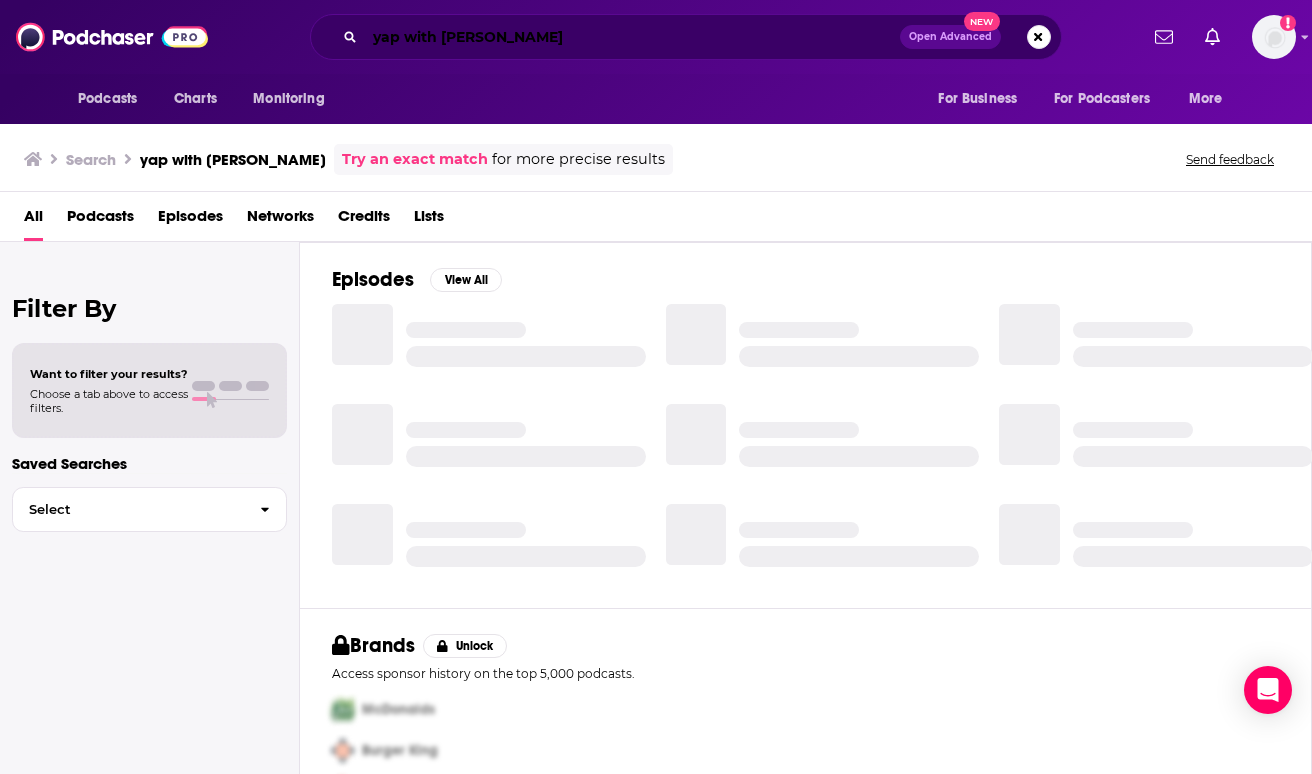 click on "yap with [PERSON_NAME]" at bounding box center [632, 37] 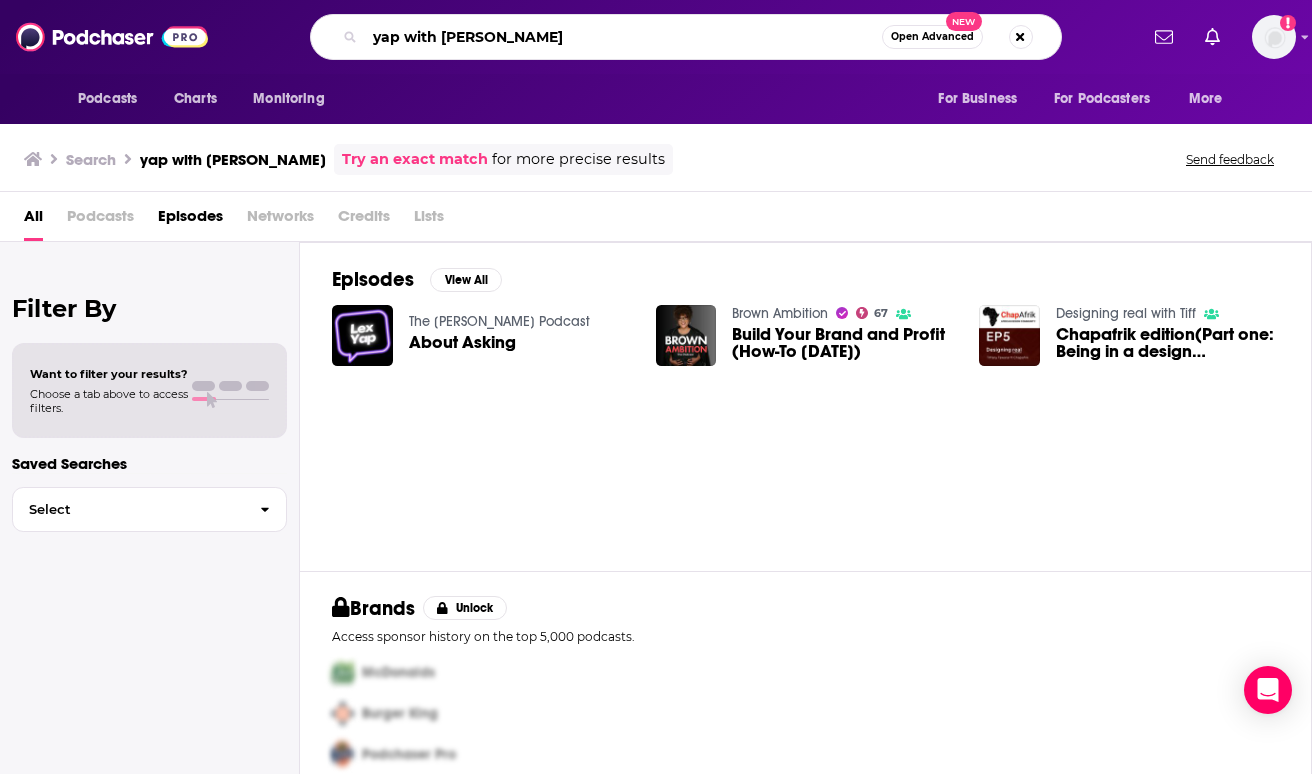 type on "yap with [PERSON_NAME]" 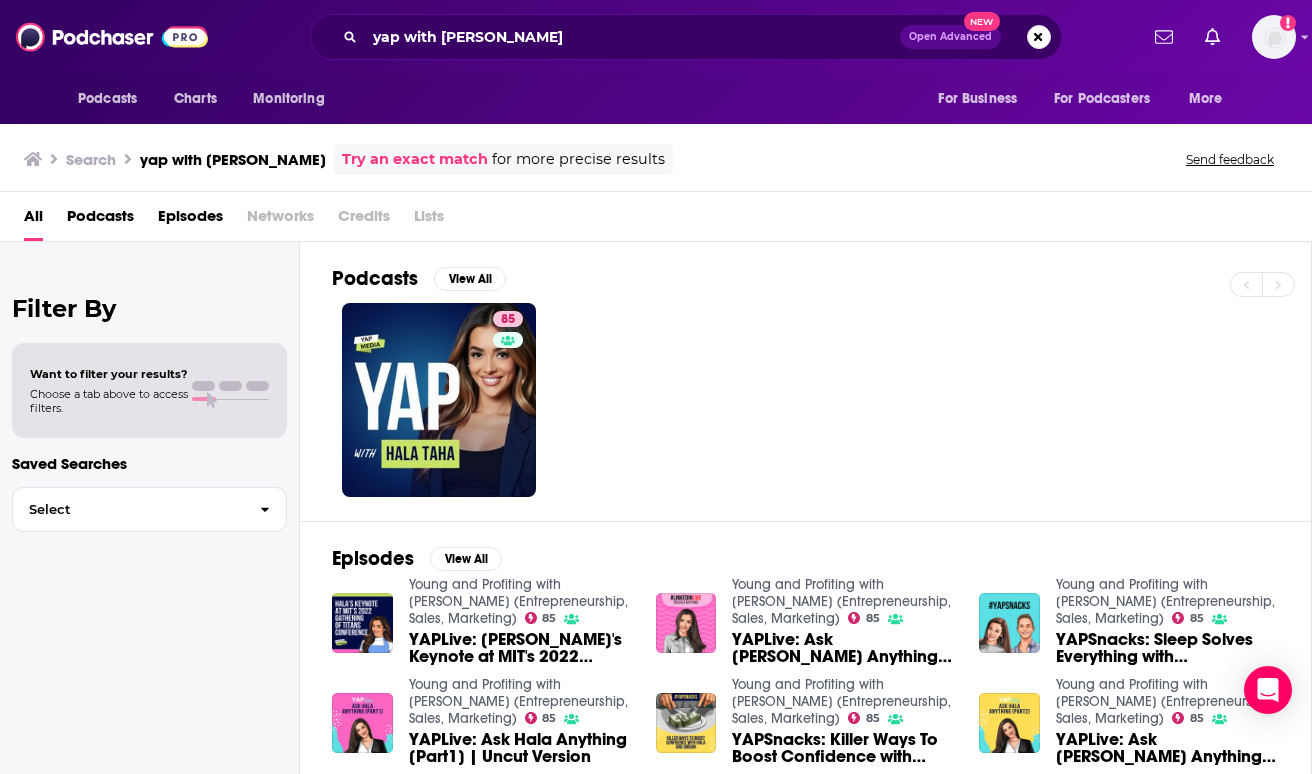scroll, scrollTop: 75, scrollLeft: 0, axis: vertical 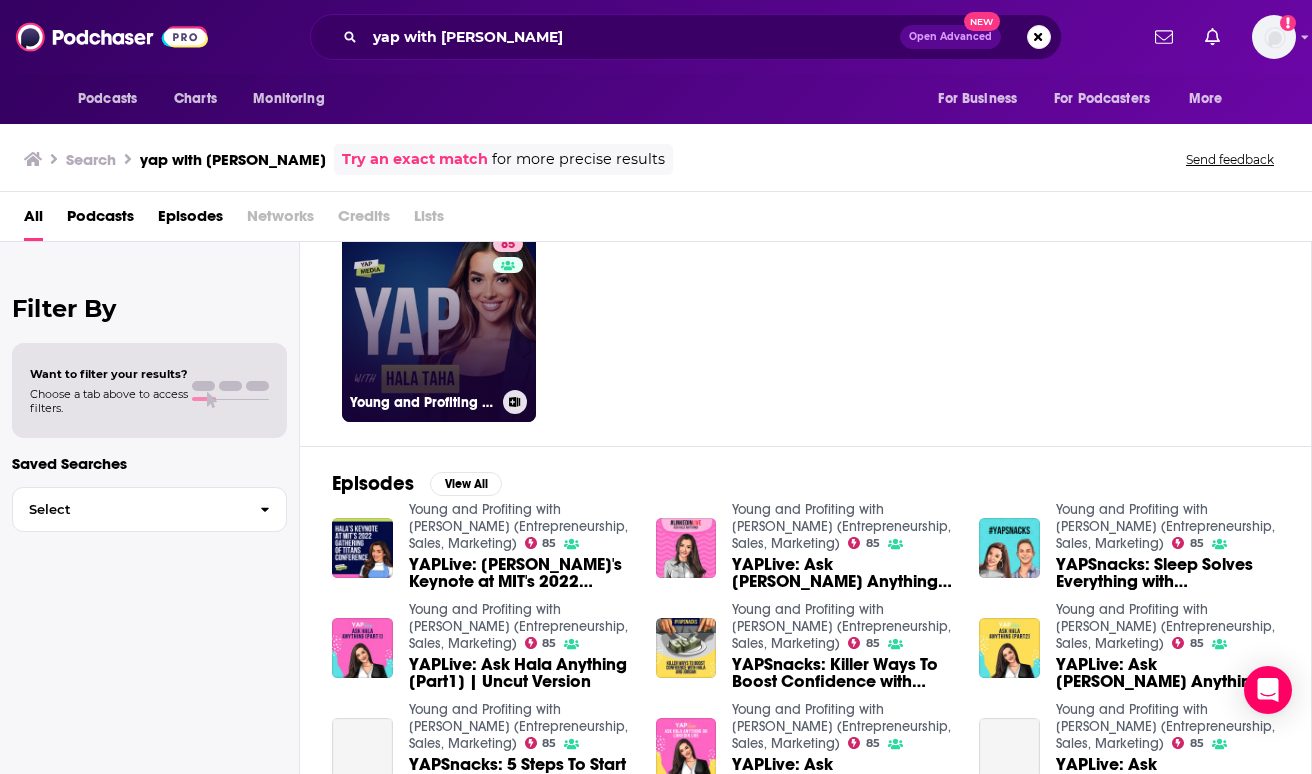 click on "85 Young and Profiting with [PERSON_NAME] (Entrepreneurship, Sales, Marketing)" at bounding box center (439, 325) 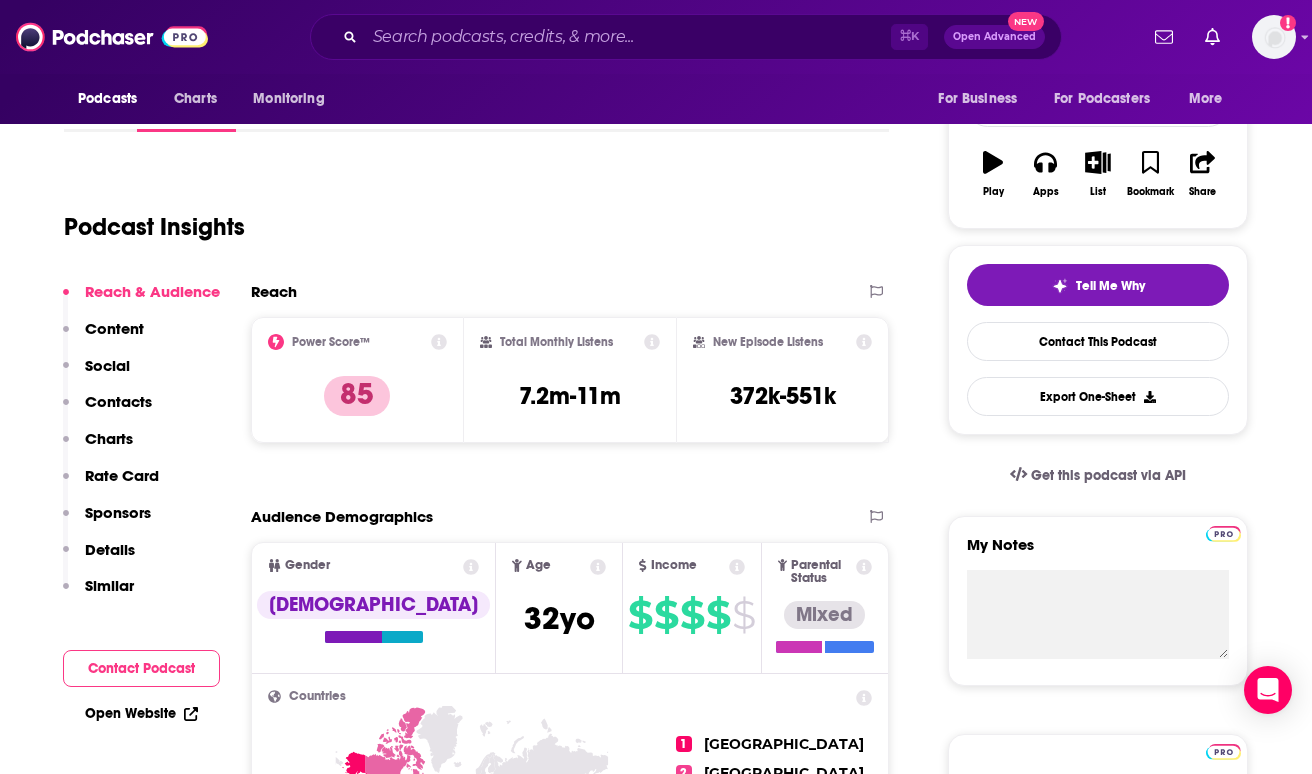 scroll, scrollTop: 332, scrollLeft: 0, axis: vertical 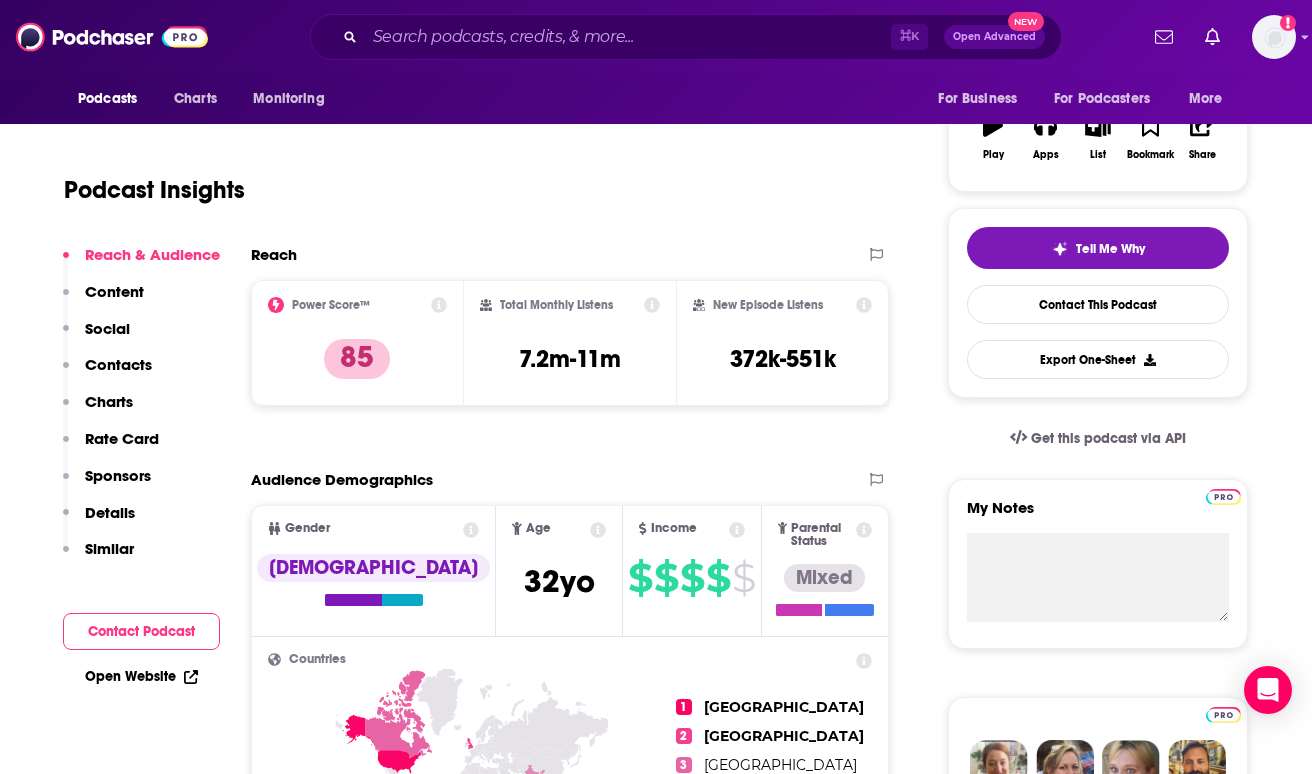 click on "Contacts" at bounding box center (118, 364) 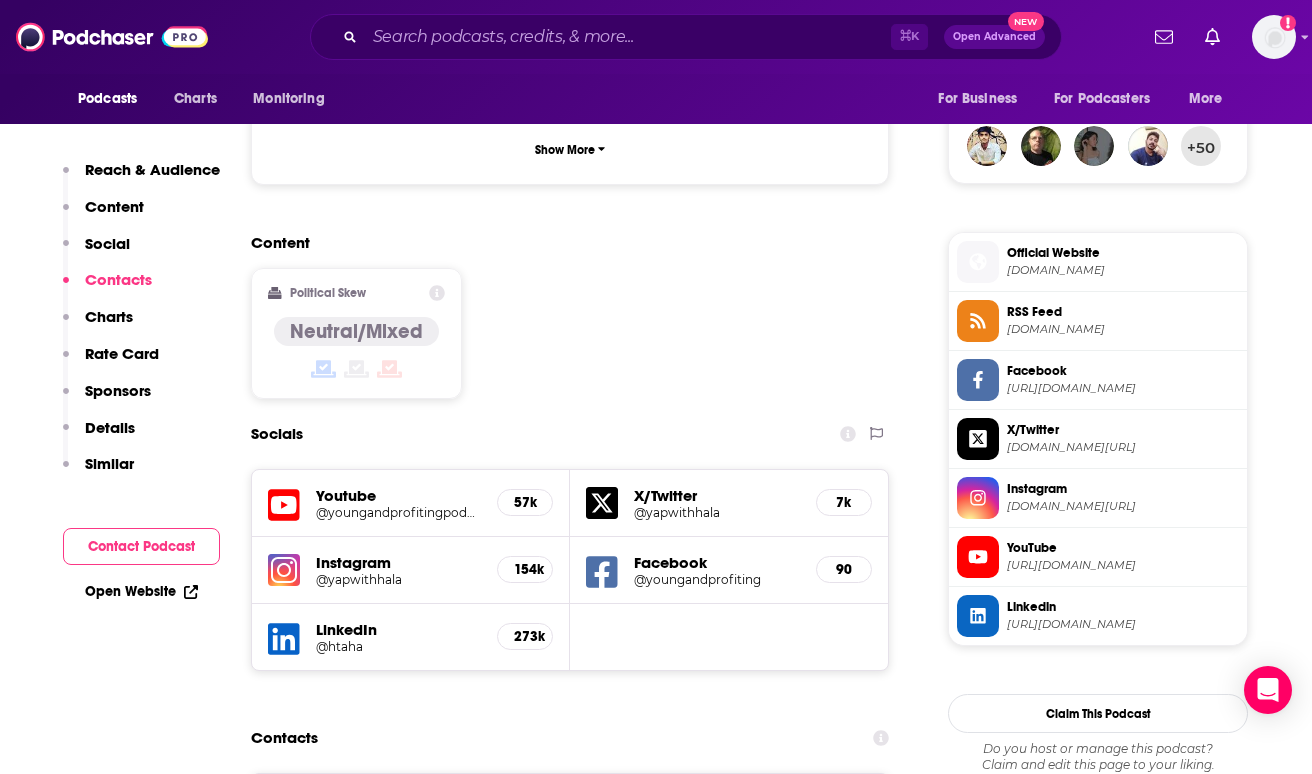 scroll, scrollTop: 1781, scrollLeft: 0, axis: vertical 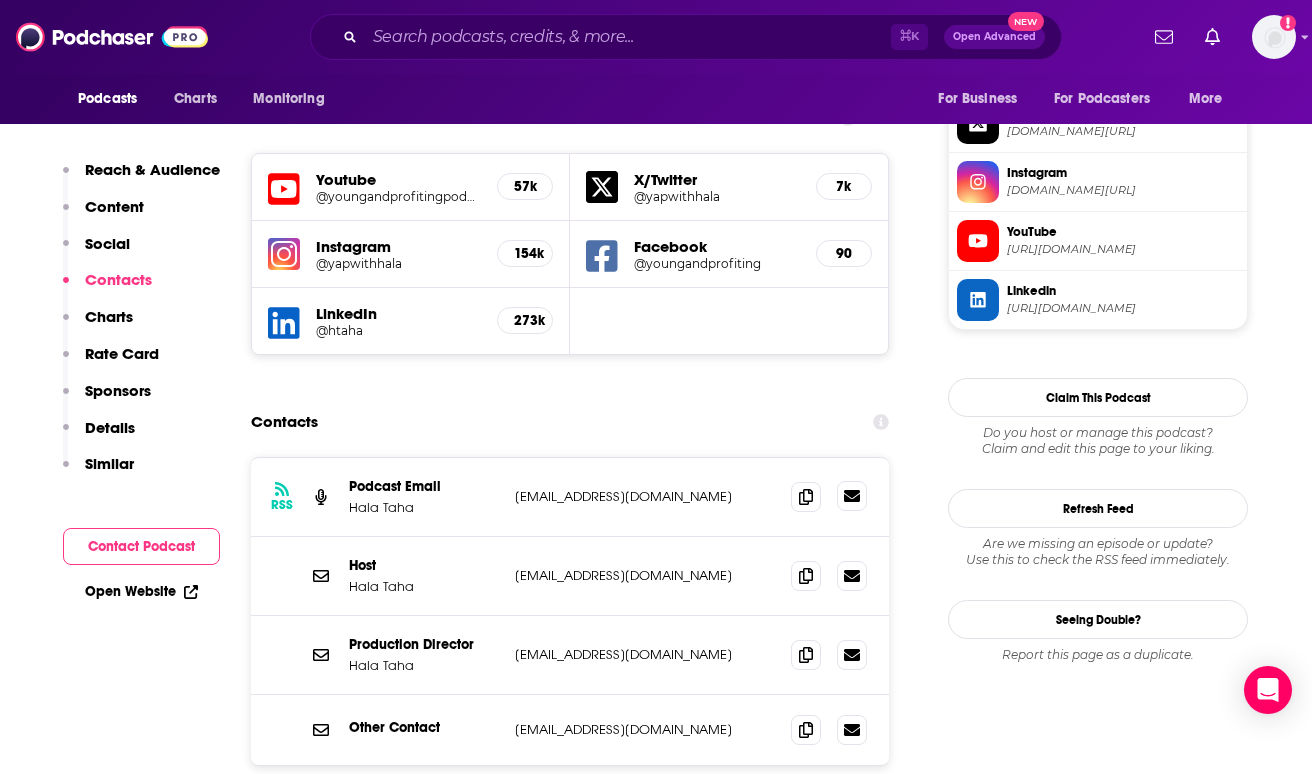 click 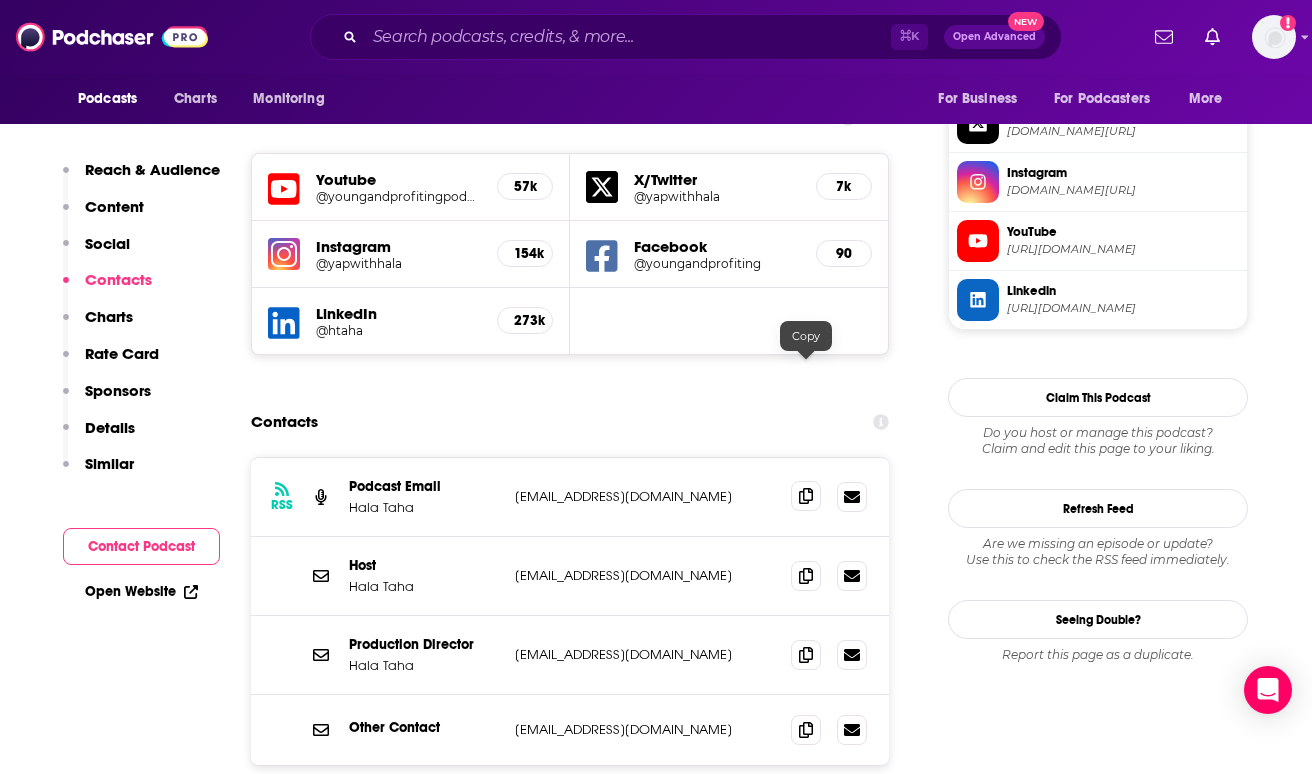 click 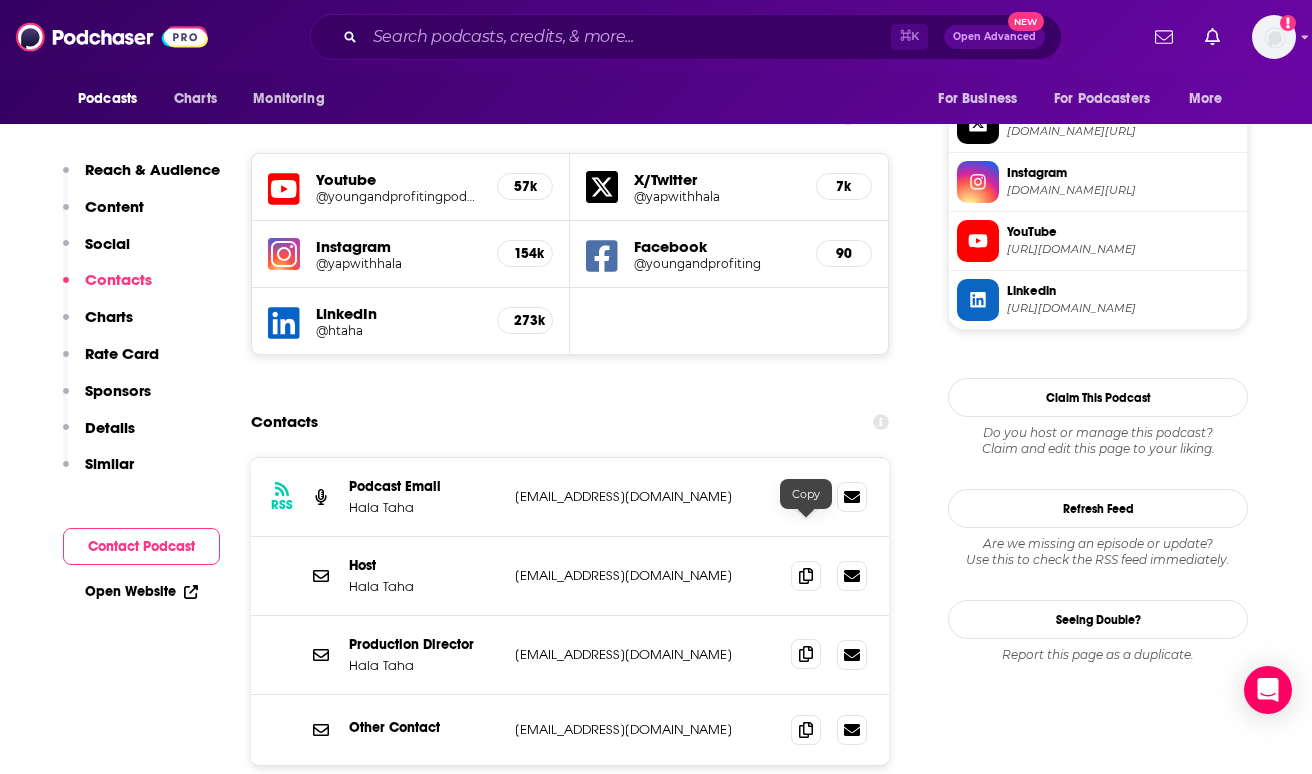 click 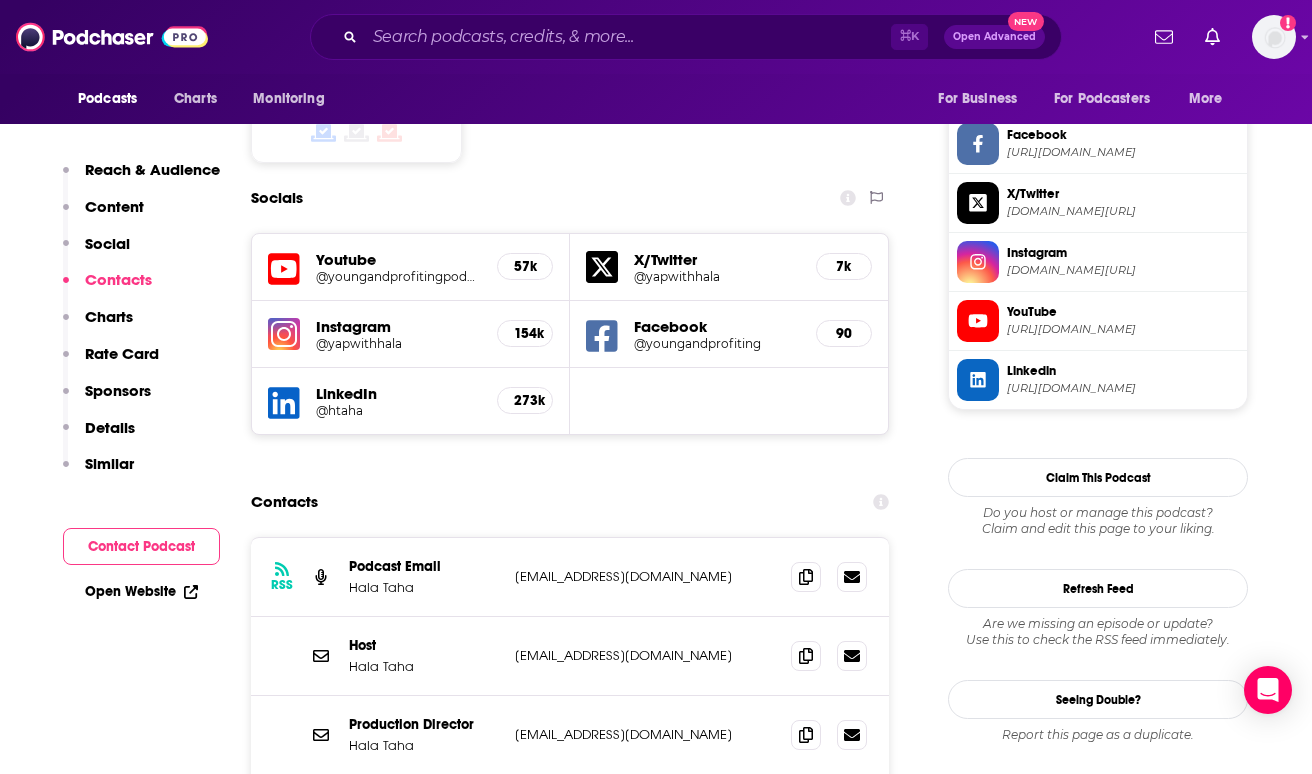 scroll, scrollTop: 1695, scrollLeft: 0, axis: vertical 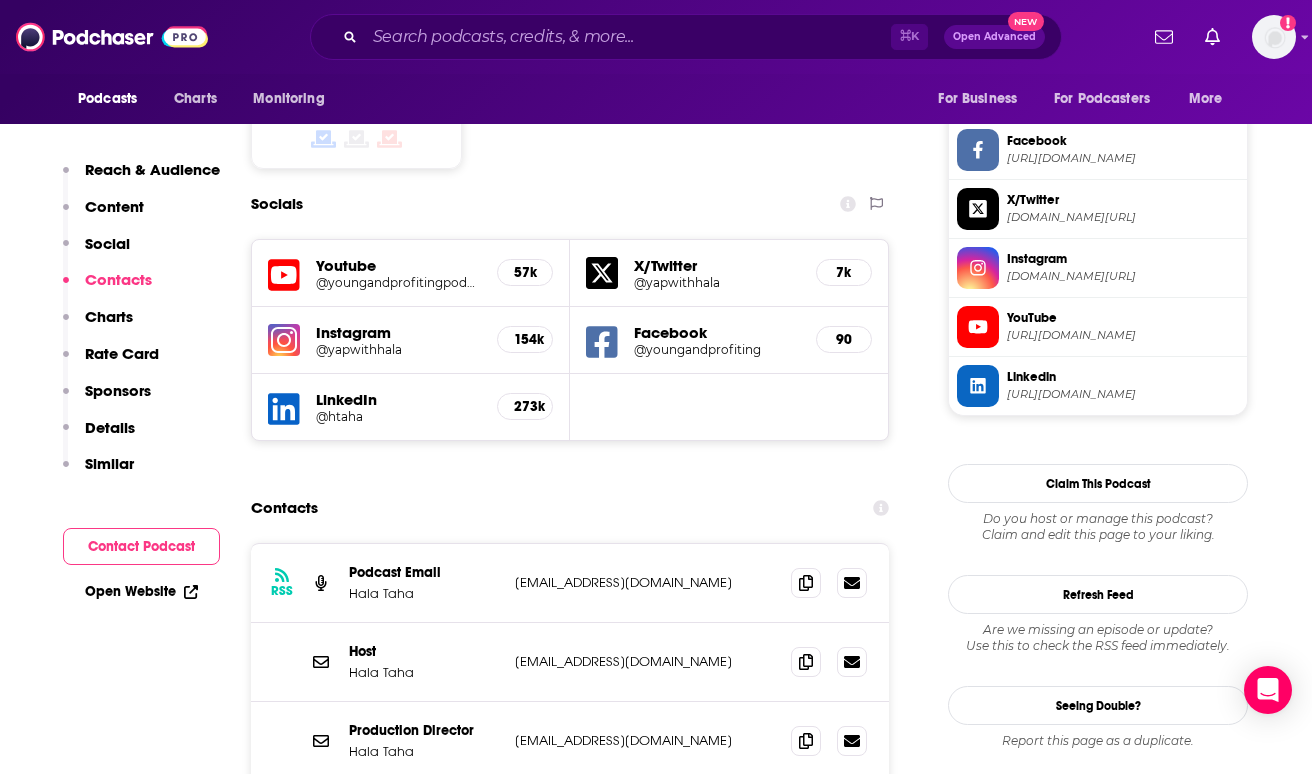 click on "Contacts" at bounding box center [570, 508] 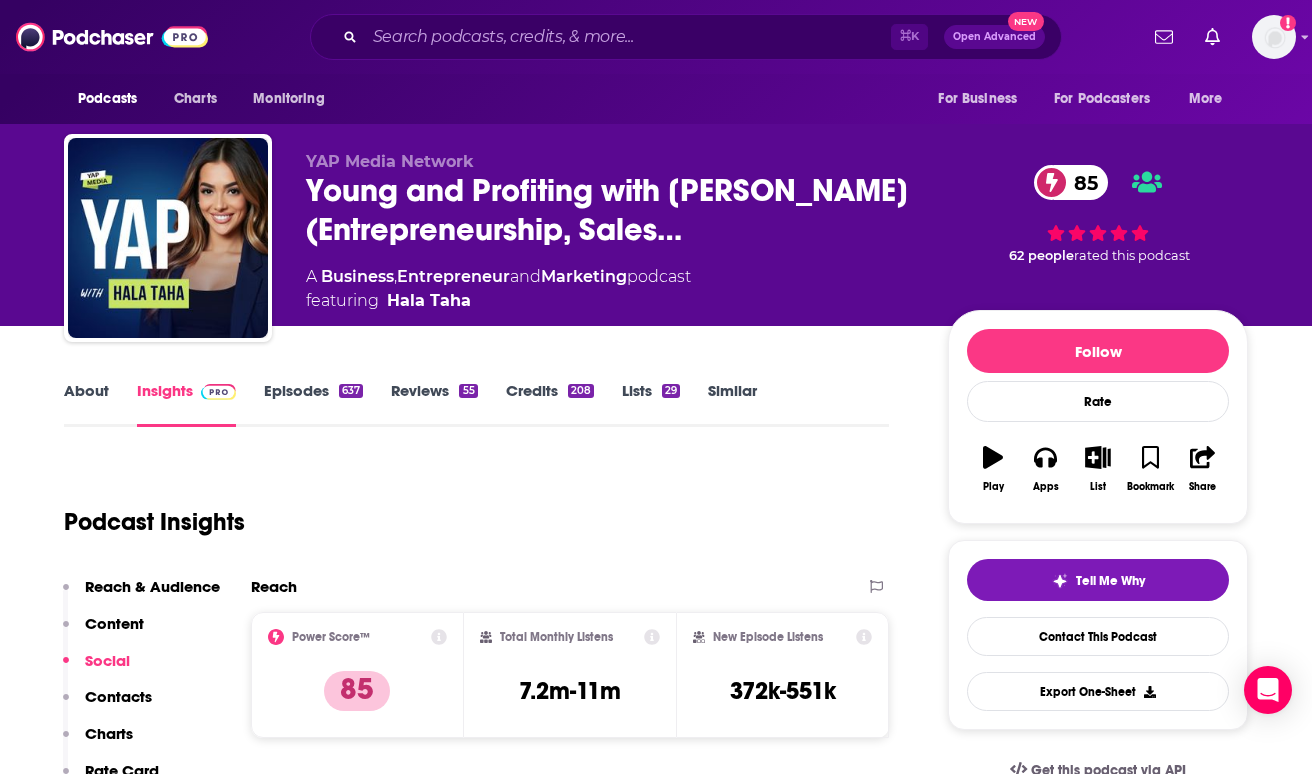 scroll, scrollTop: 0, scrollLeft: 0, axis: both 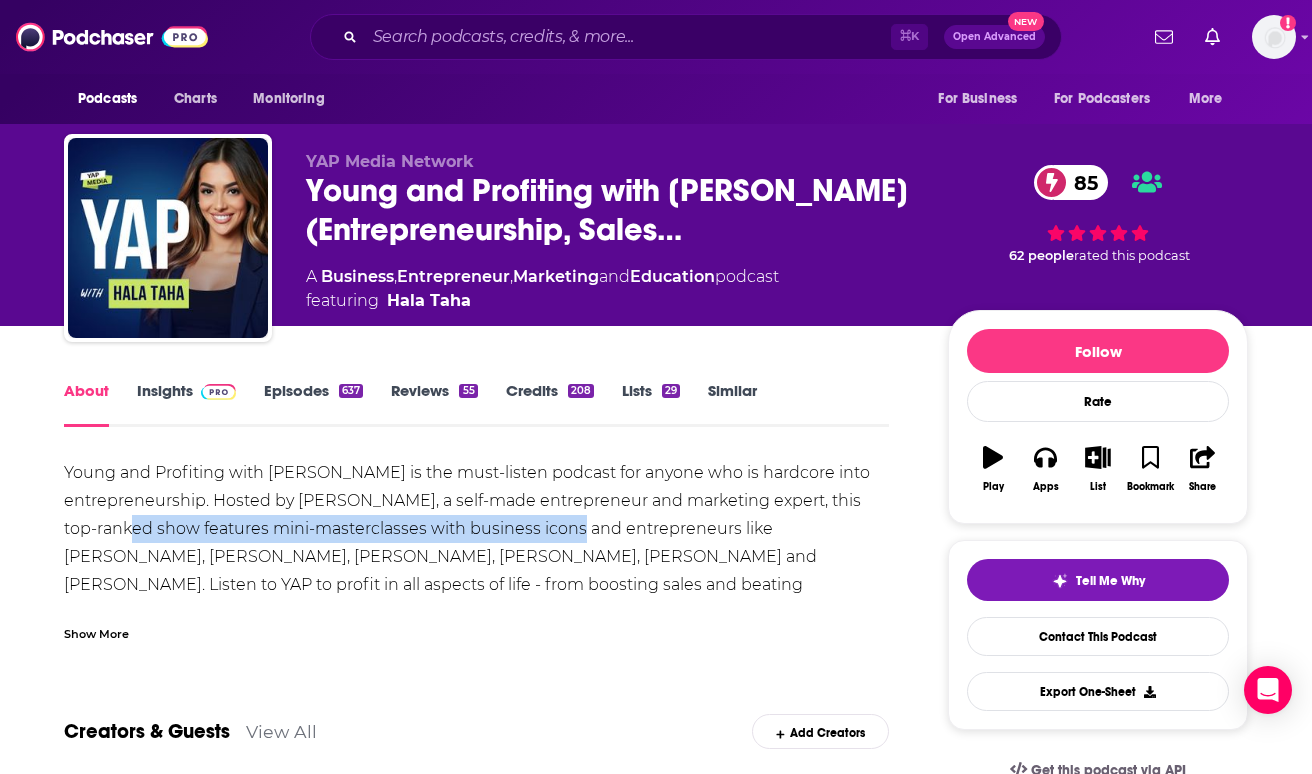 drag, startPoint x: 170, startPoint y: 522, endPoint x: 614, endPoint y: 526, distance: 444.018 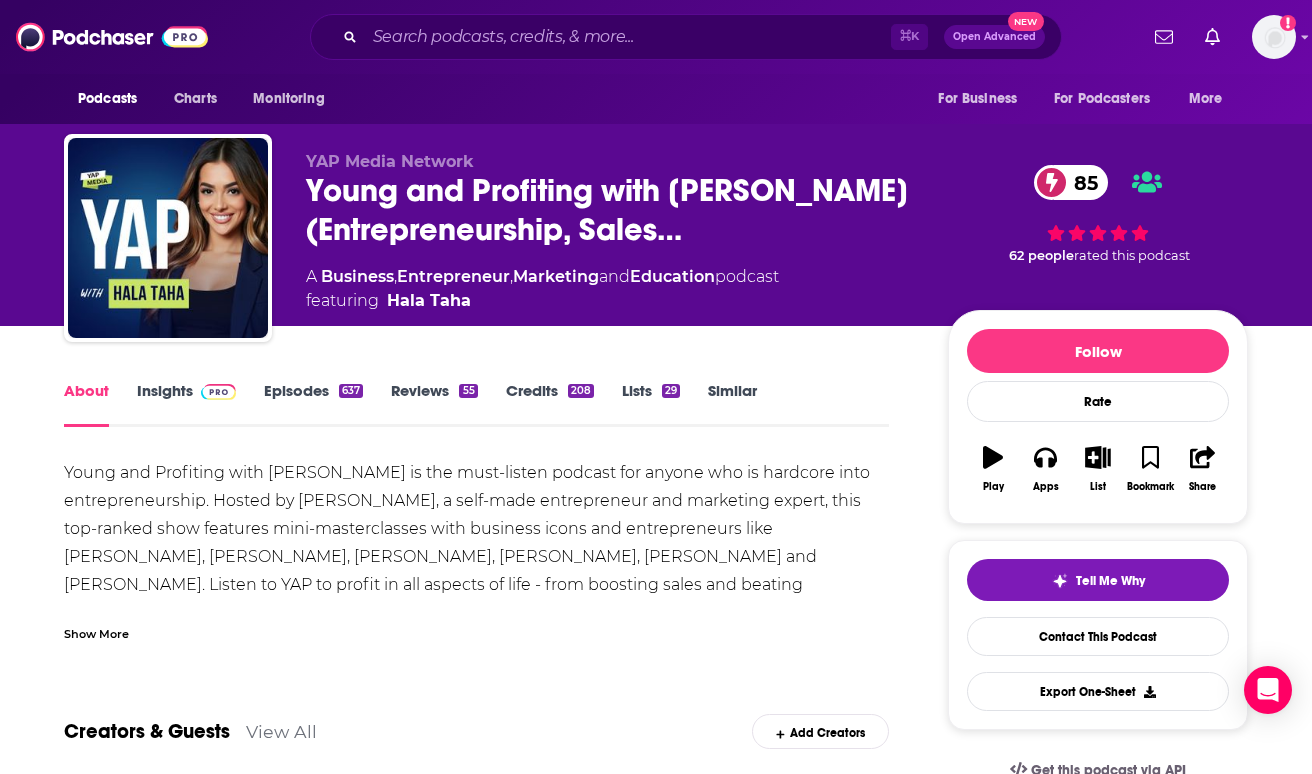 click on "Young and Profiting with [PERSON_NAME] is the must-listen podcast for anyone who is hardcore into entrepreneurship. Hosted by [PERSON_NAME], a self-made entrepreneur and marketing expert, this top-ranked show features mini-masterclasses with business icons and entrepreneurs like [PERSON_NAME], [PERSON_NAME], [PERSON_NAME], [PERSON_NAME], [PERSON_NAME] and [PERSON_NAME]. Listen to YAP to profit in all aspects of life - from boosting sales and beating algorithms, to brain hacks and biohacking. Whether you’re launching a startup, scaling your business or simply wanting to expand your sales and marketing skills, each episode delivers actionable advice that WILL help you profit in life. If you want the motivation to level up your entrepreneurship game and work hard - while still prioritizing your mental and physical health - then Listen, Learn and Profit with Young and Profiting Podcast! Show More" at bounding box center (476, 550) 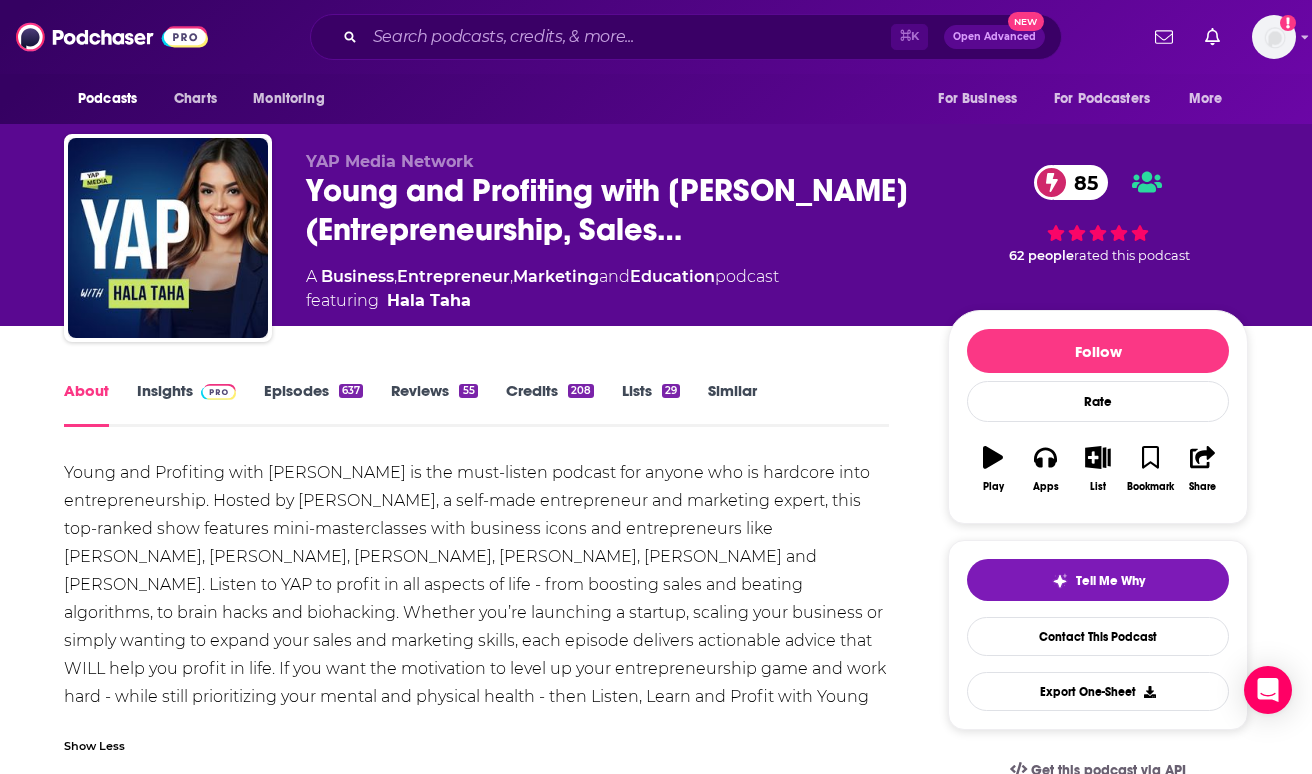 scroll, scrollTop: 0, scrollLeft: 0, axis: both 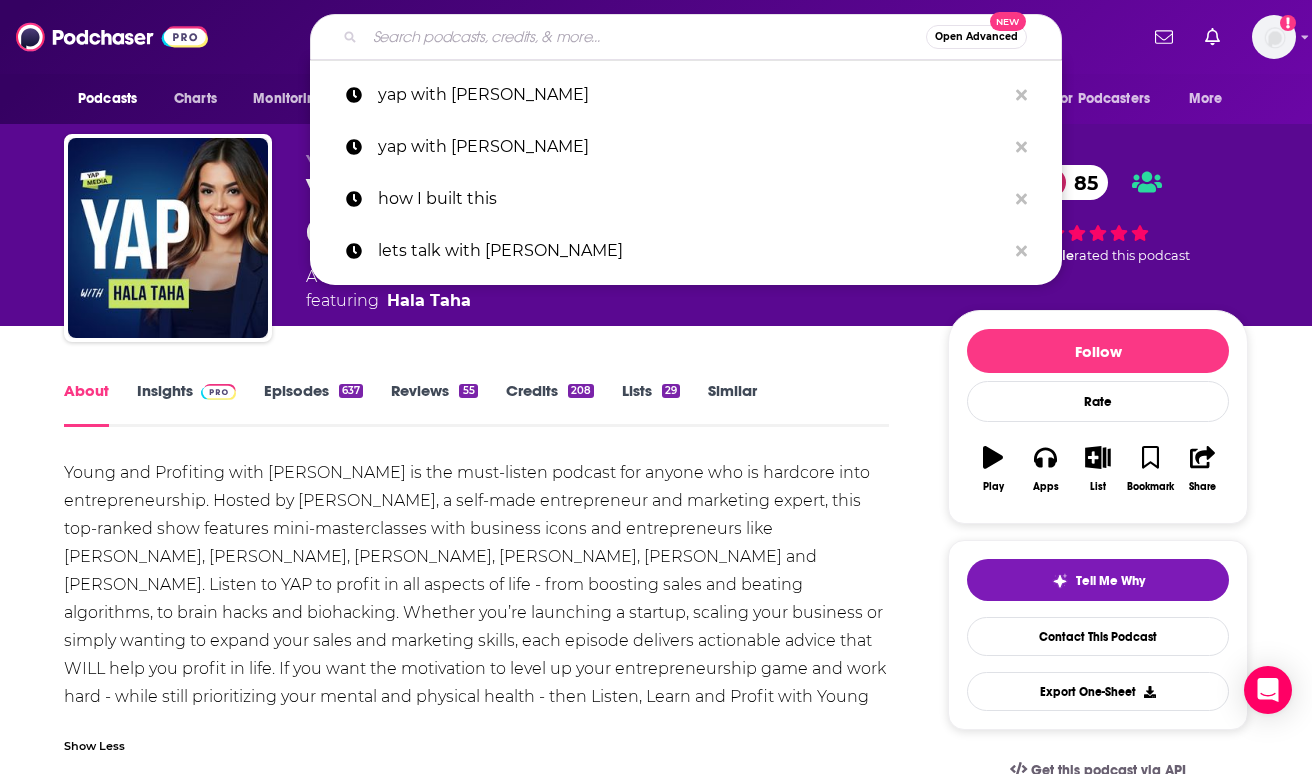 click at bounding box center [645, 37] 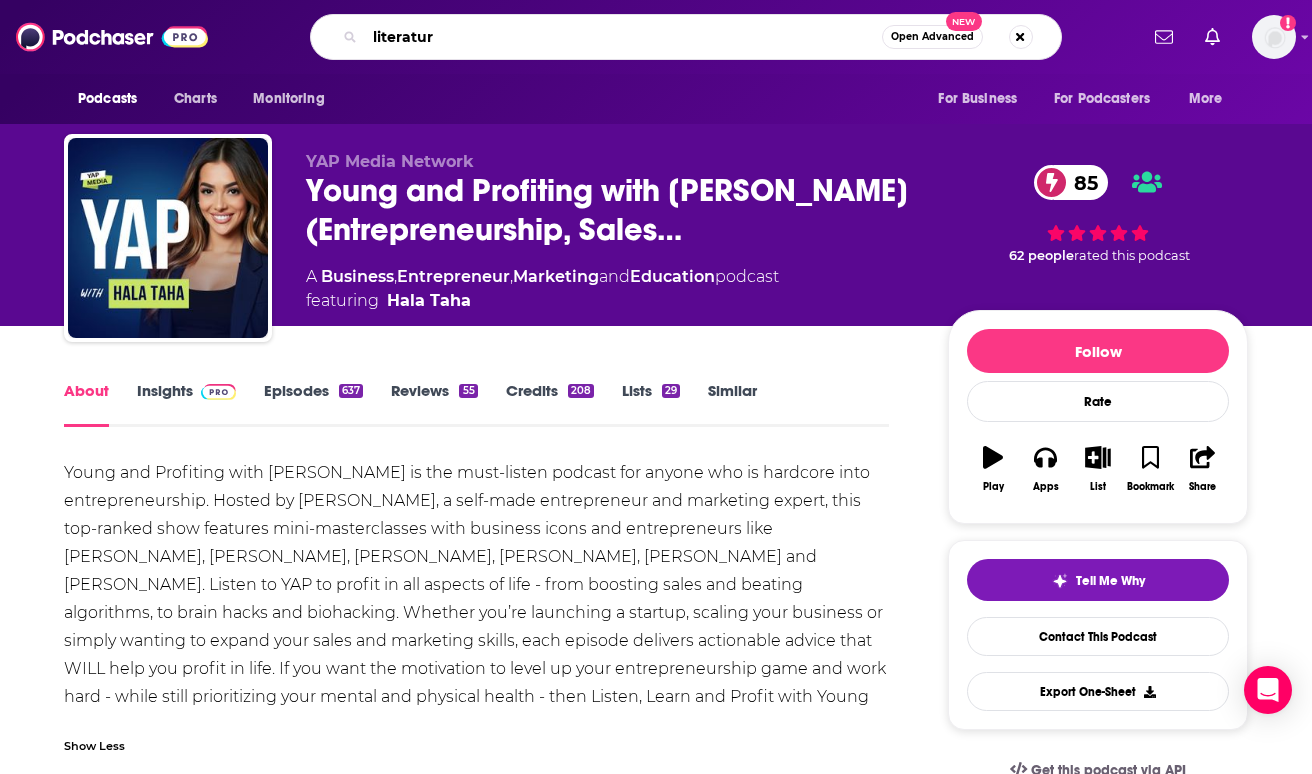 type on "literature" 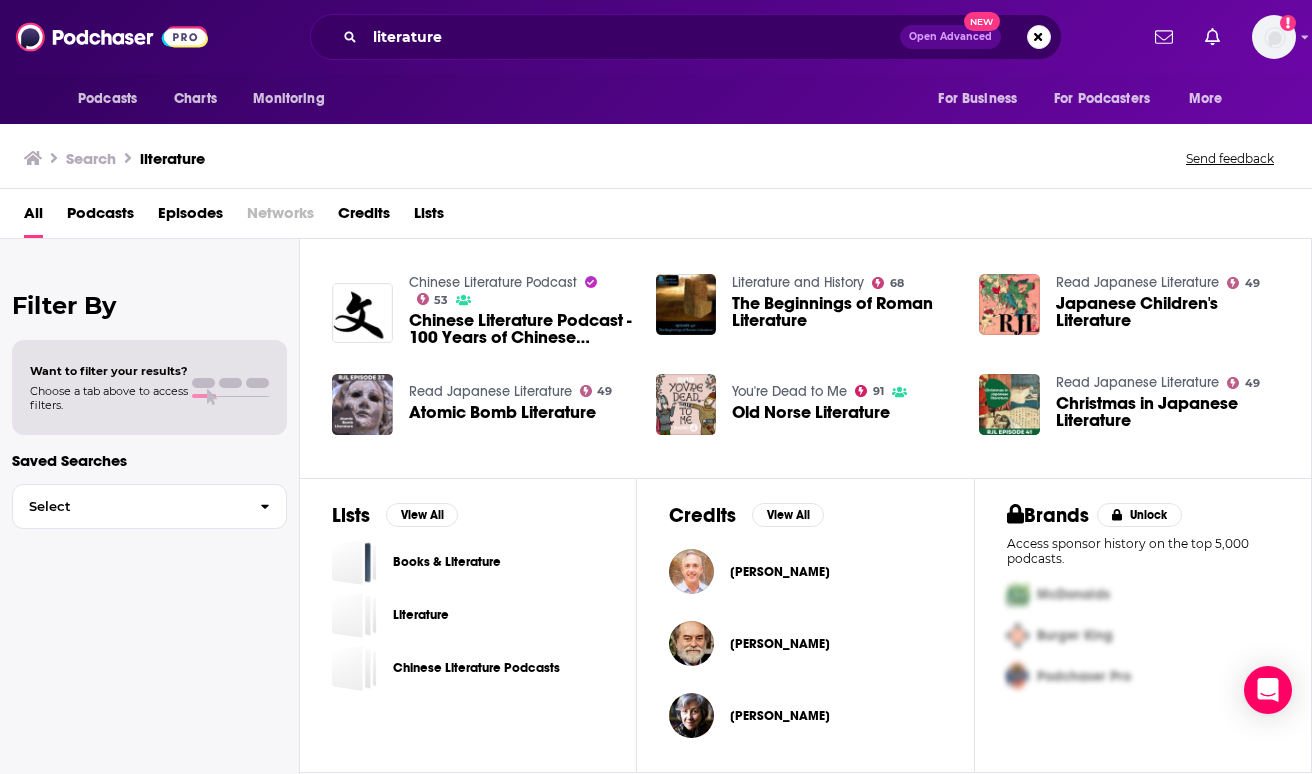 scroll, scrollTop: 527, scrollLeft: 0, axis: vertical 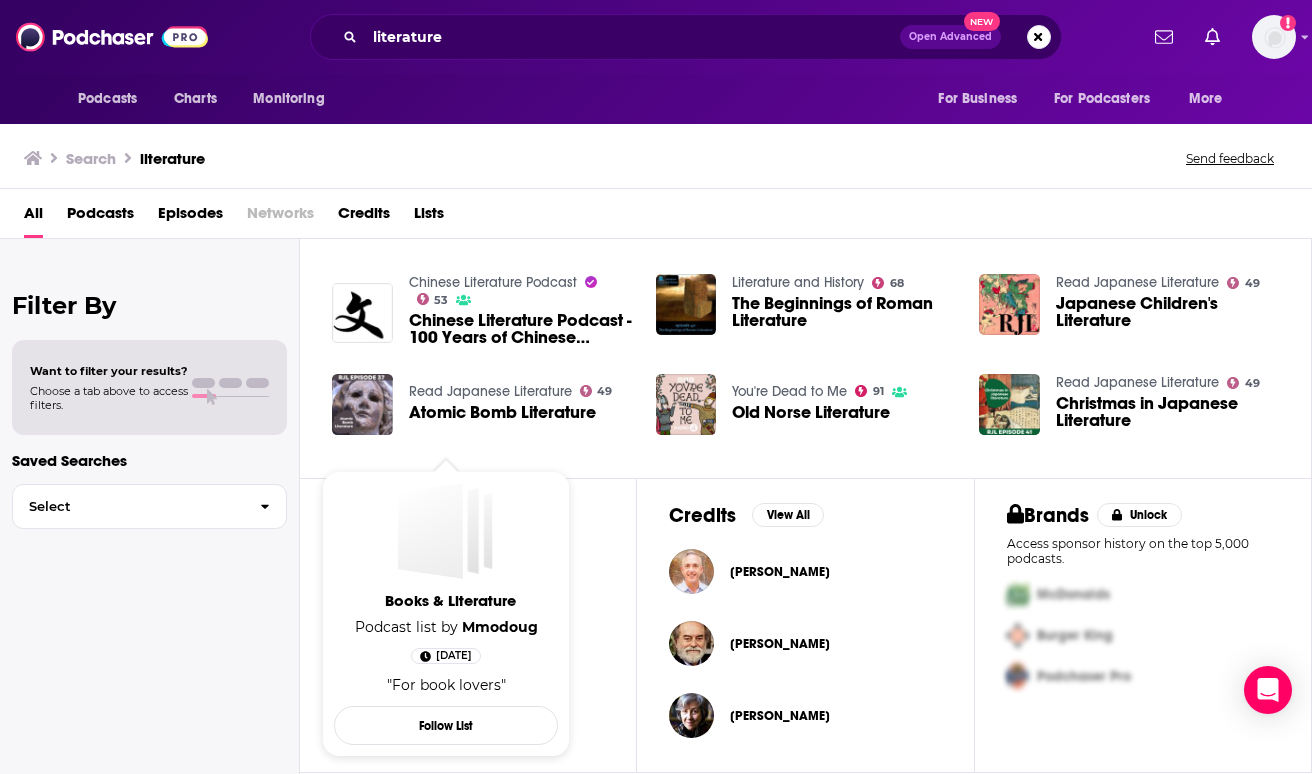 click at bounding box center (446, 531) 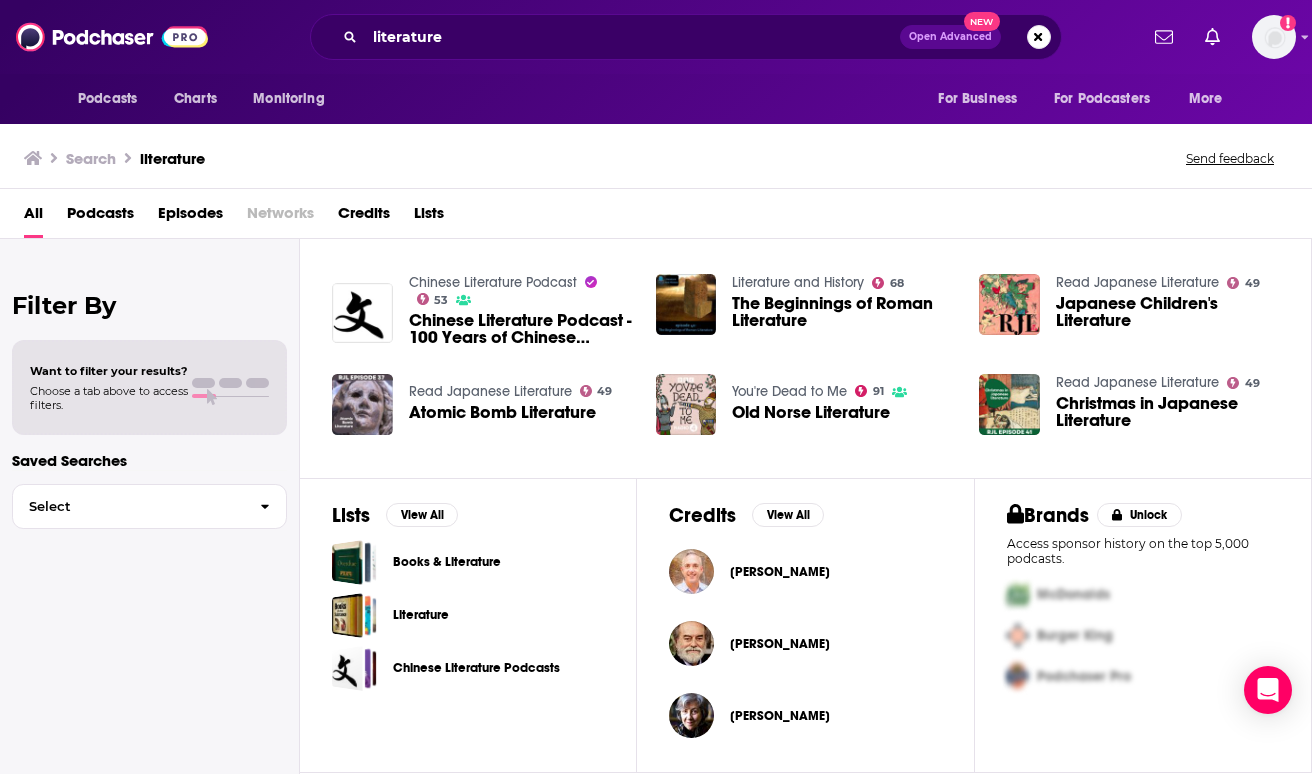 scroll, scrollTop: 527, scrollLeft: 0, axis: vertical 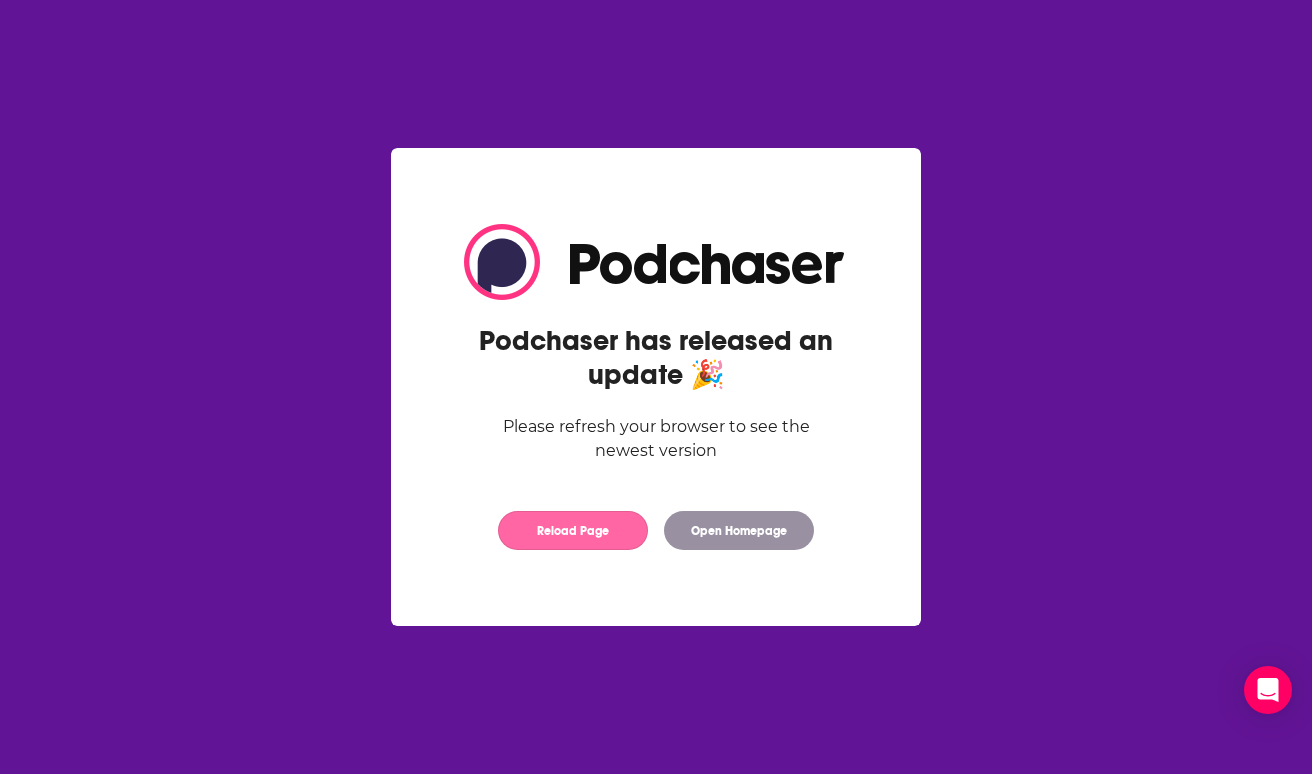 click on "Reload Page" at bounding box center (573, 530) 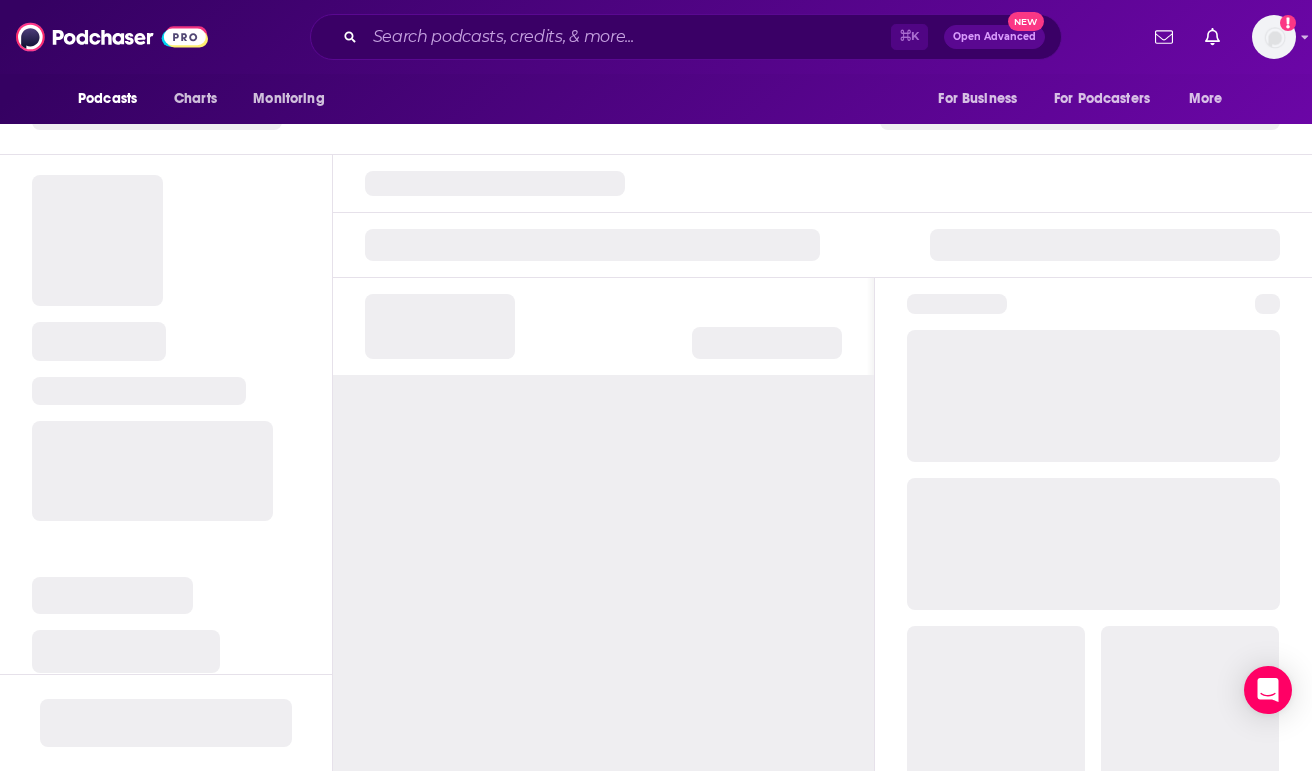 scroll, scrollTop: 0, scrollLeft: 0, axis: both 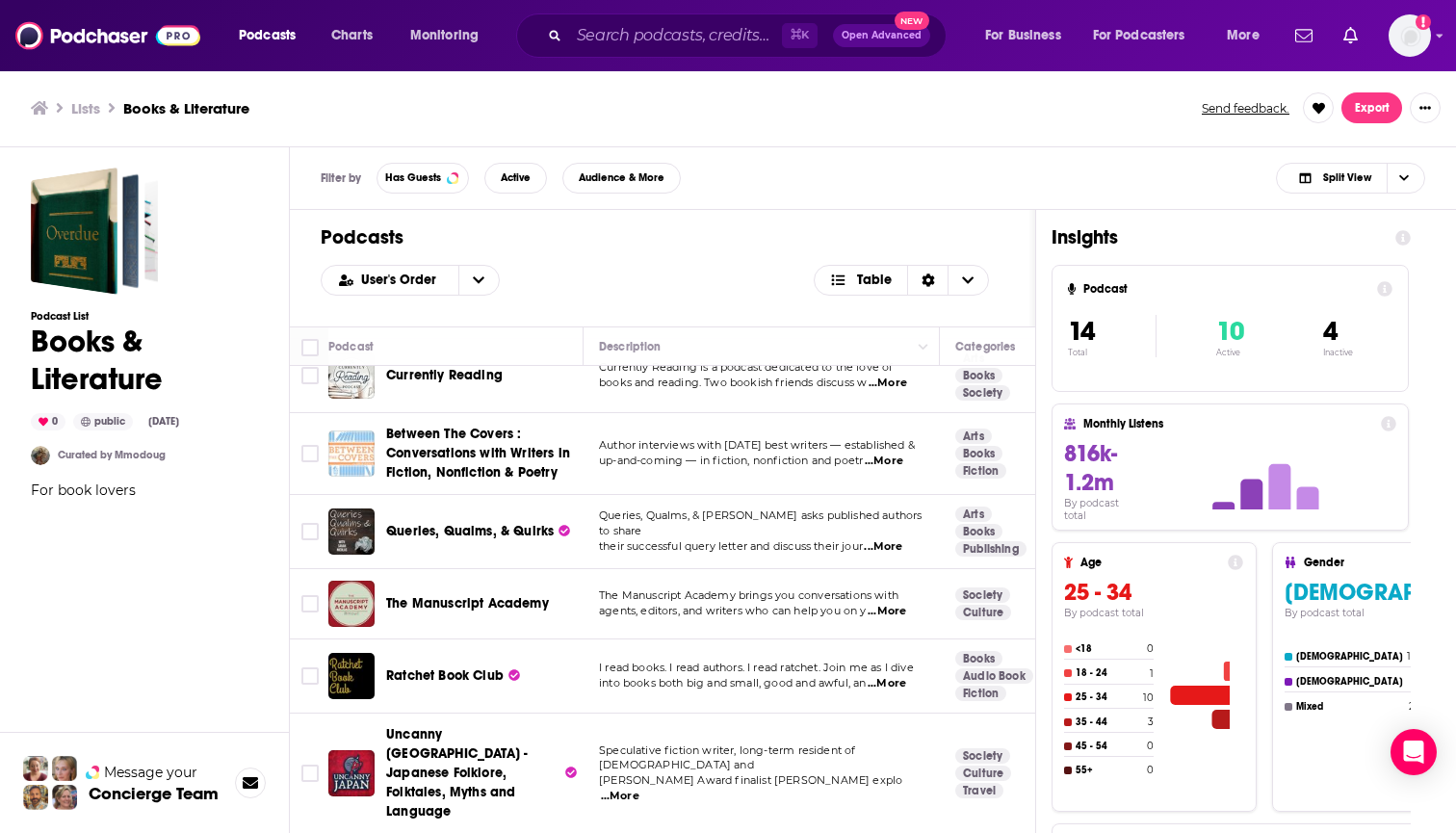 click on "Lit Society: Books and Drama" at bounding box center [479, 870] 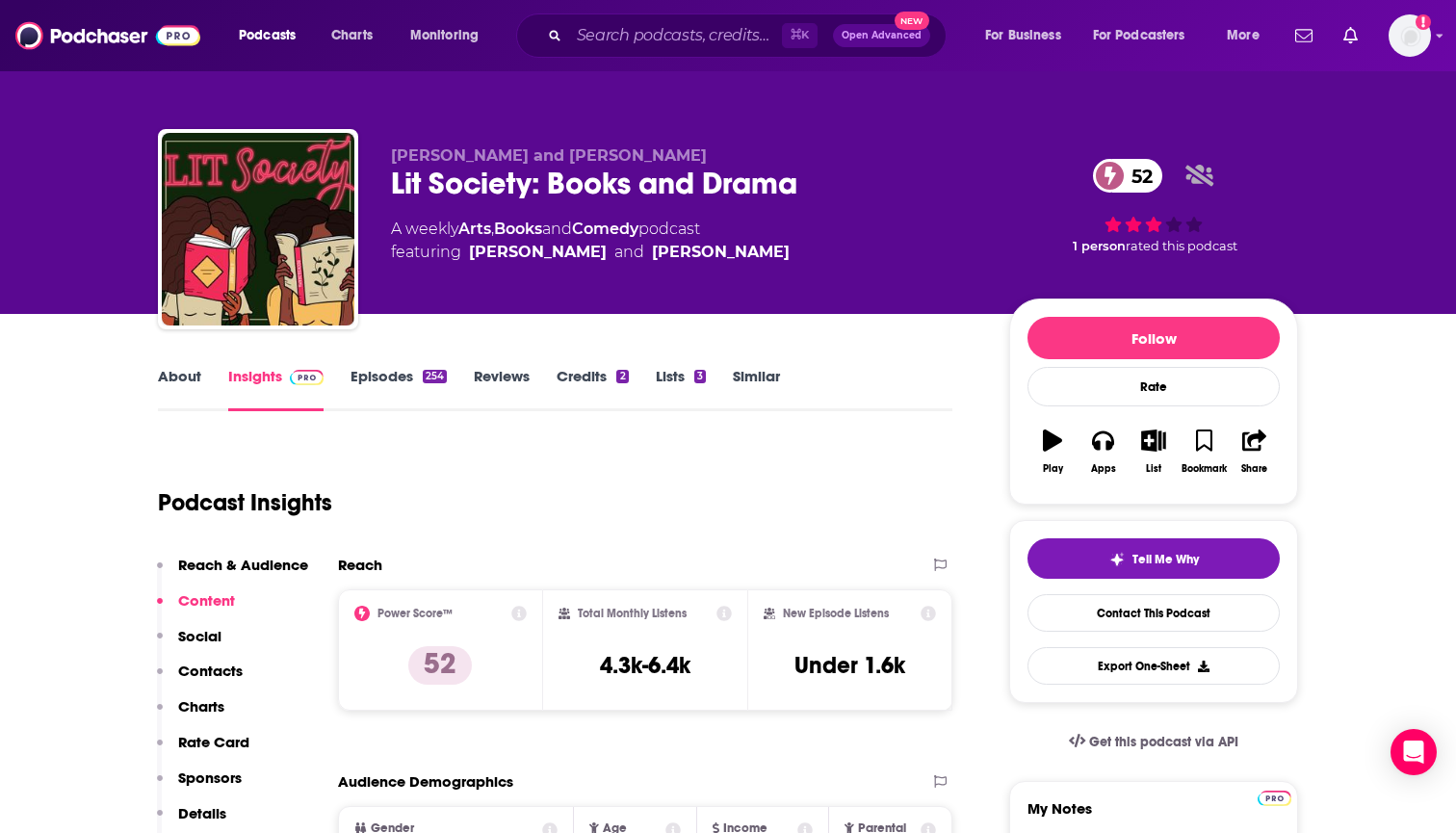 scroll, scrollTop: 0, scrollLeft: 0, axis: both 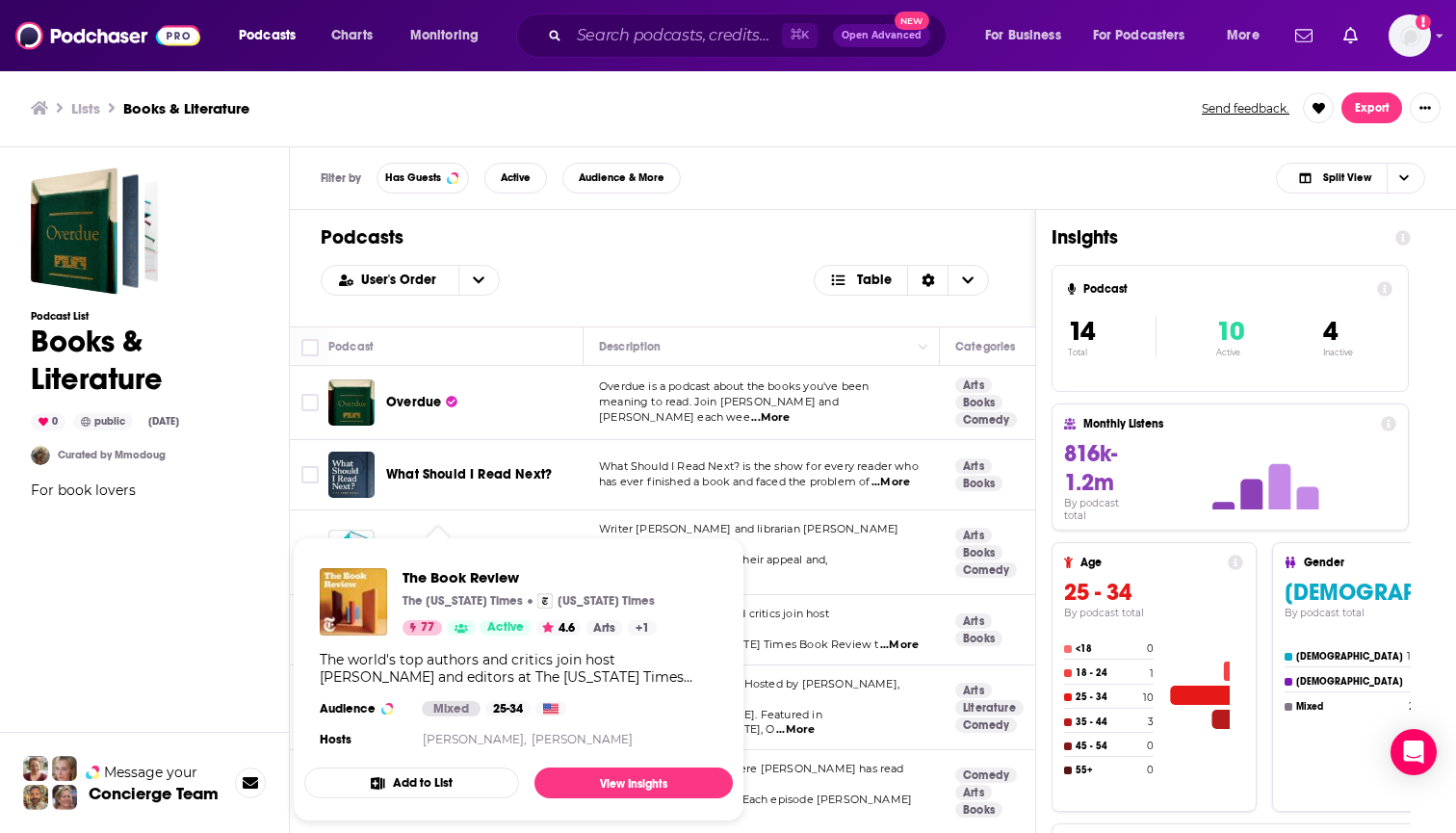 click 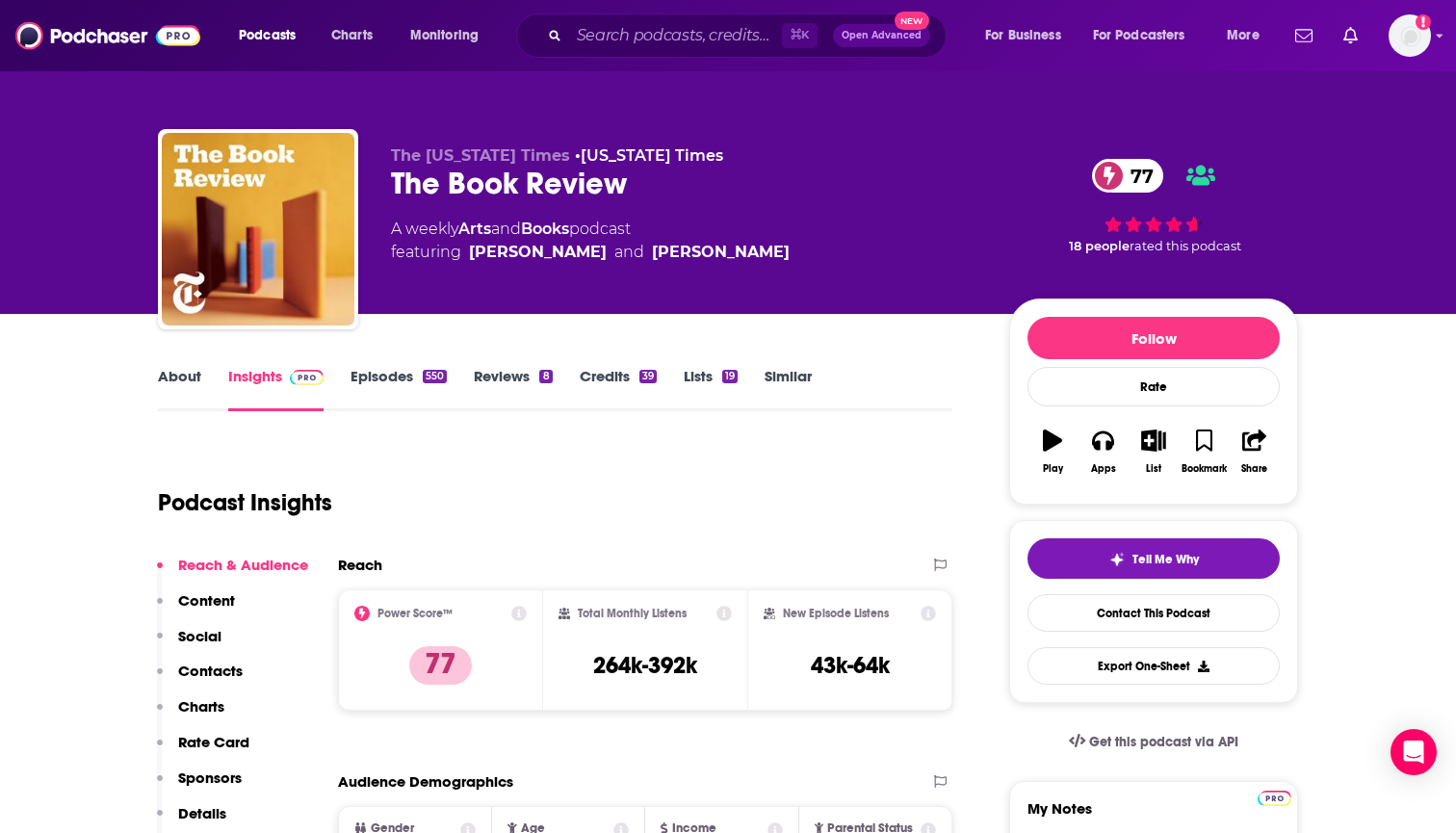 scroll, scrollTop: 0, scrollLeft: 0, axis: both 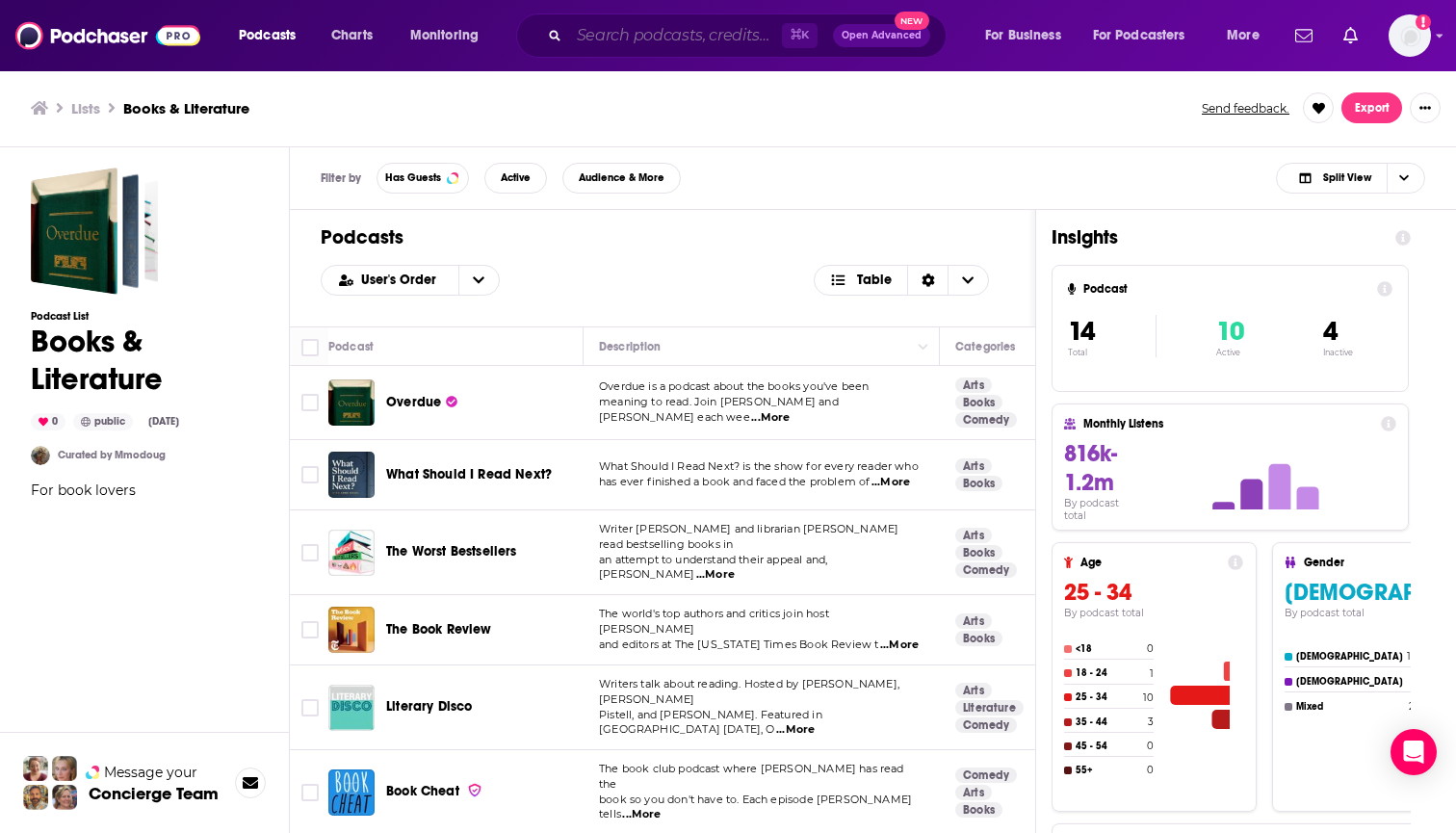 click at bounding box center [675, 36] 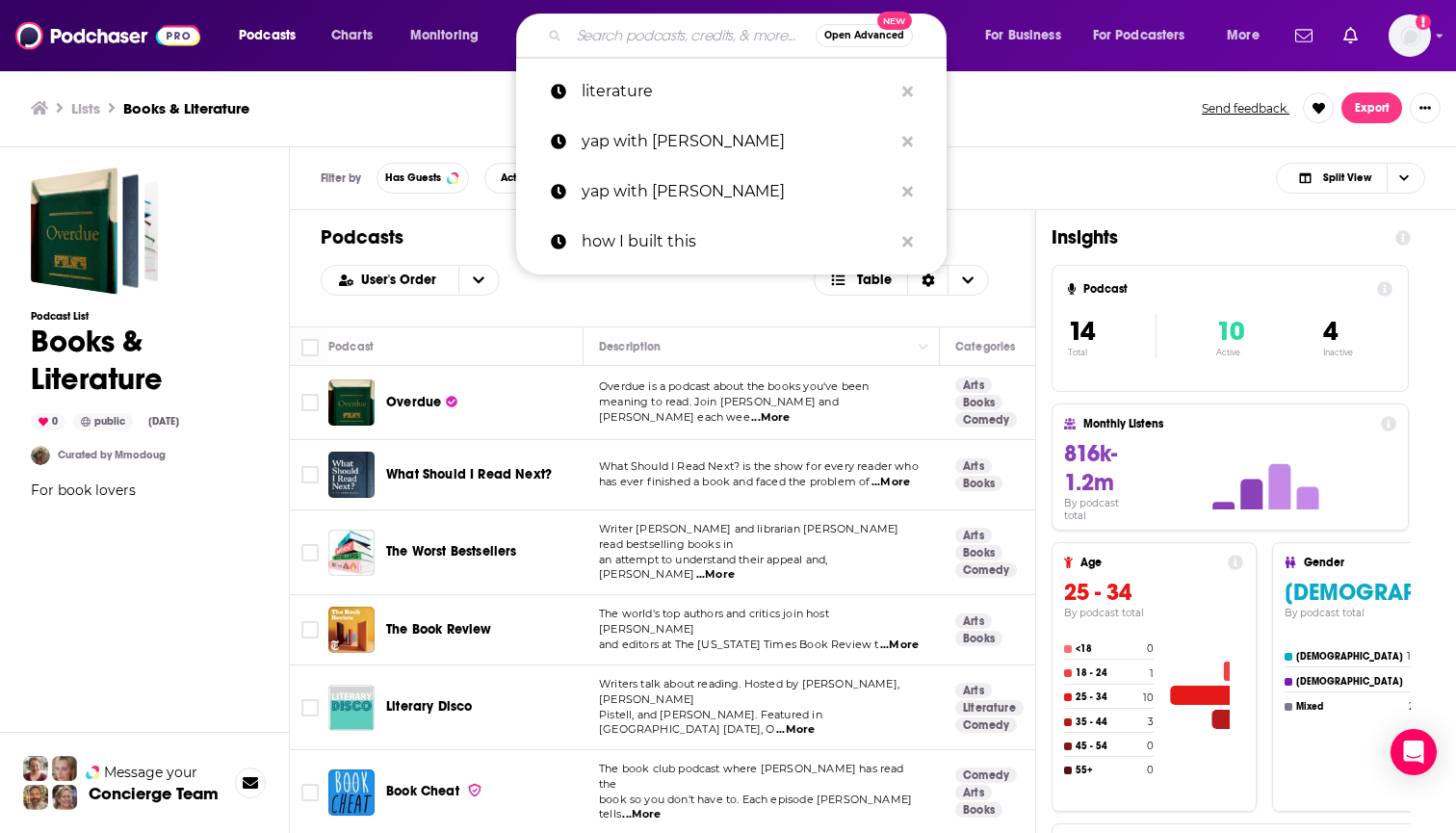 click on "Lists Books & Literature  Send feedback. Export" at bounding box center (728, 108) 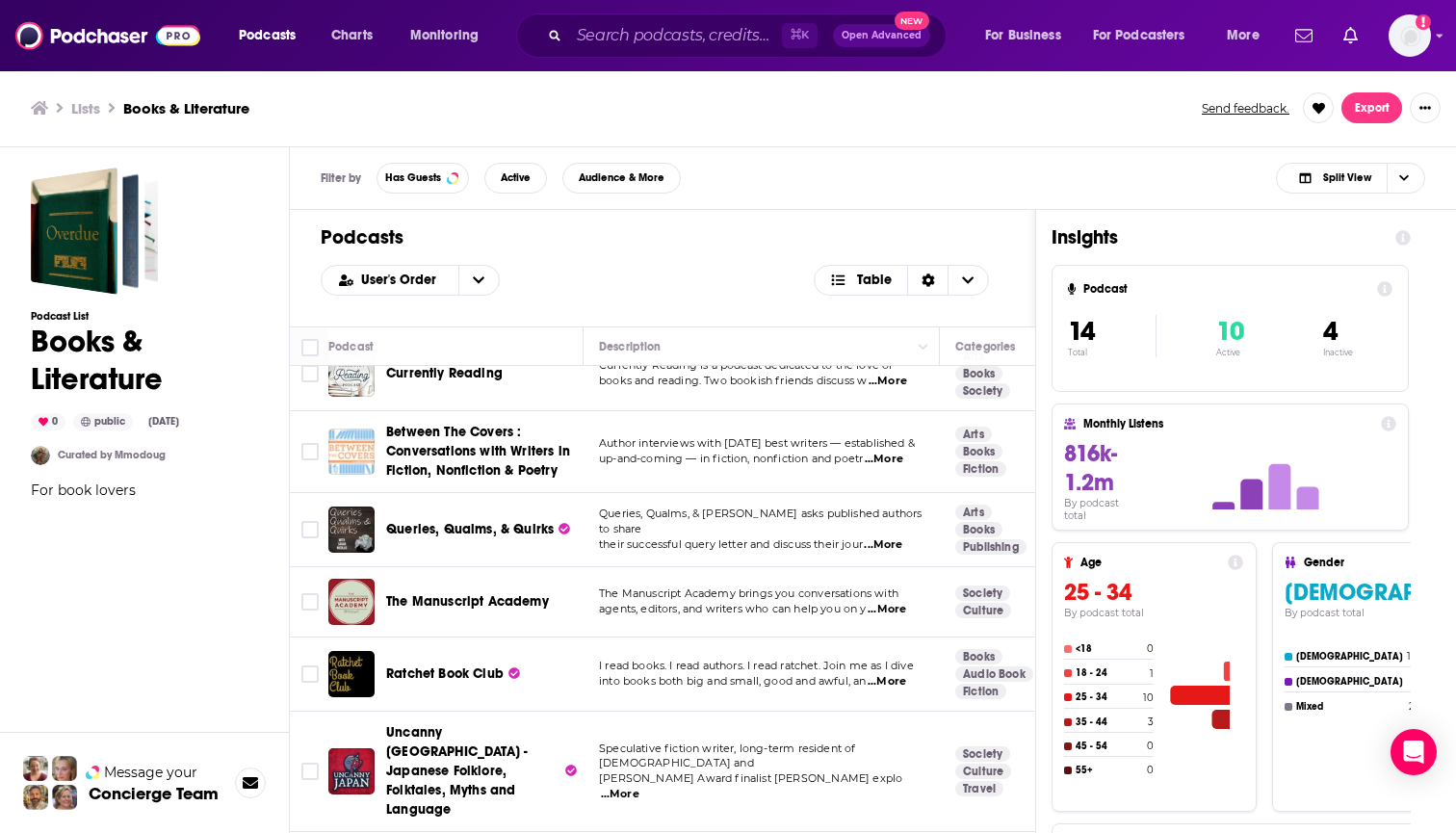scroll, scrollTop: 570, scrollLeft: 0, axis: vertical 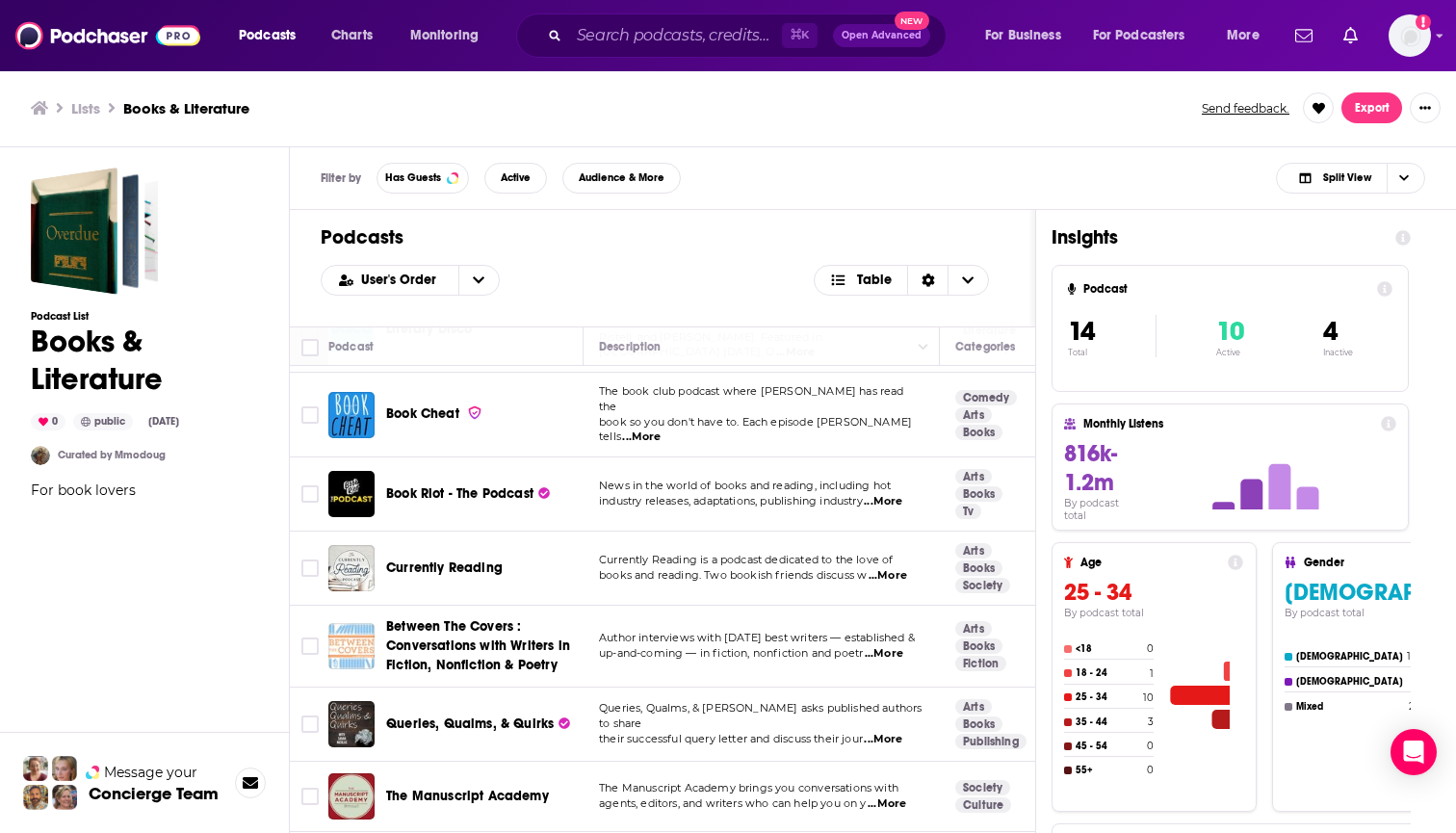 click on "...More" at bounding box center [883, 502] 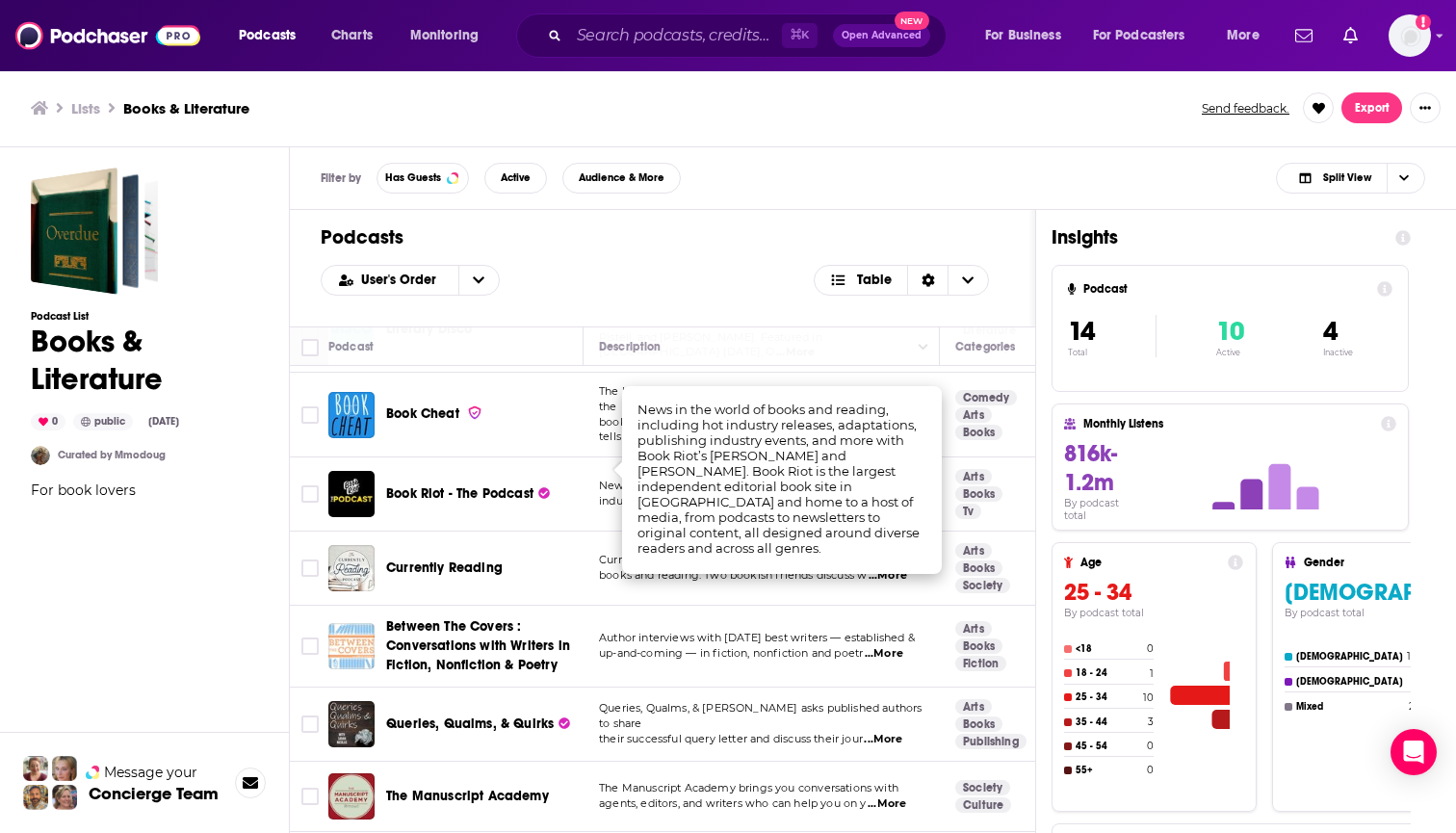 click on "Currently Reading is a podcast dedicated to the love of books and reading. Two bookish friends discuss w  ...More" at bounding box center (762, 568) 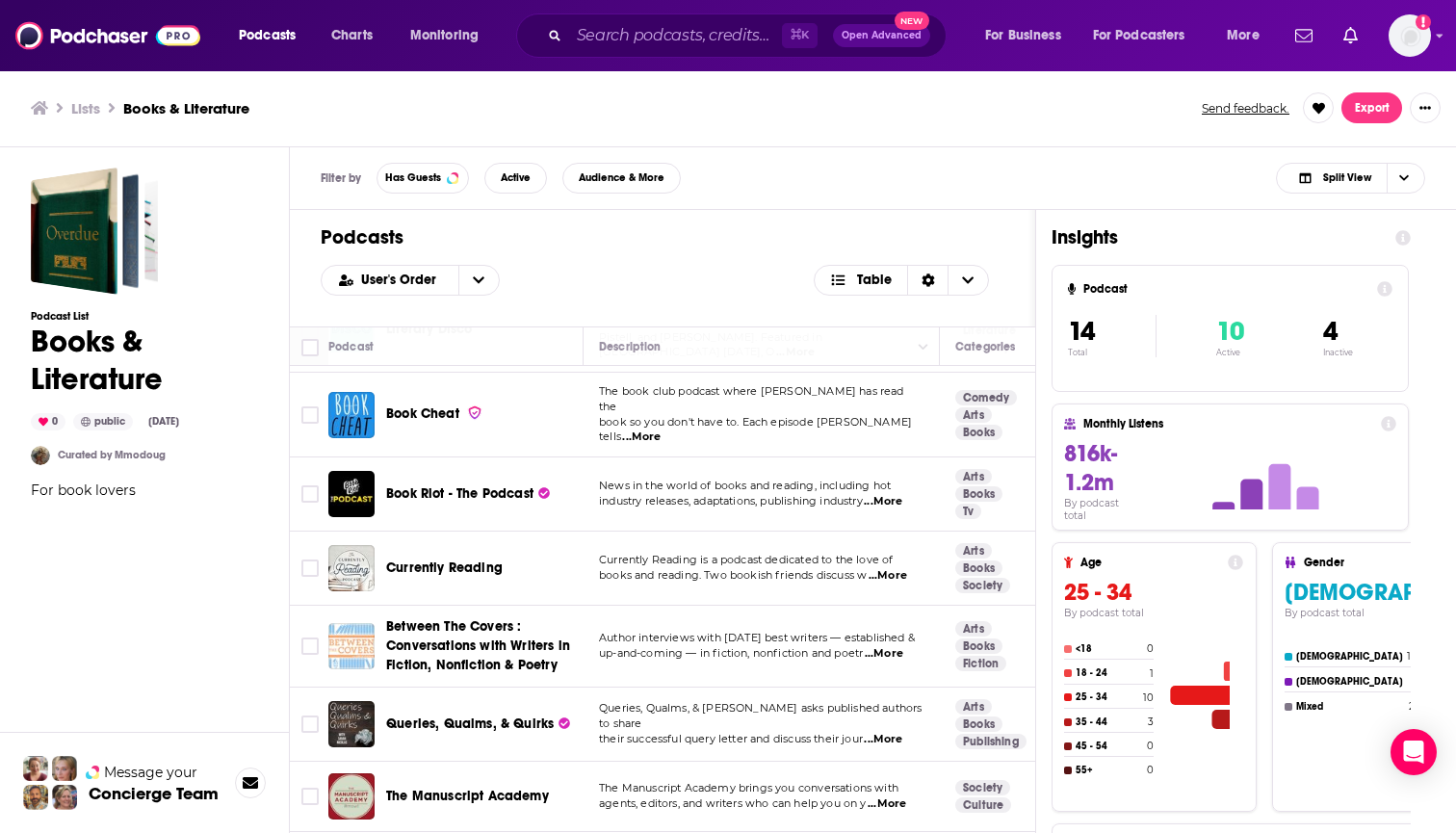 click on "...More" at bounding box center [888, 576] 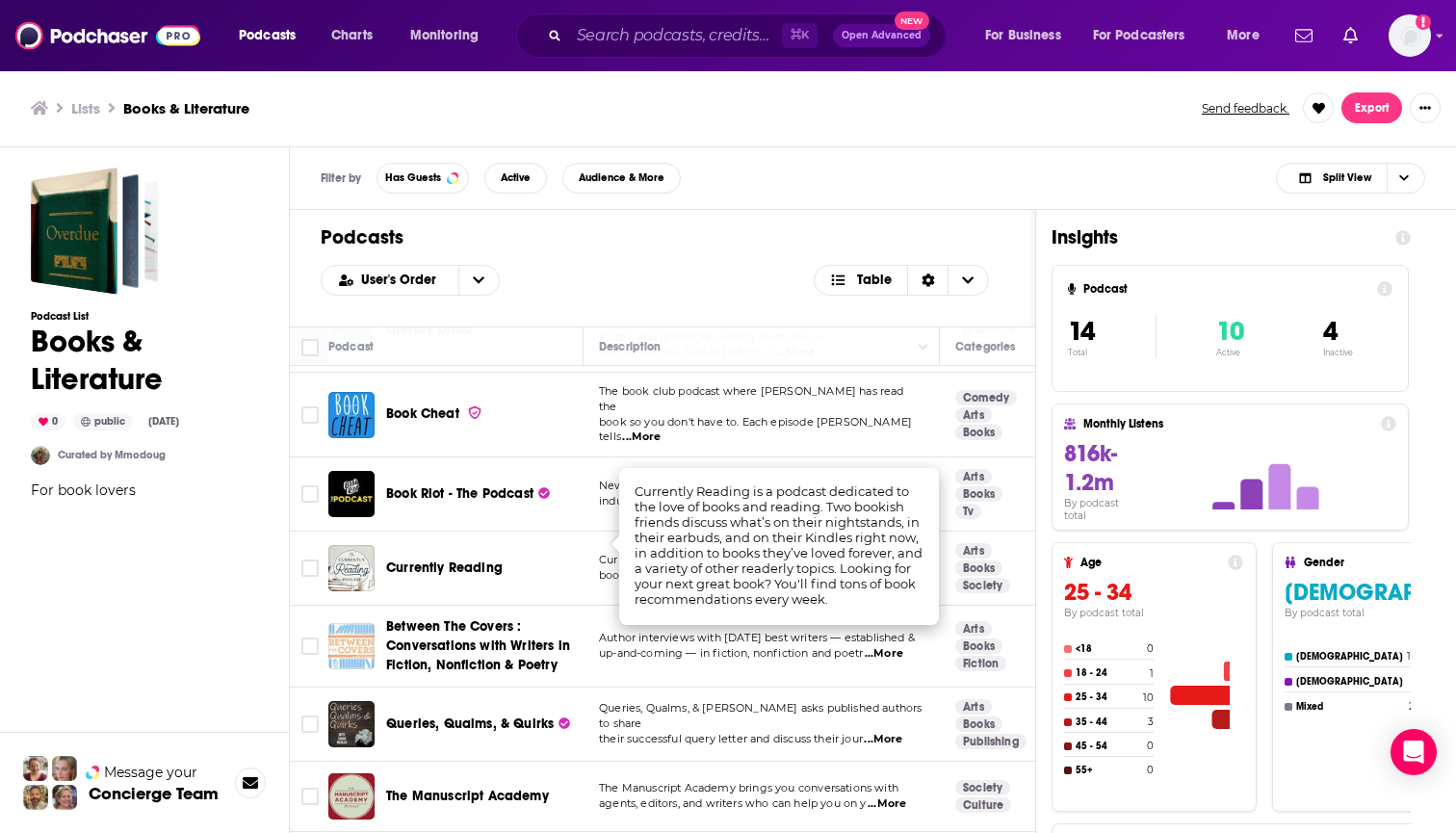 click on "Queries, Qualms, & Quirks asks published authors to share their successful query letter and discuss their jour  ...More" at bounding box center (762, 724) 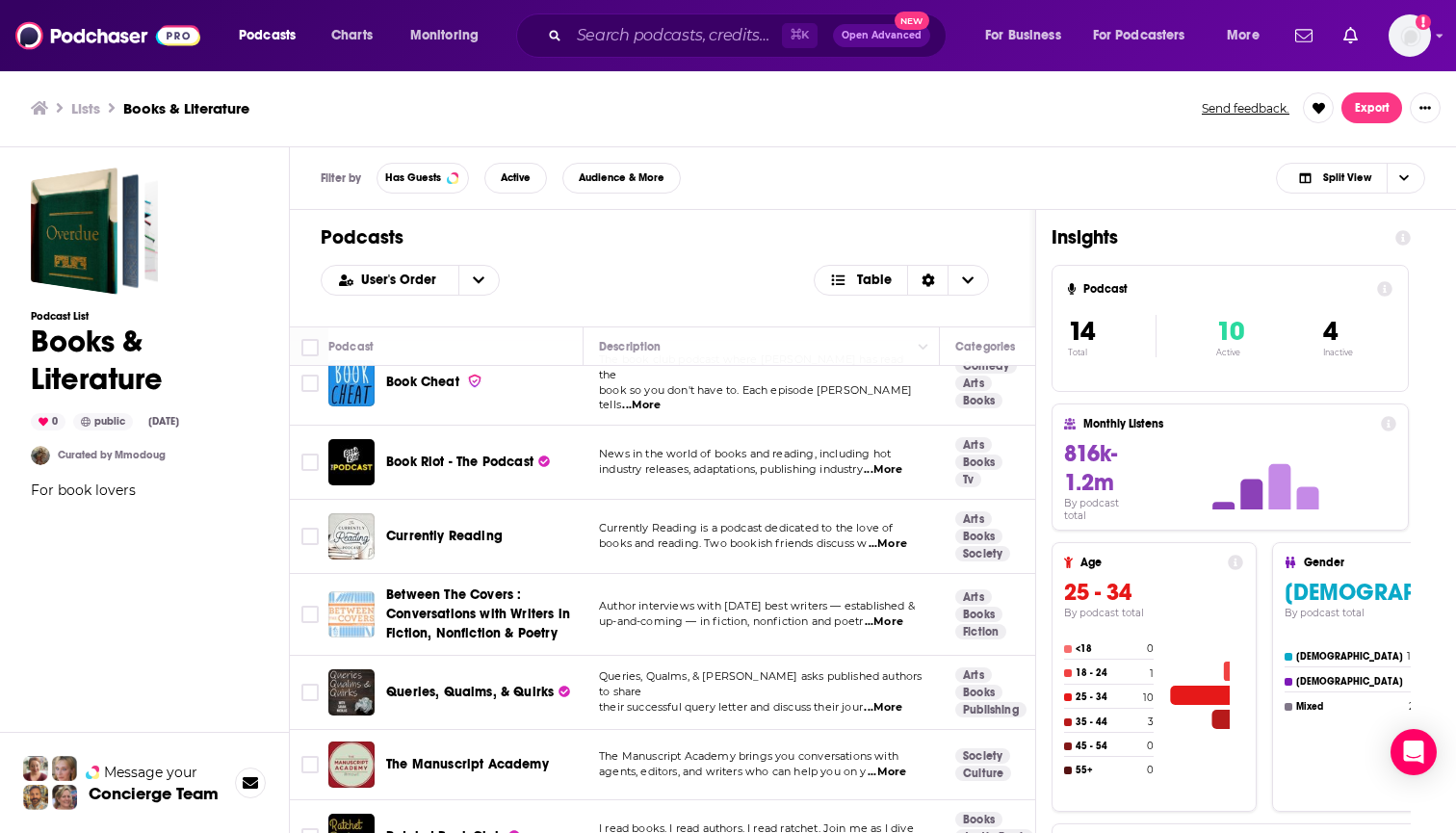scroll, scrollTop: 434, scrollLeft: 0, axis: vertical 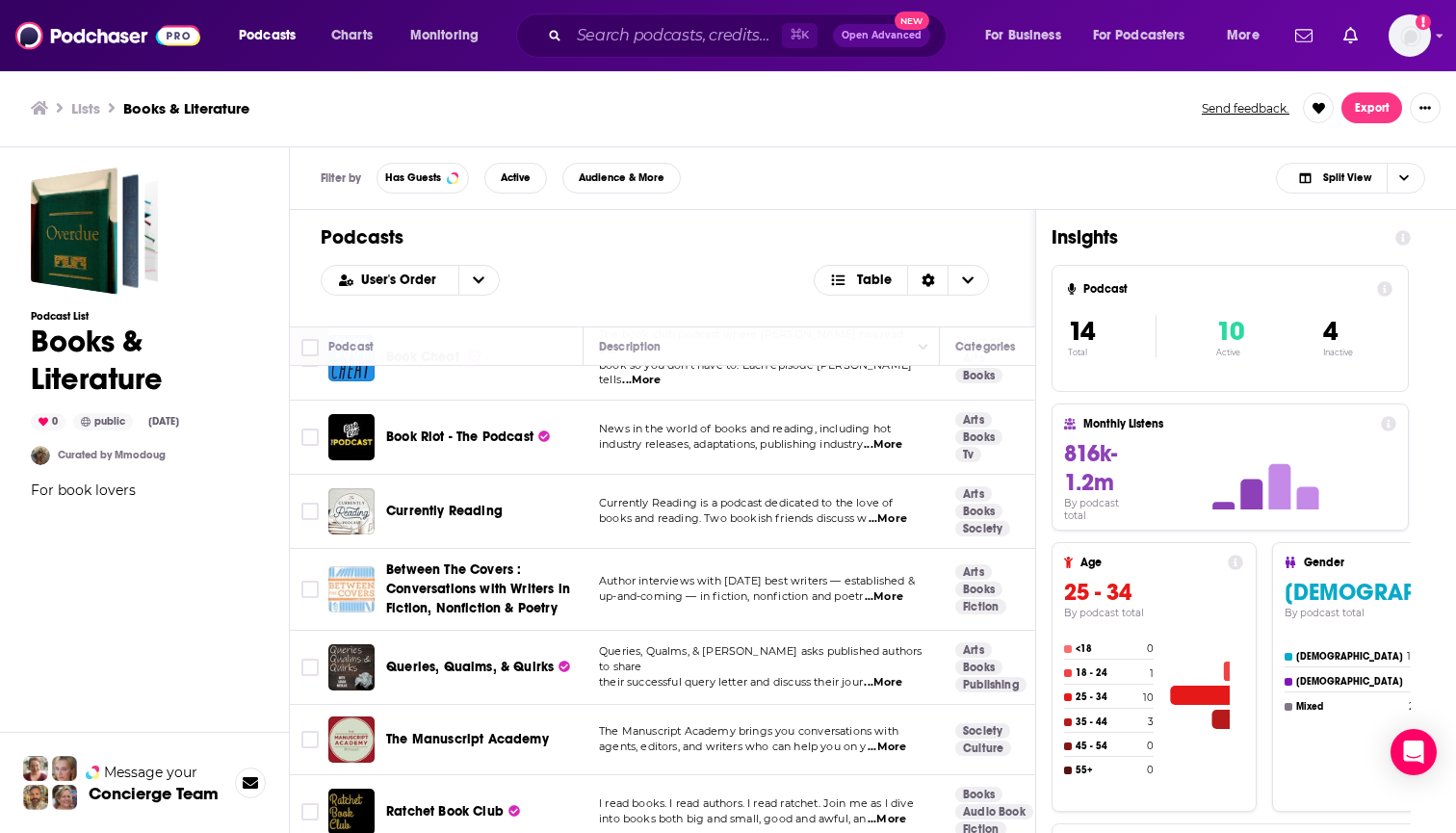 click on "...More" at bounding box center (883, 683) 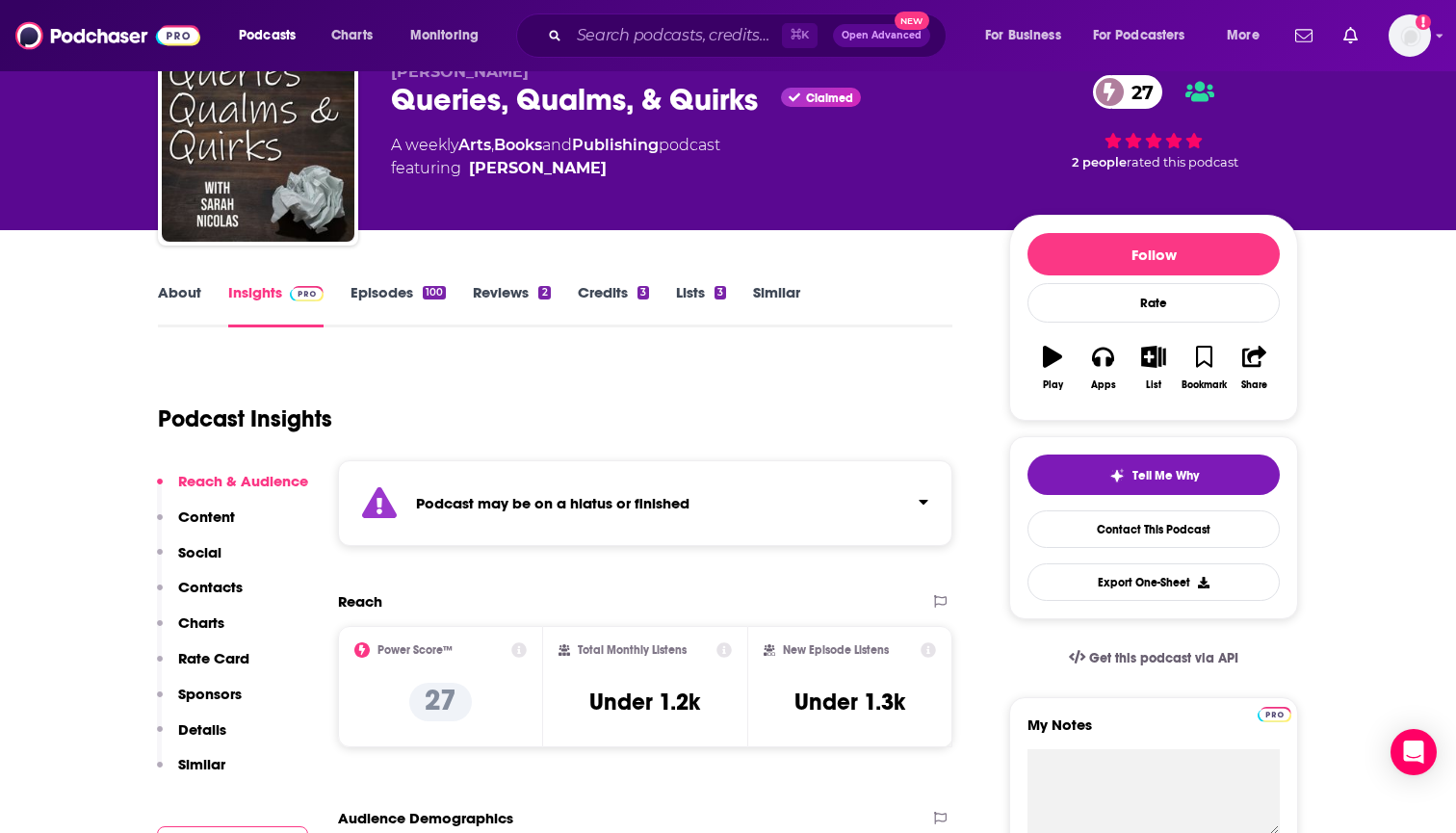 scroll, scrollTop: 10, scrollLeft: 0, axis: vertical 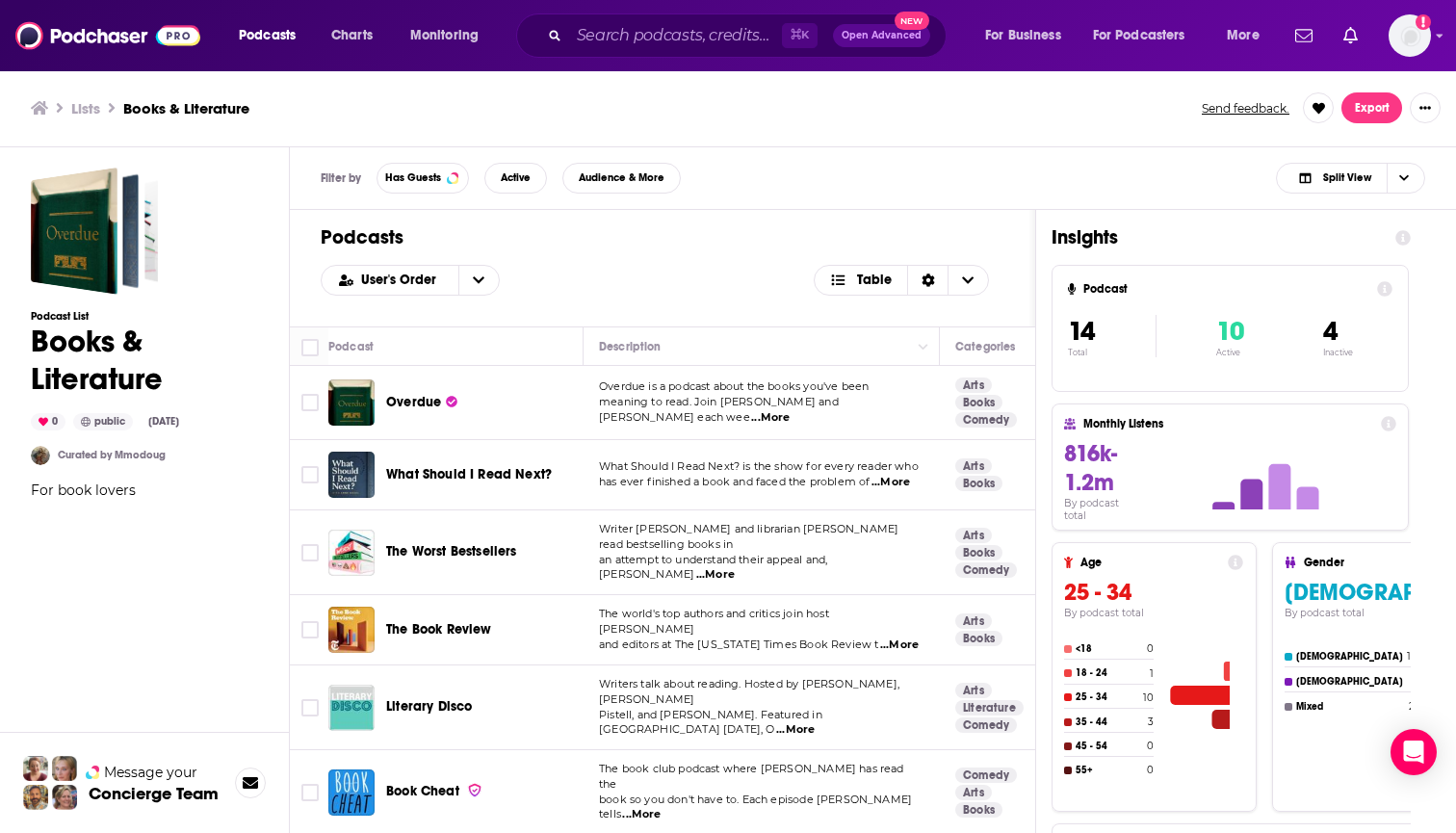 click on "What Should I Read Next?" at bounding box center (486, 475) 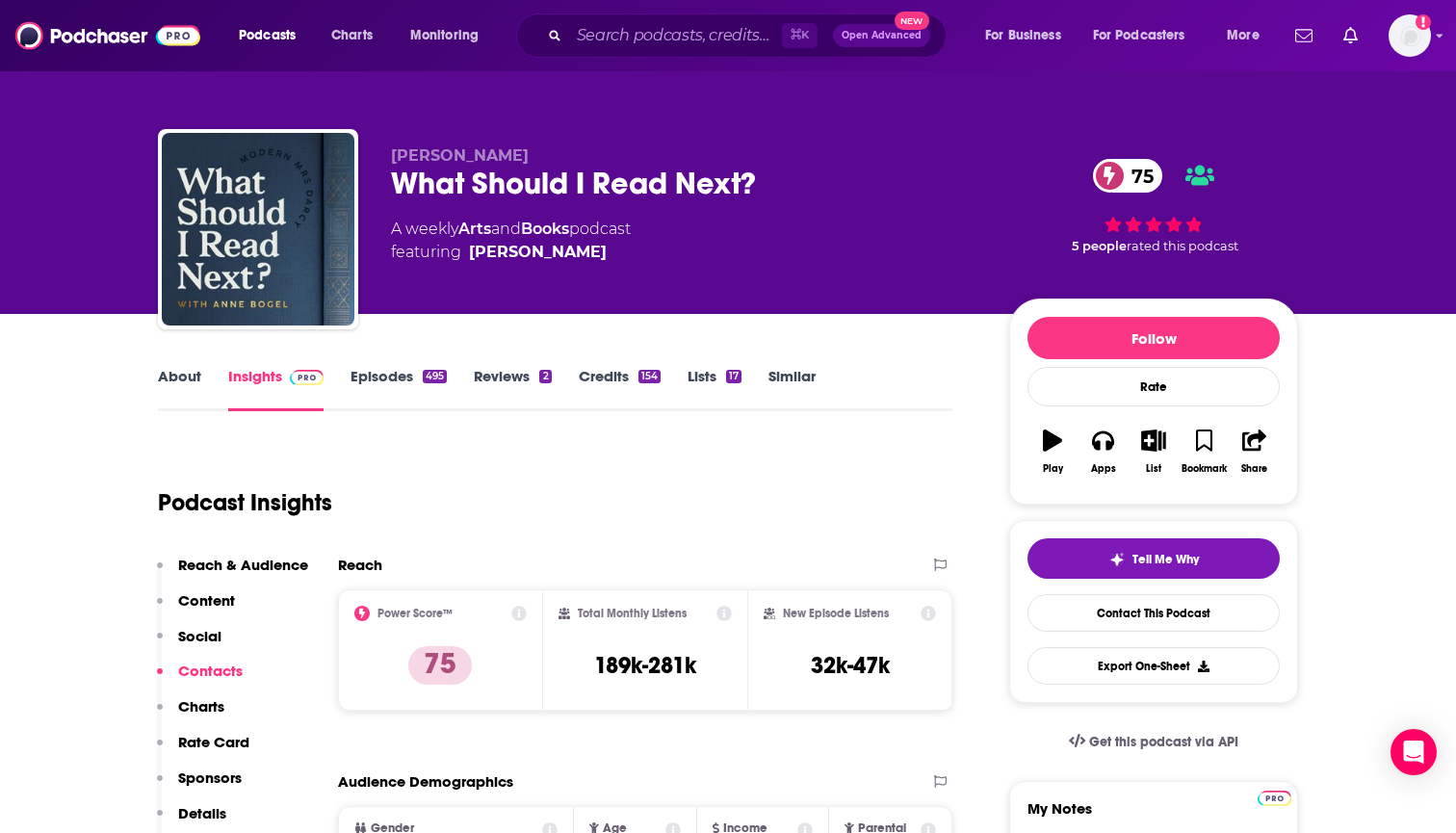 scroll, scrollTop: 0, scrollLeft: 0, axis: both 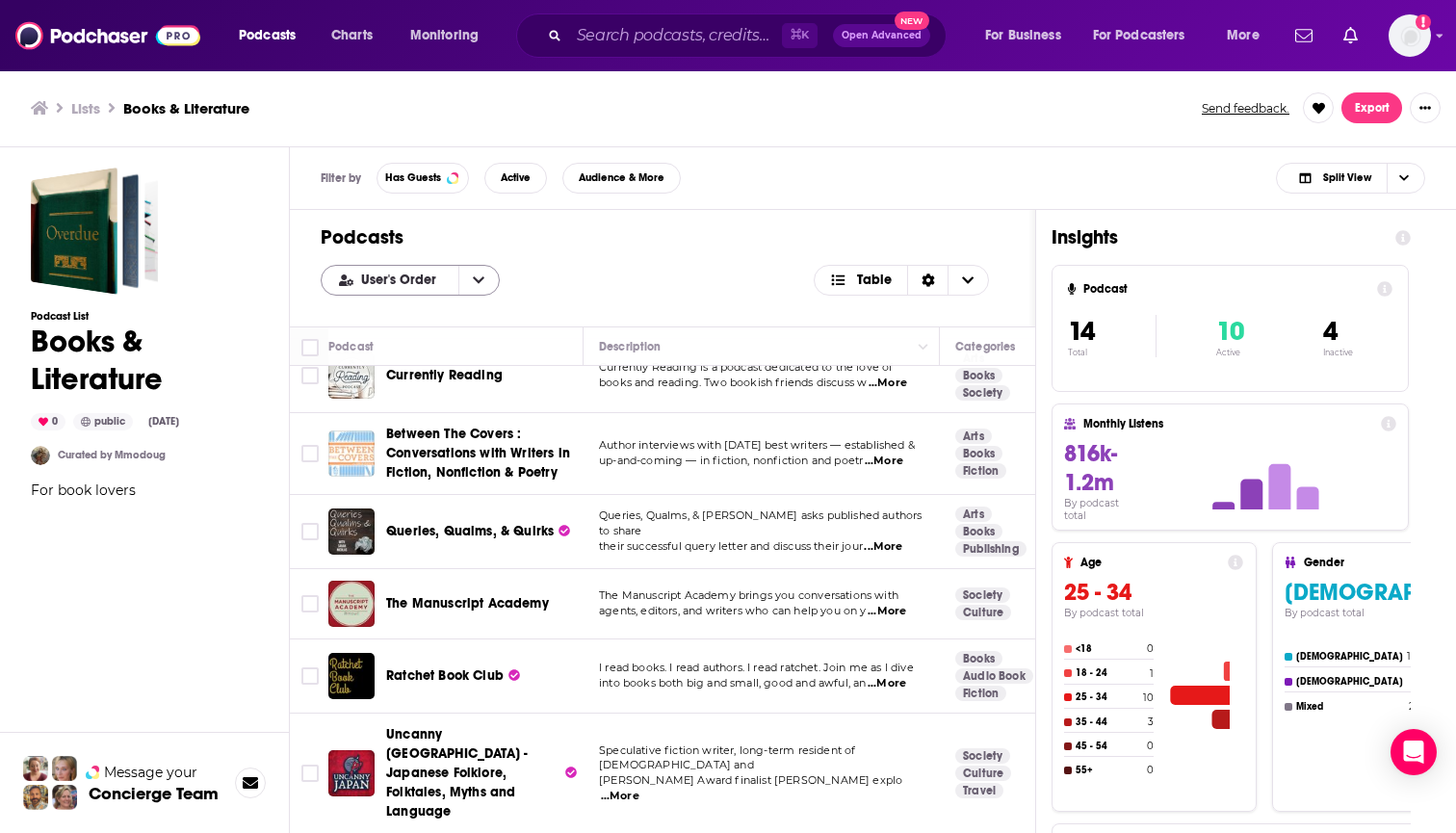 click at bounding box center (479, 280) 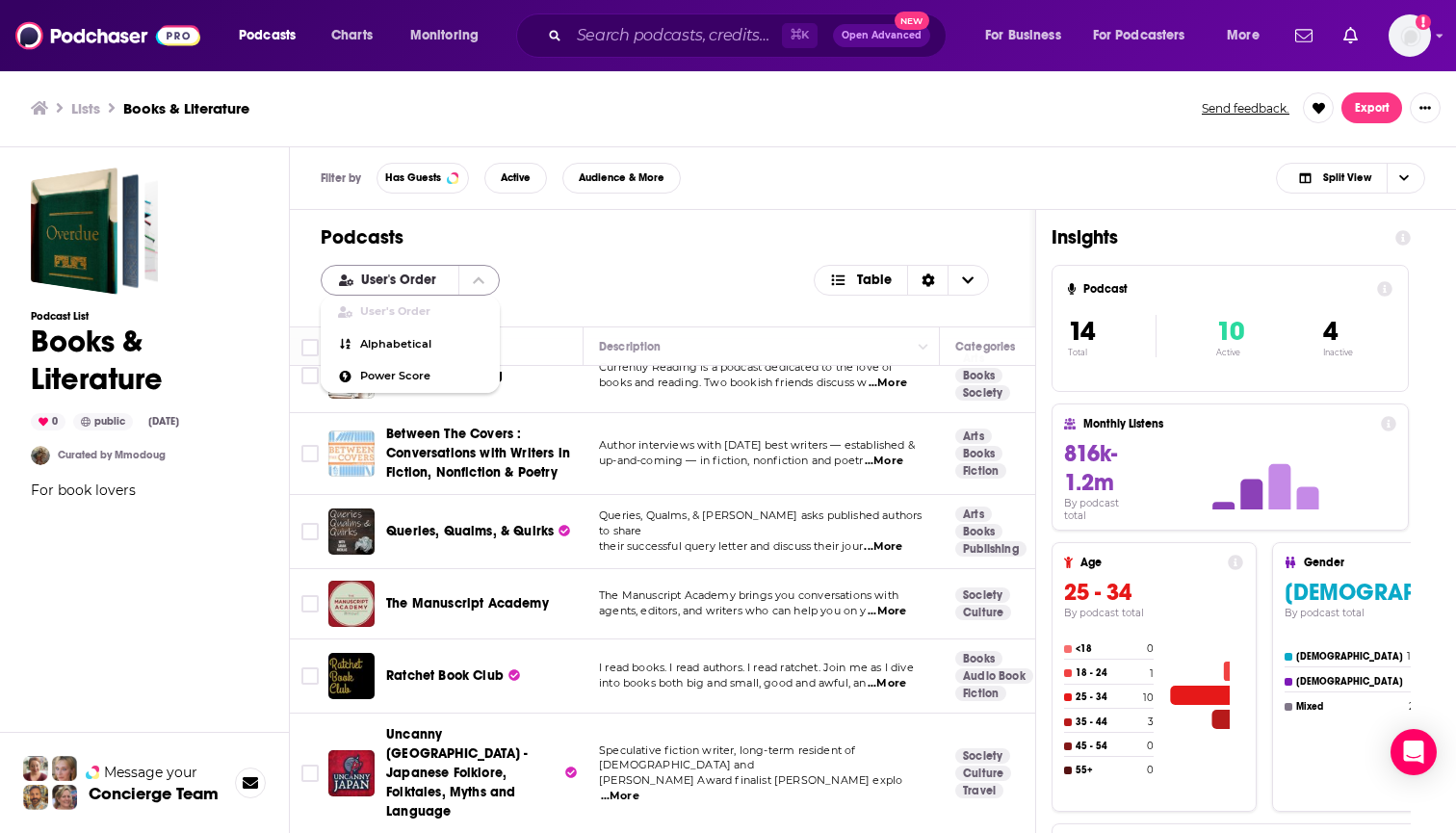 click 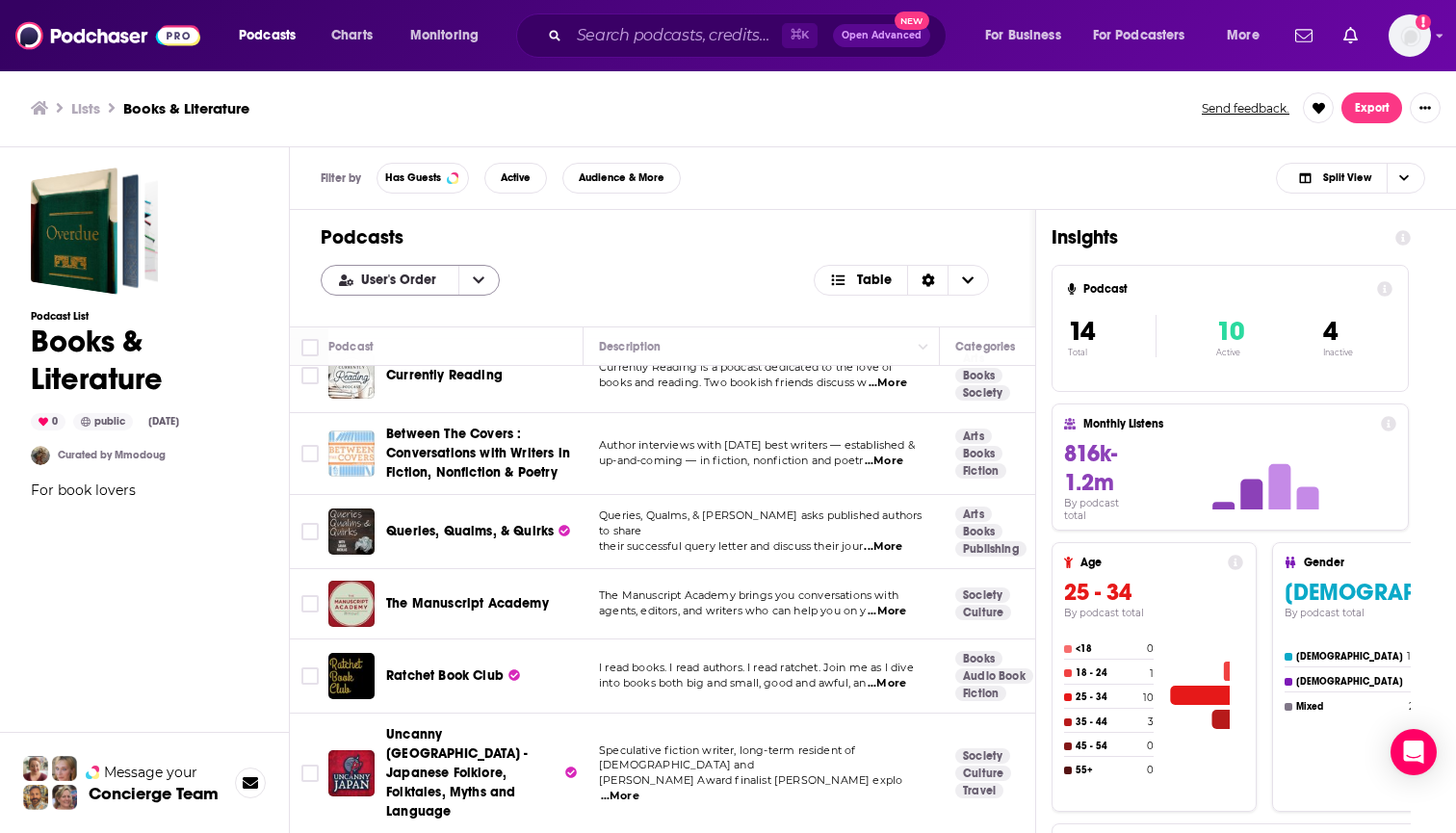 click 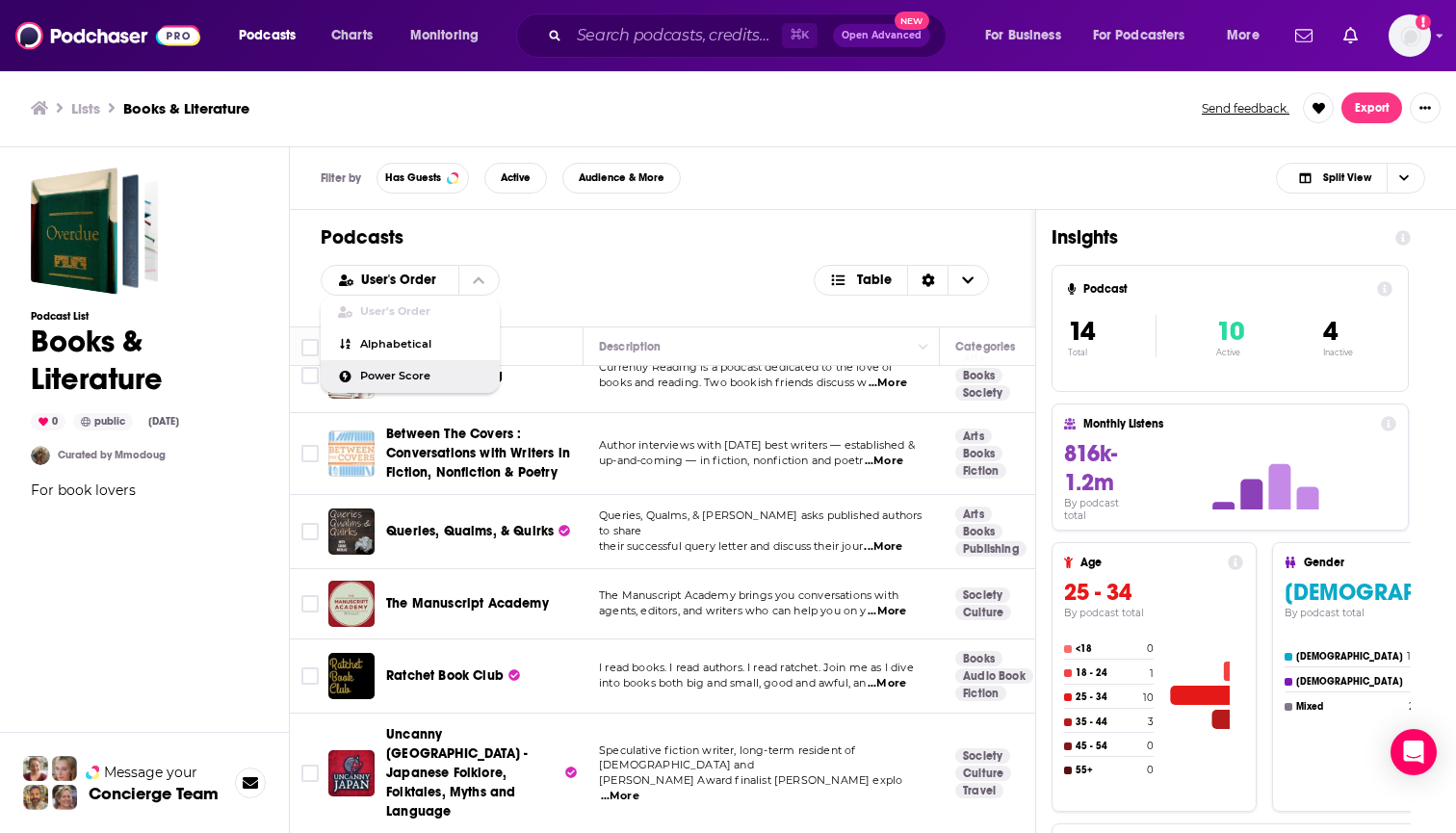 click on "Power Score" at bounding box center [410, 377] 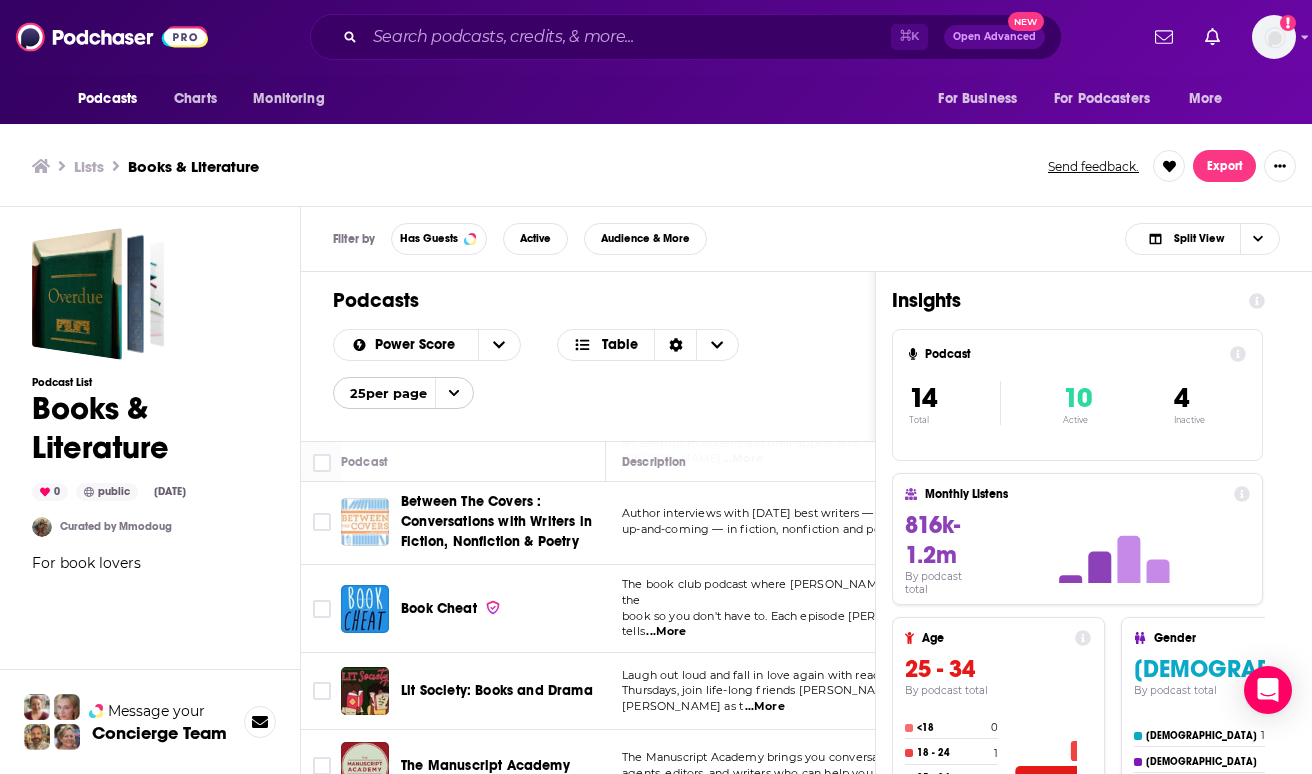 click on "⌘  K Open Advanced New" at bounding box center (686, 37) 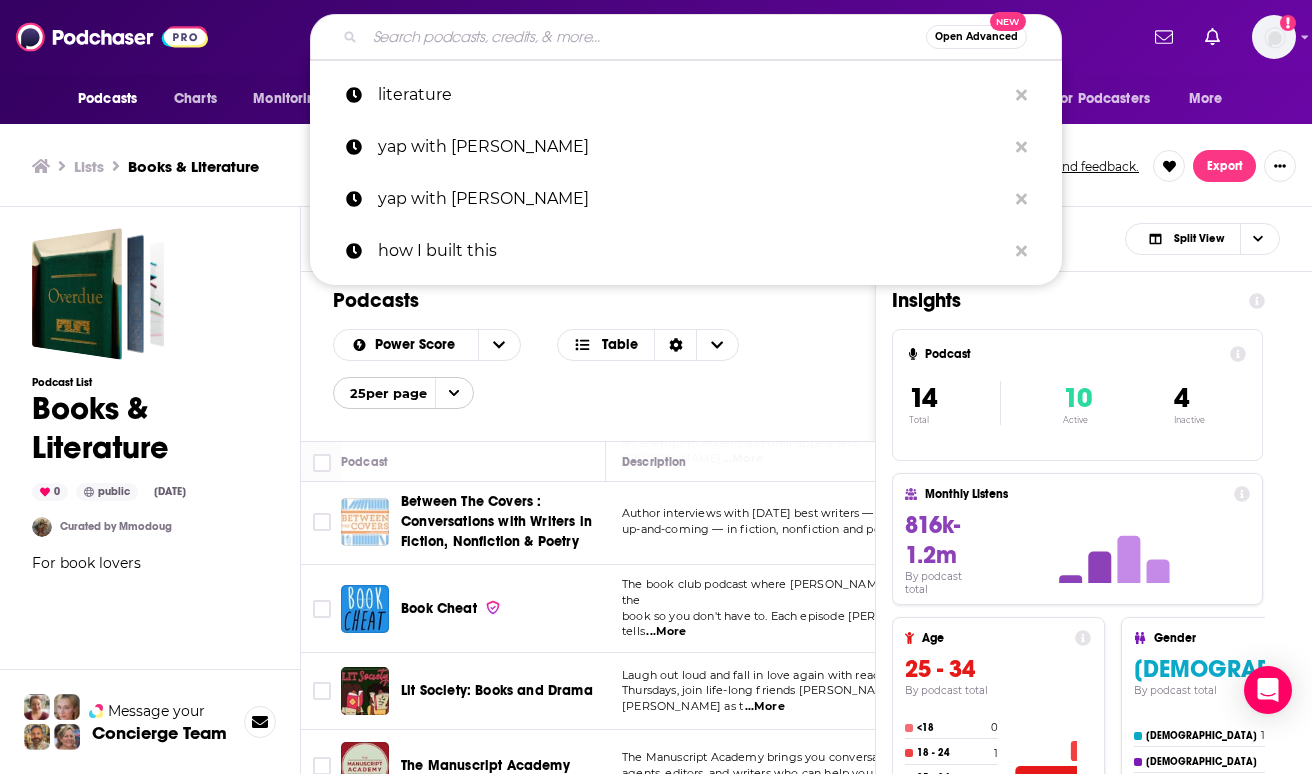click at bounding box center [645, 37] 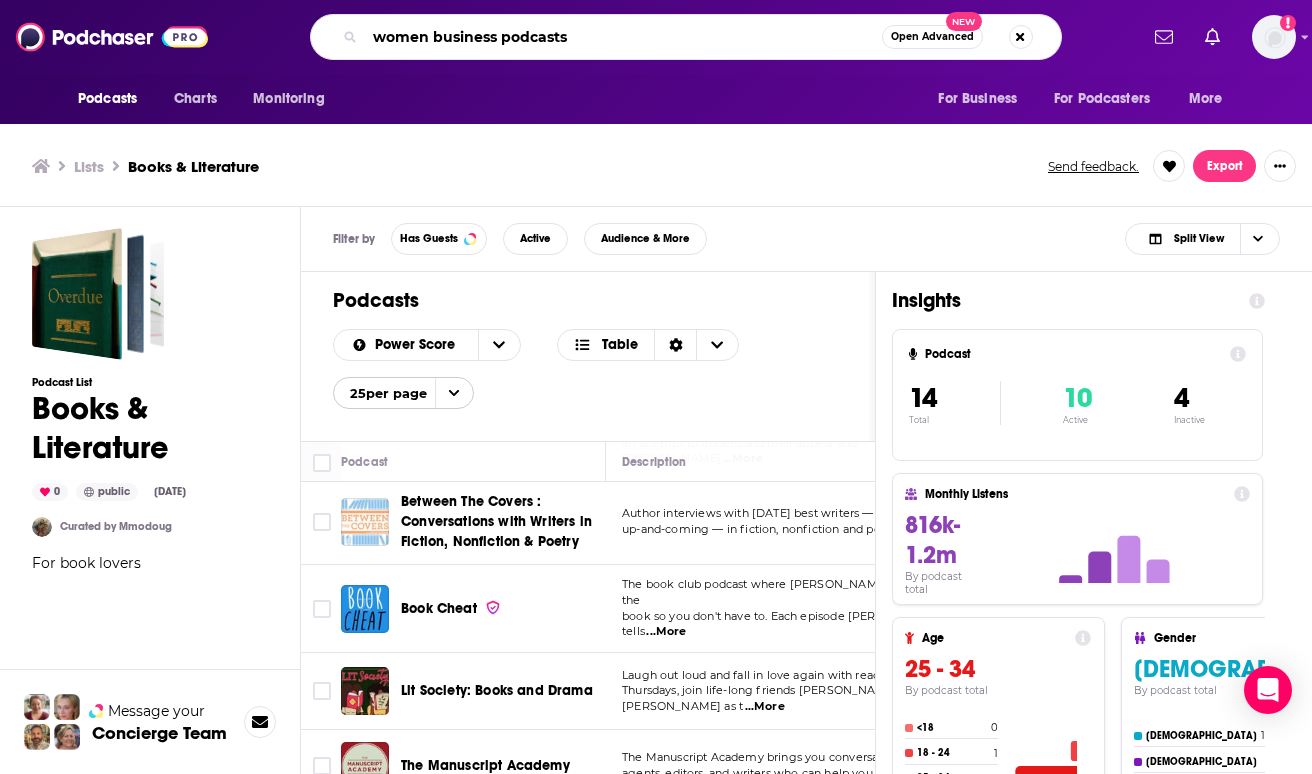 type on "women business podcasts" 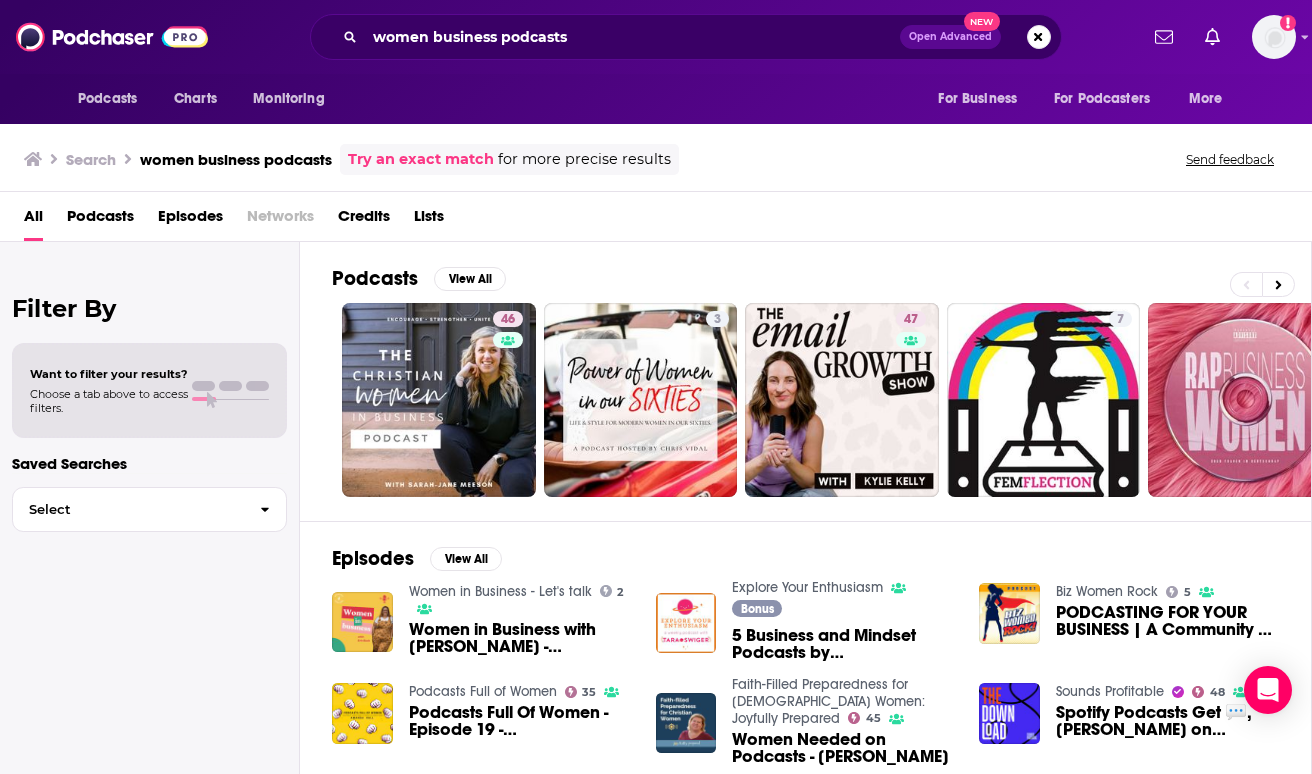 scroll, scrollTop: 0, scrollLeft: 0, axis: both 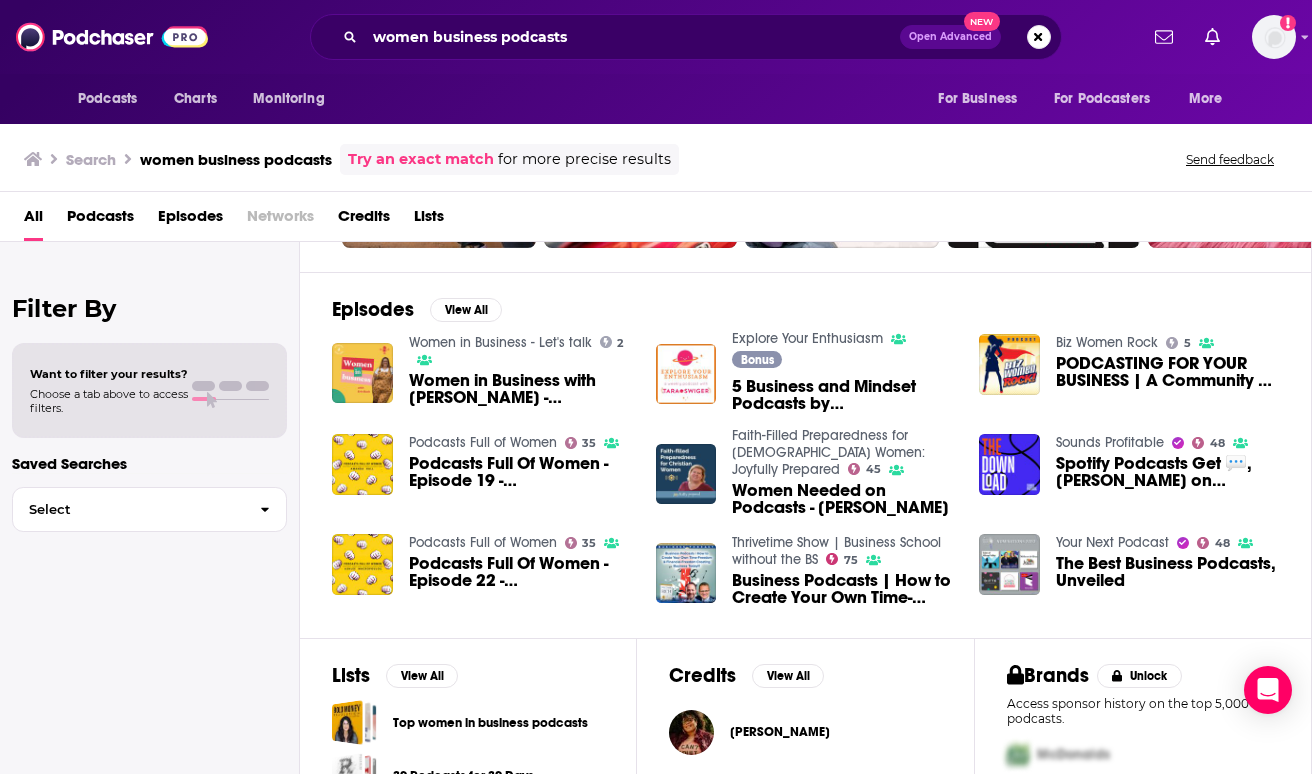 click on "Podcasts Full Of Women - Episode 19 - Amanda Hall" at bounding box center [520, 472] 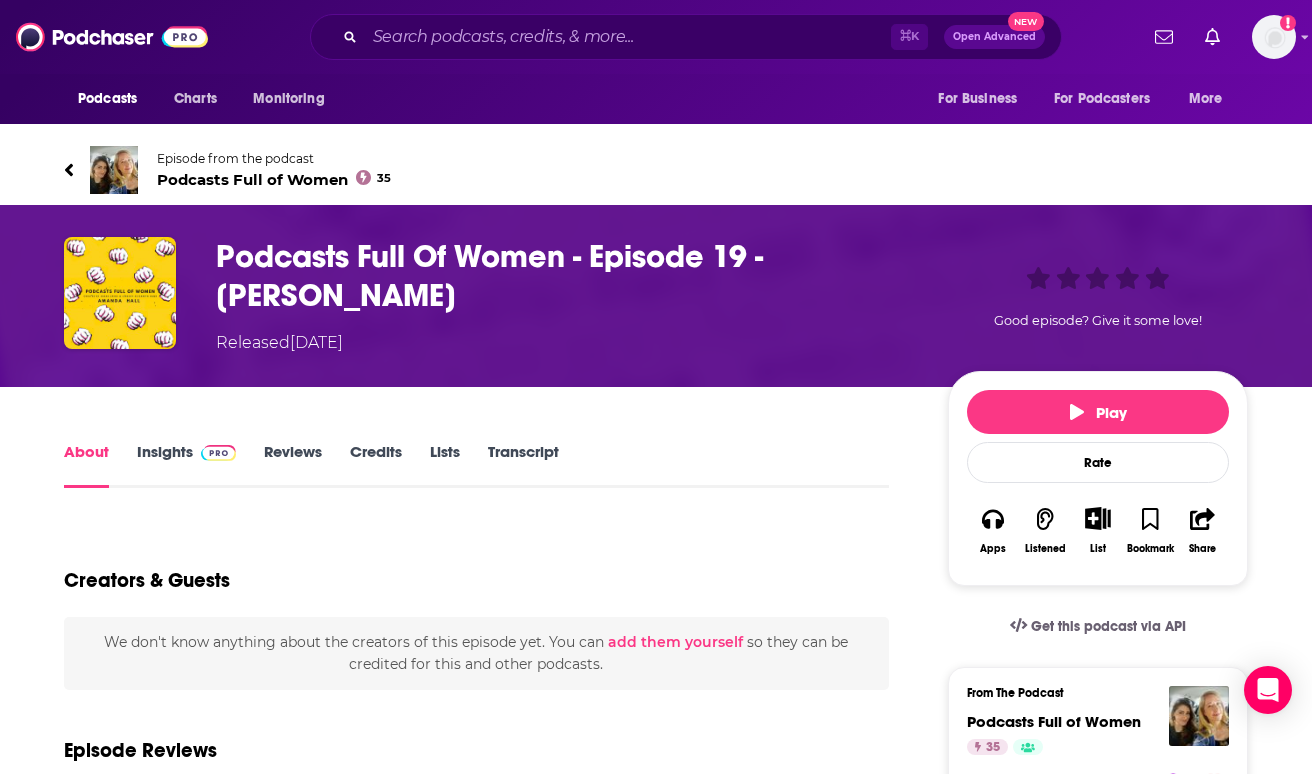 click on "About" at bounding box center (86, 465) 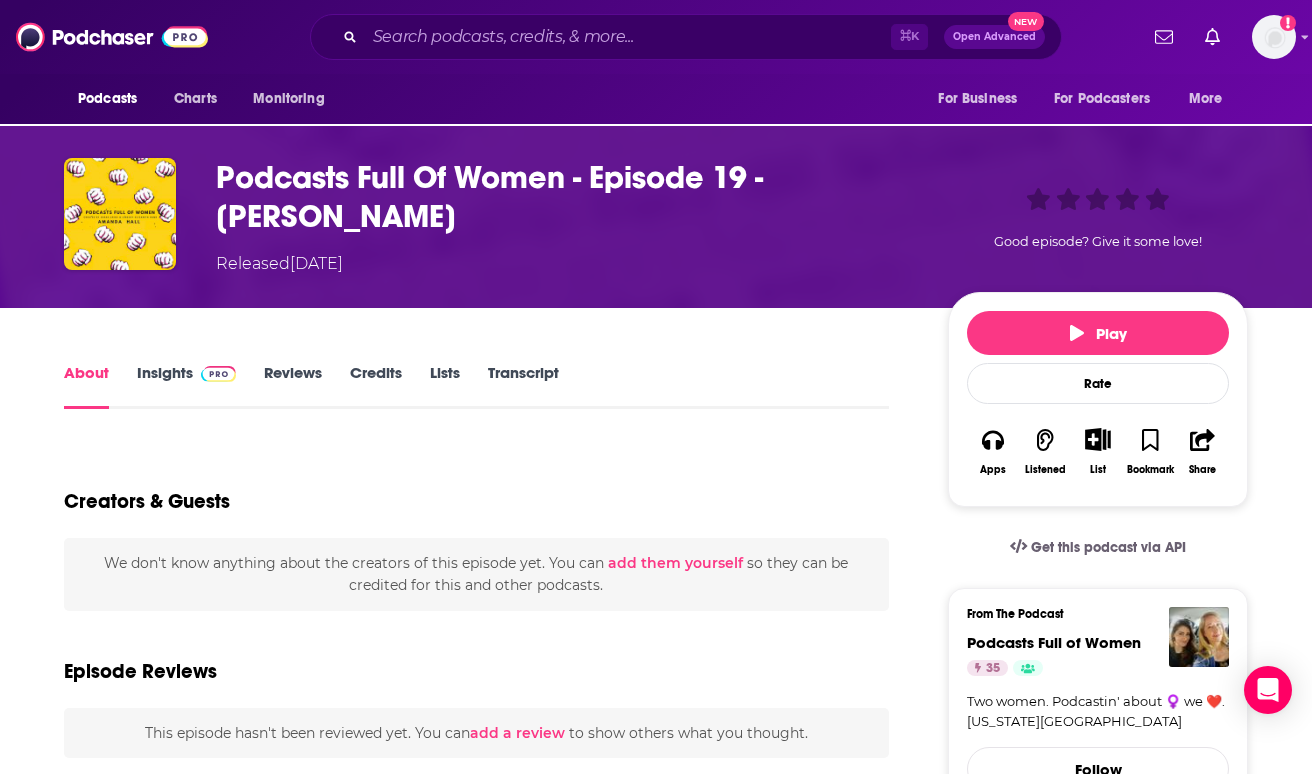 scroll, scrollTop: 78, scrollLeft: 0, axis: vertical 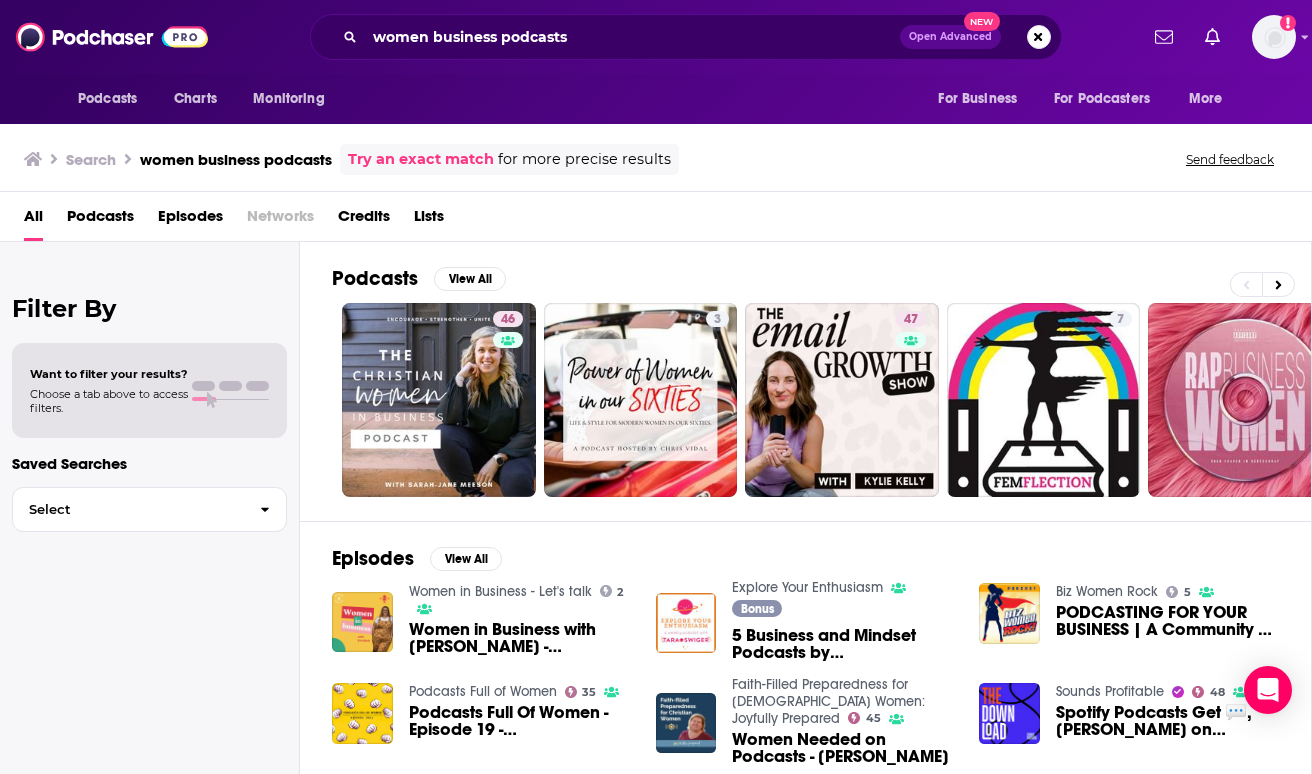 click on "All Podcasts Episodes Networks Credits Lists" at bounding box center (660, 220) 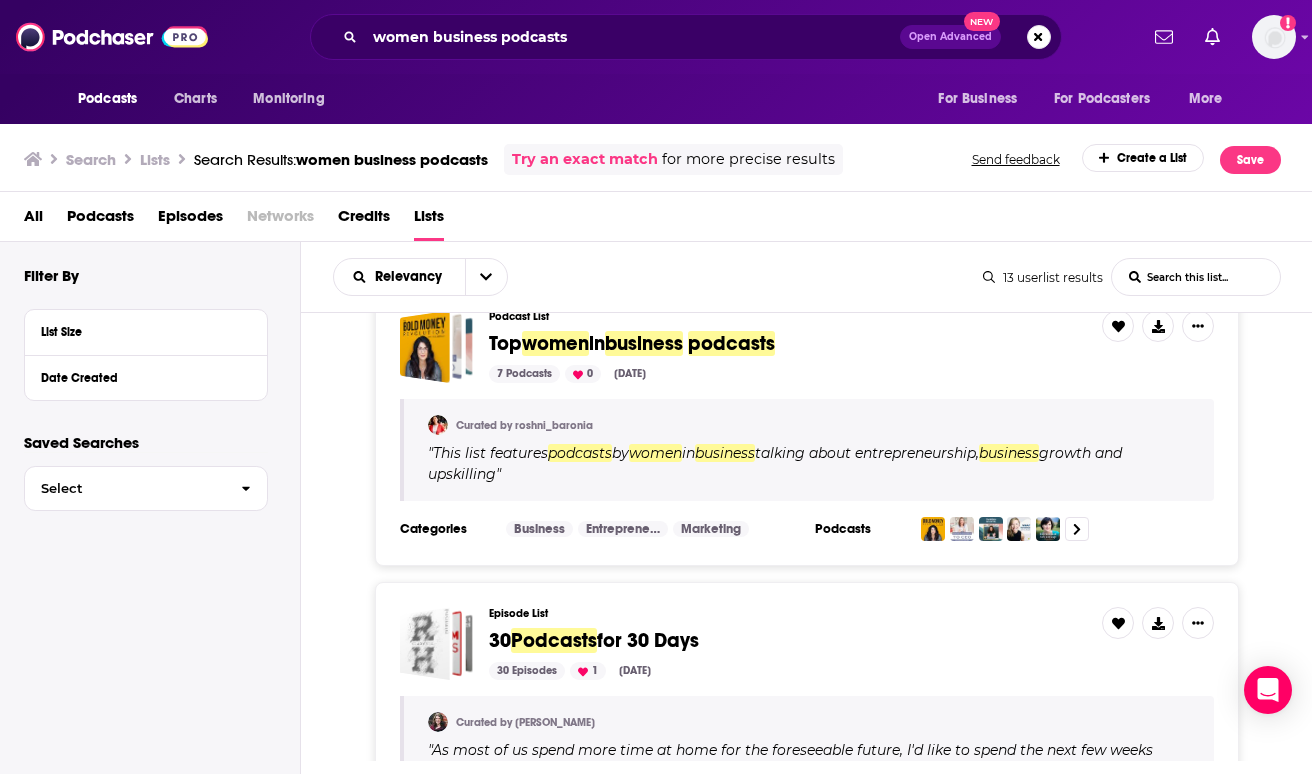 scroll, scrollTop: 18, scrollLeft: 0, axis: vertical 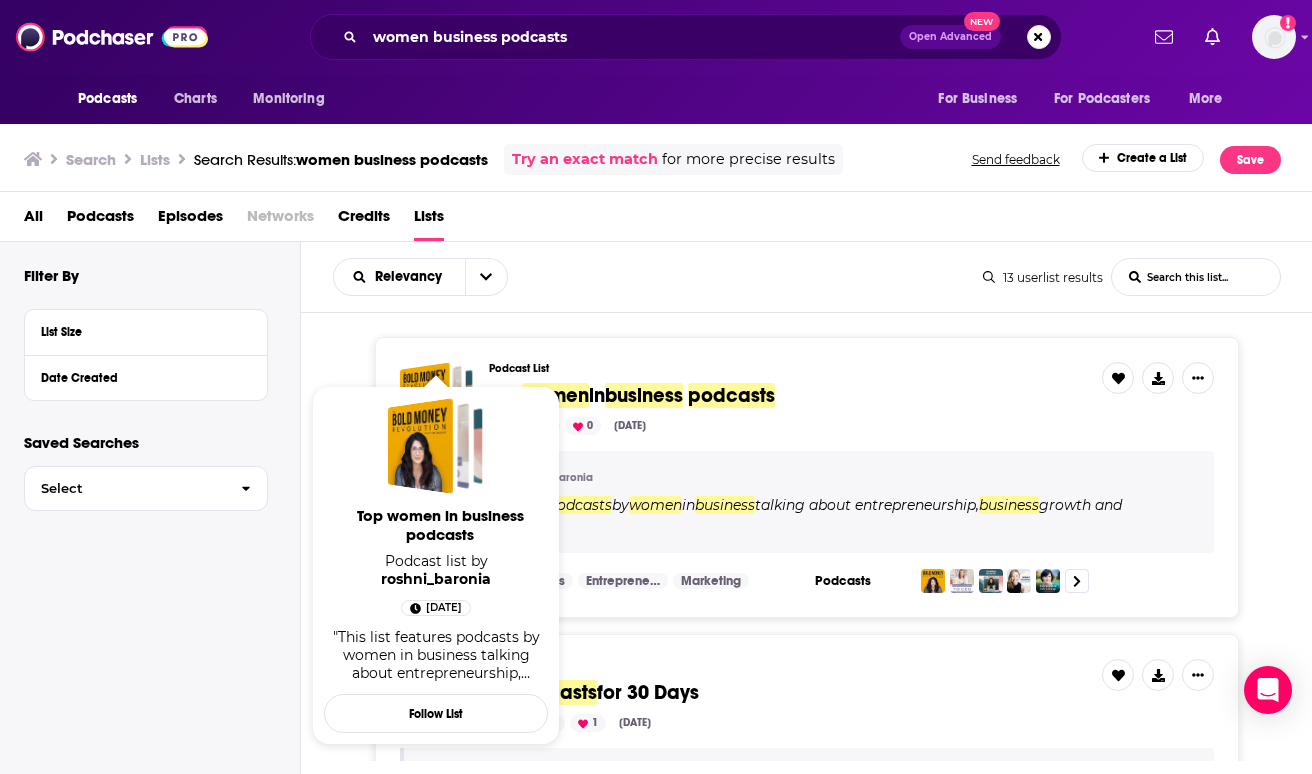 click on "Top women in business podcasts Podcast list by   roshni_baronia Dec 7th, 2023 "This list features podcasts by women in business talking about entrepreneurship, business growth and upskilling" Follow List" at bounding box center [436, 565] 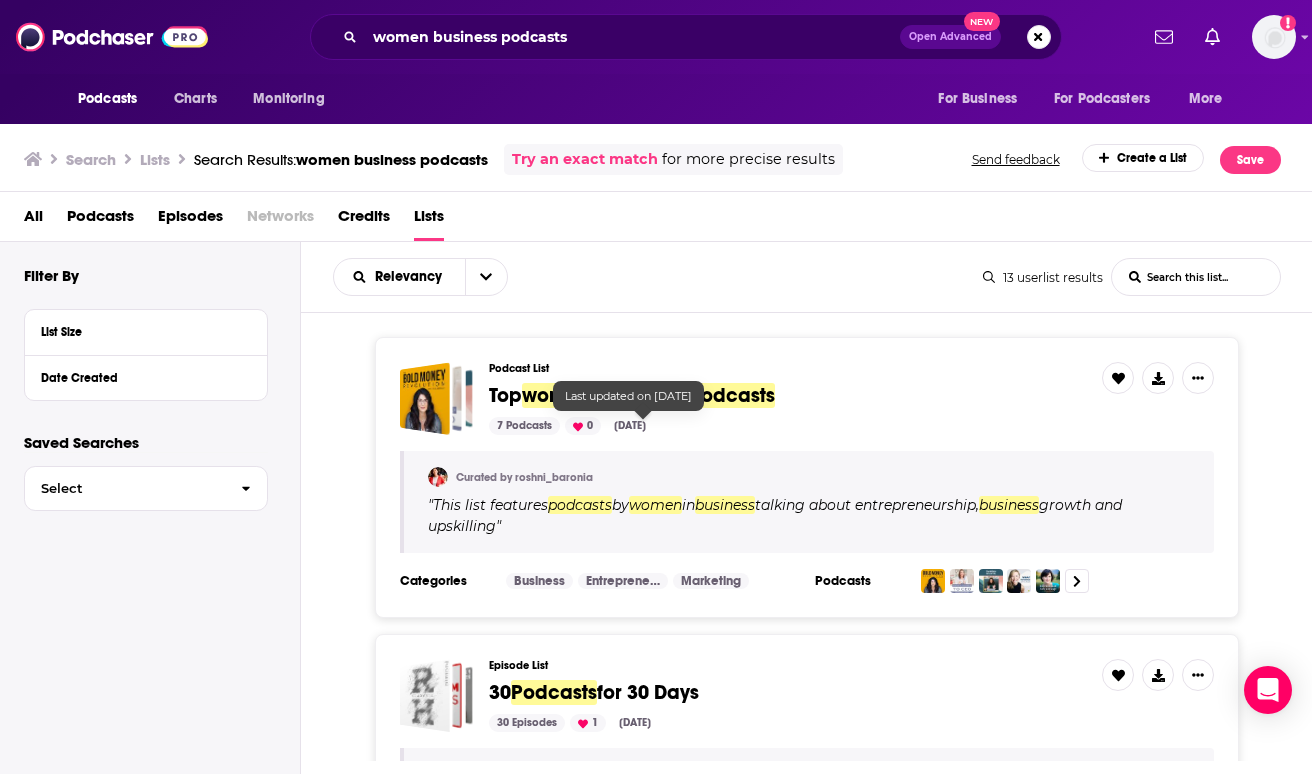 click on "podcasts" at bounding box center [731, 395] 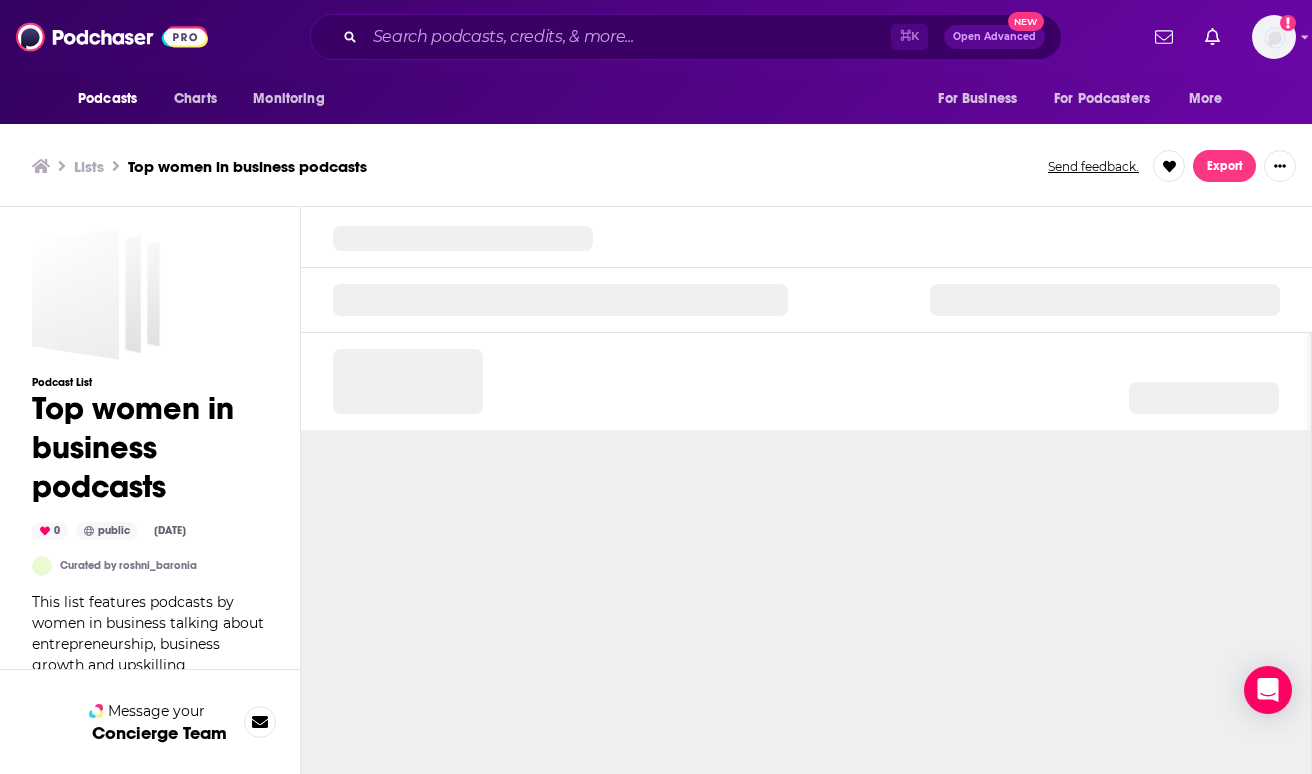 type 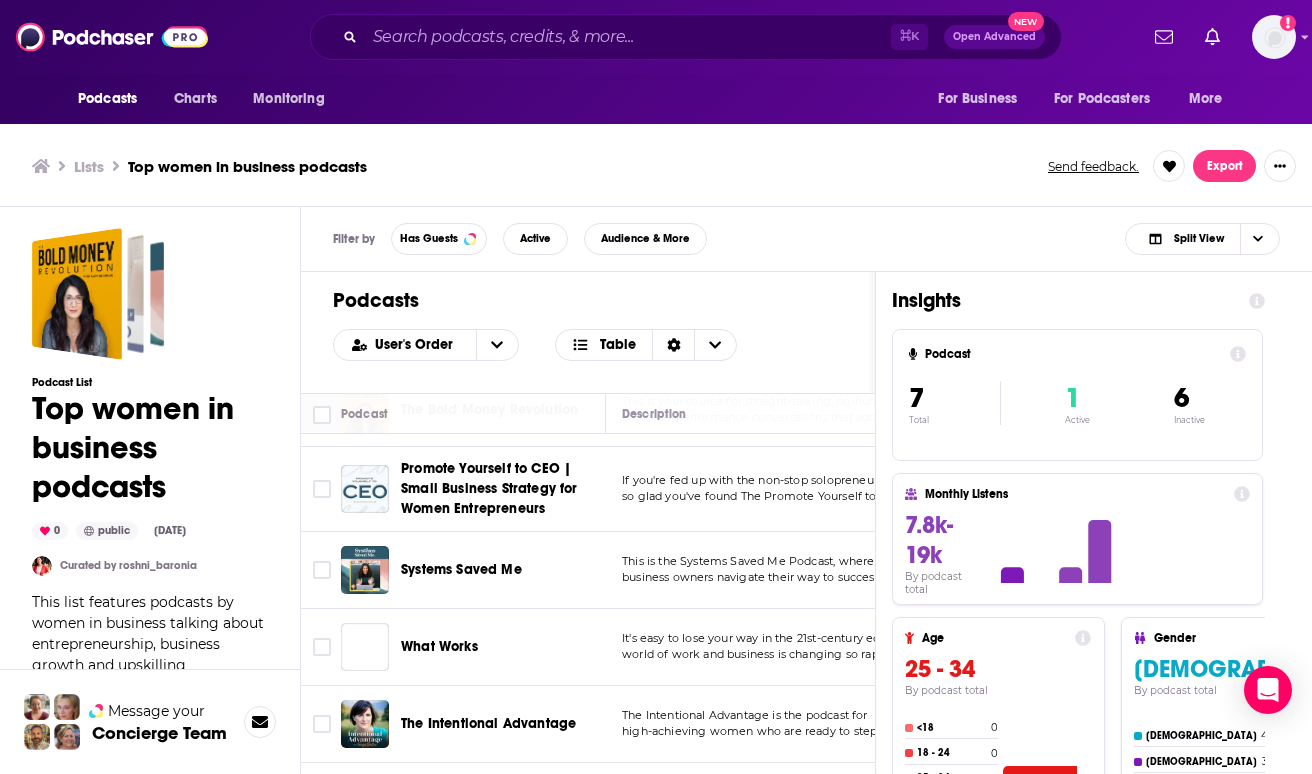 scroll, scrollTop: 71, scrollLeft: 0, axis: vertical 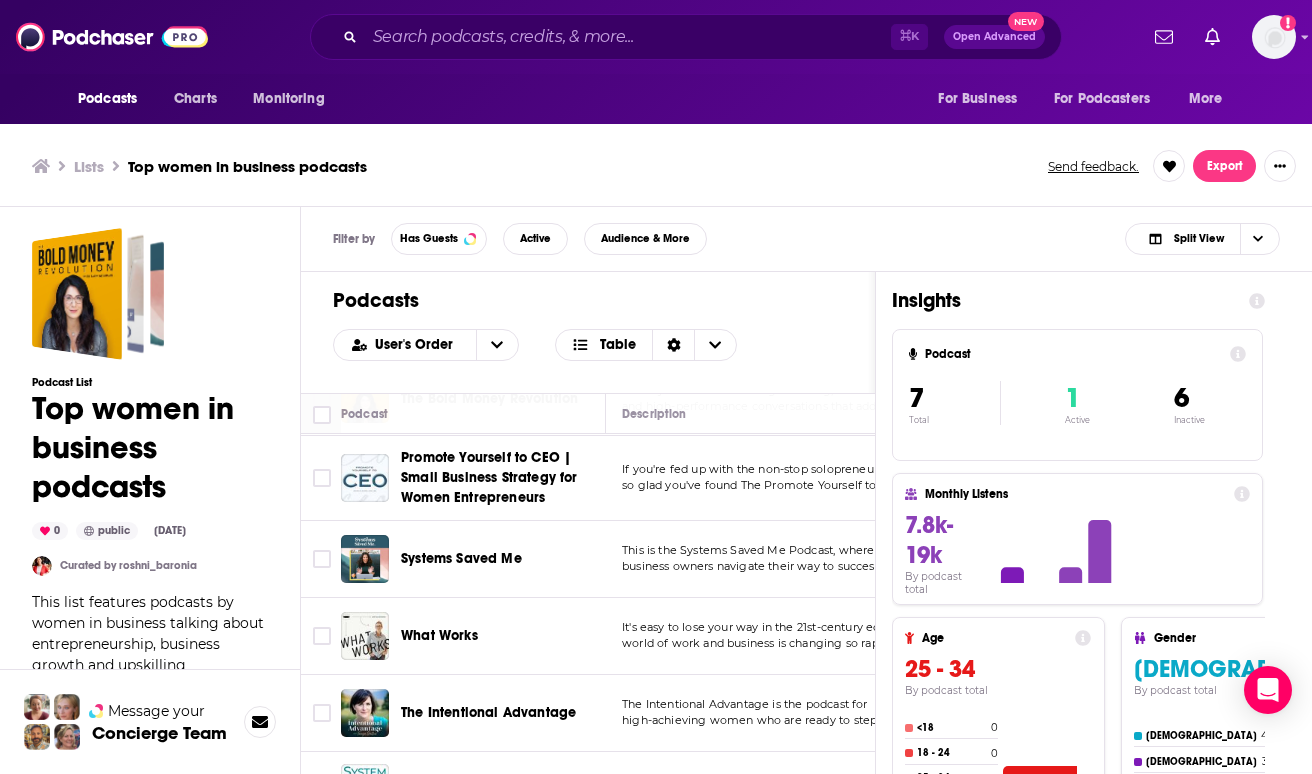click on "Podcasts User's Order Table" at bounding box center (588, 332) 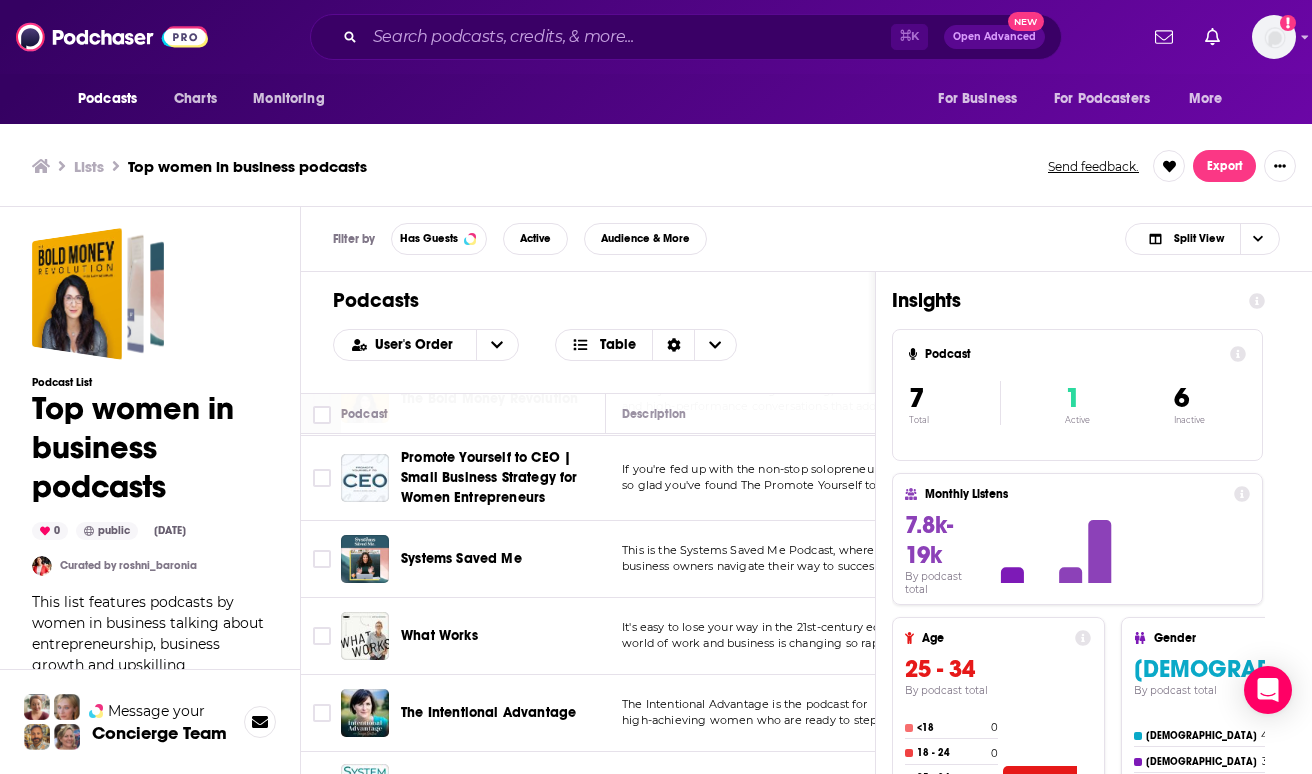 click on "Podcasts User's Order Table" at bounding box center (588, 332) 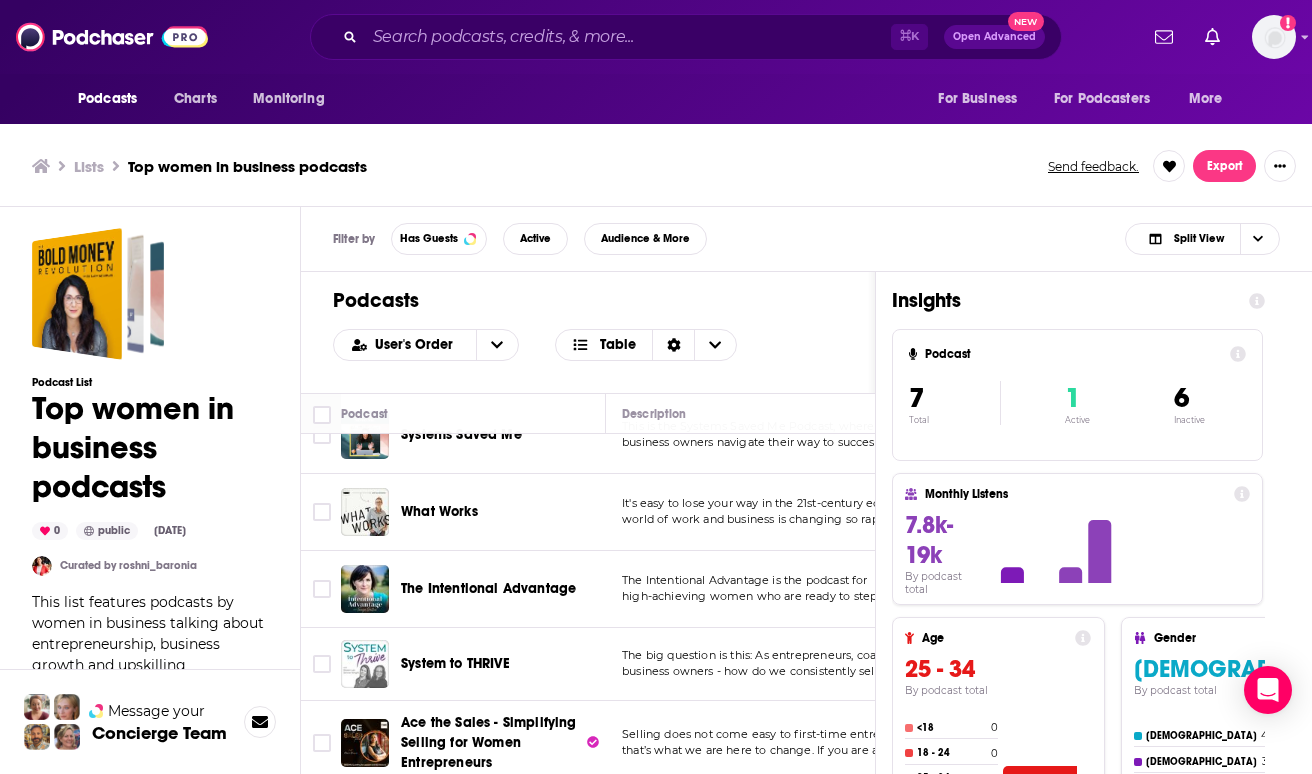 scroll, scrollTop: 57, scrollLeft: 0, axis: vertical 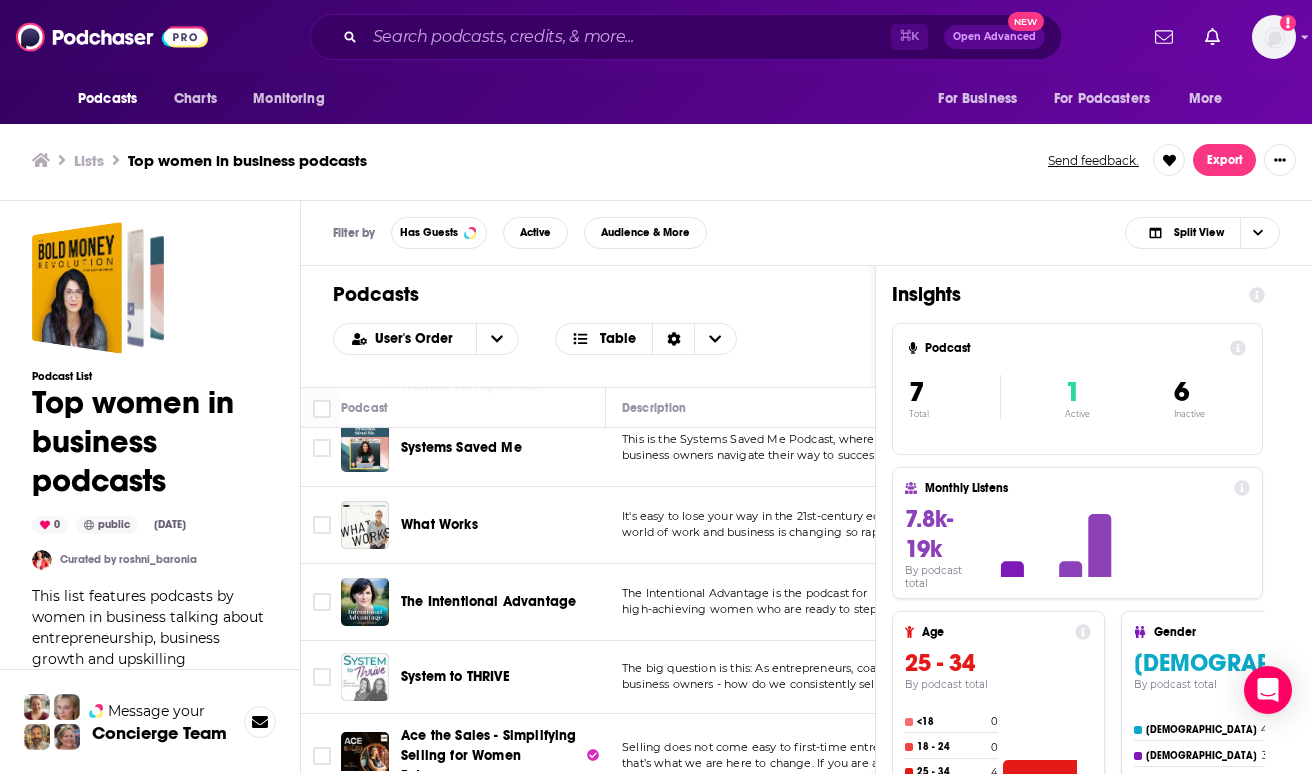 click on "Podcasts Charts Monitoring ⌘  K Open Advanced New For Business For Podcasters More Add a profile image Podcasts Charts Monitoring For Business For Podcasters More Lists Top women in business podcasts Send feedback. Export Podcast List Top women in business podcasts 0 public Dec 7th, 2023 Curated by roshni_baronia This list features podcasts by women in business talking about entrepreneurship, business growth and upskilling Message your Concierge Team Filter by Has Guests Active Audience & More Split View Podcasts User's Order Table Podcast Description Categories Reach (Monthly) Reach (Episode) Contacts Curator's Notes The Bold Money Revolution This is your source for straight-talking, no-fluff business and high-performance conversations that add real  ...More Business Entrepreneur -- Under 1k Under 1.2k 2   Contacts Promote Yourself to CEO | Small Business Strategy for Women Entrepreneurs If you're fed up with the non-stop solopreneur grind… I'm so glad you've found The Promote Yourself to CEO  ...More 51" at bounding box center [656, 384] 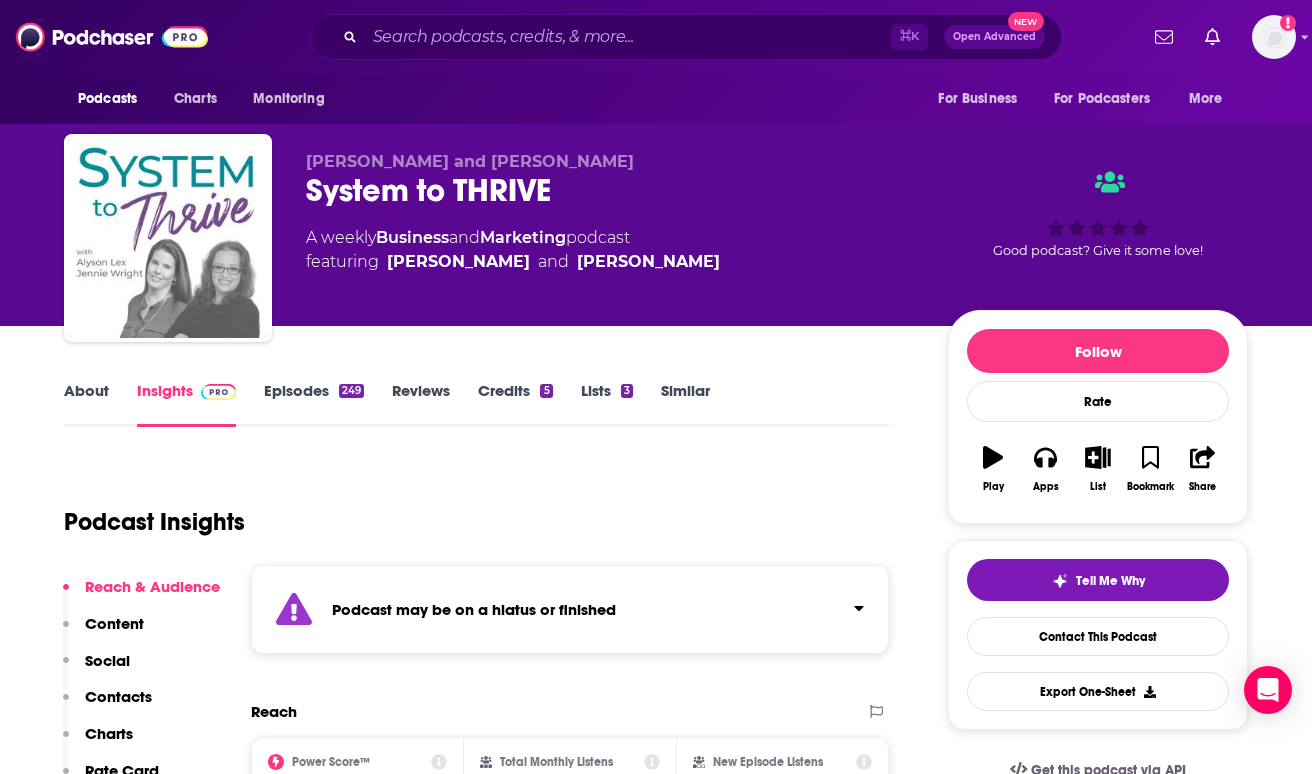 scroll, scrollTop: 0, scrollLeft: 0, axis: both 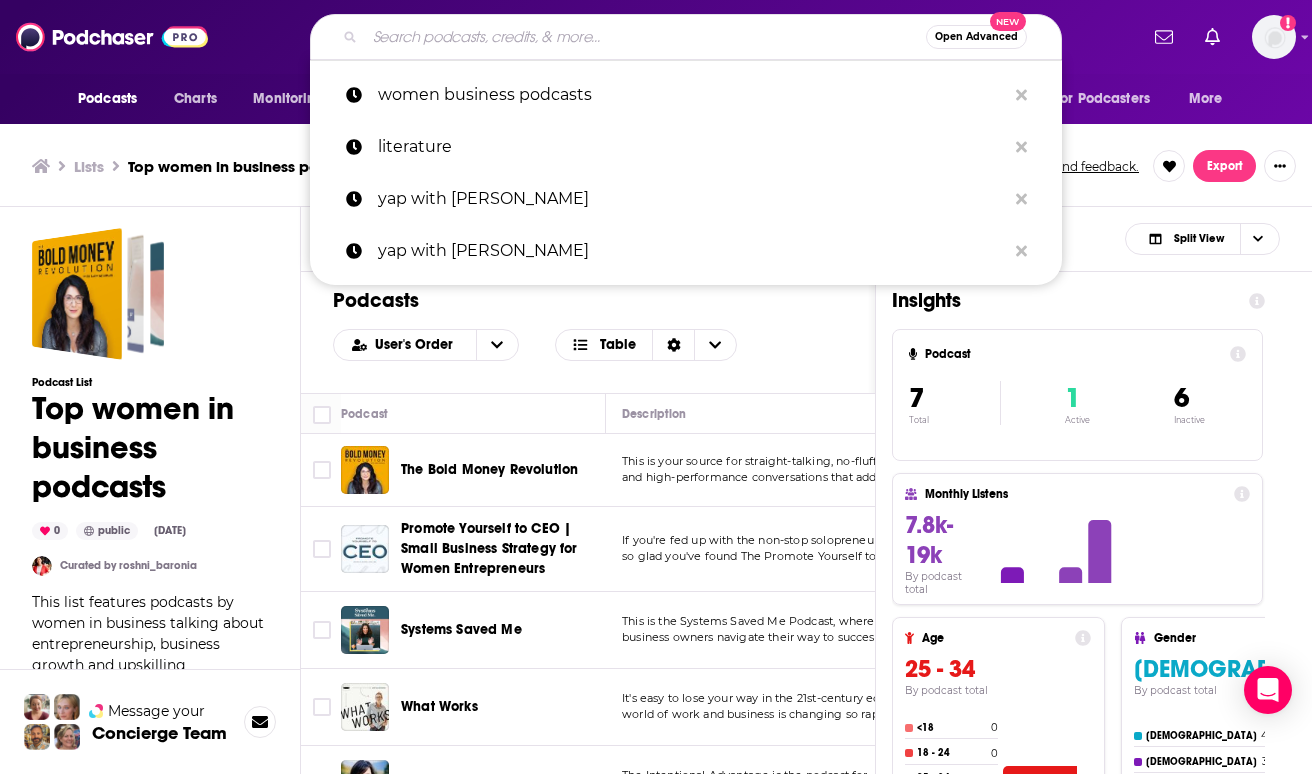 click at bounding box center [645, 37] 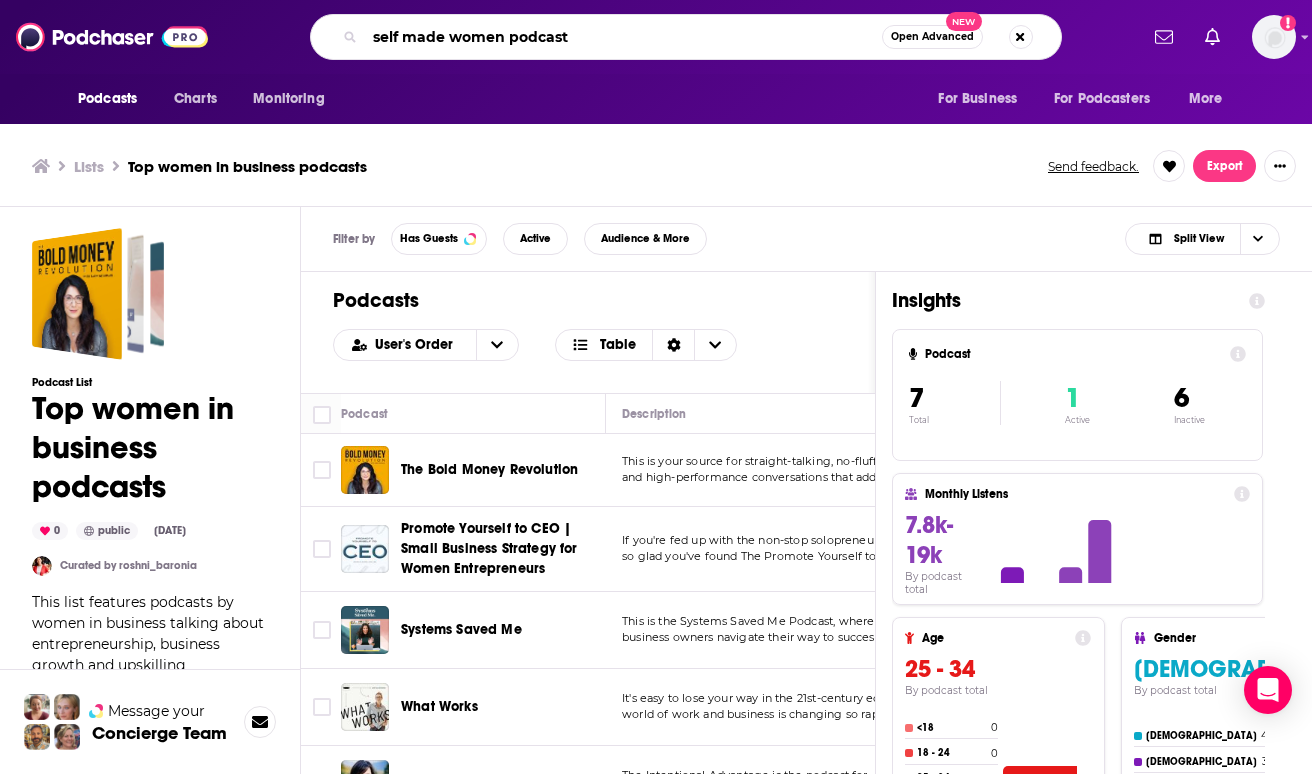 type on "self made women podcast" 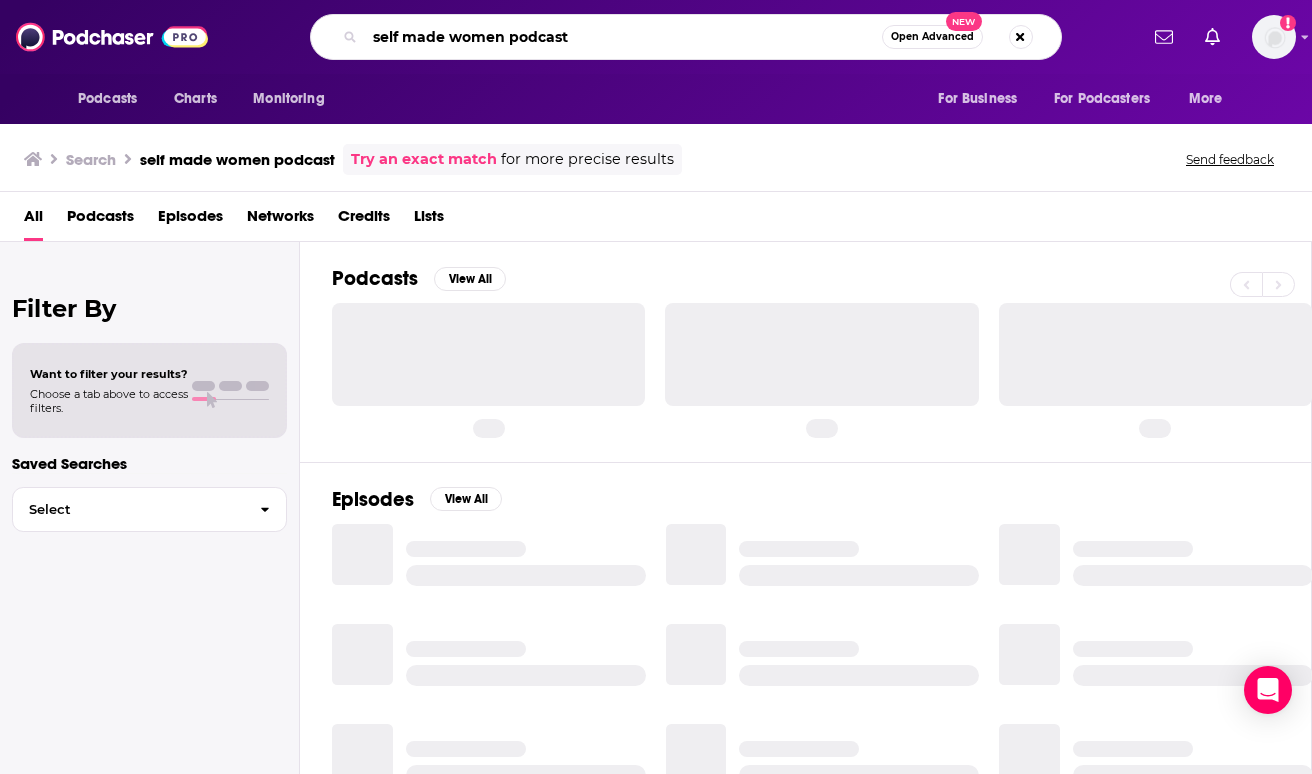 drag, startPoint x: 595, startPoint y: 40, endPoint x: 508, endPoint y: 47, distance: 87.28116 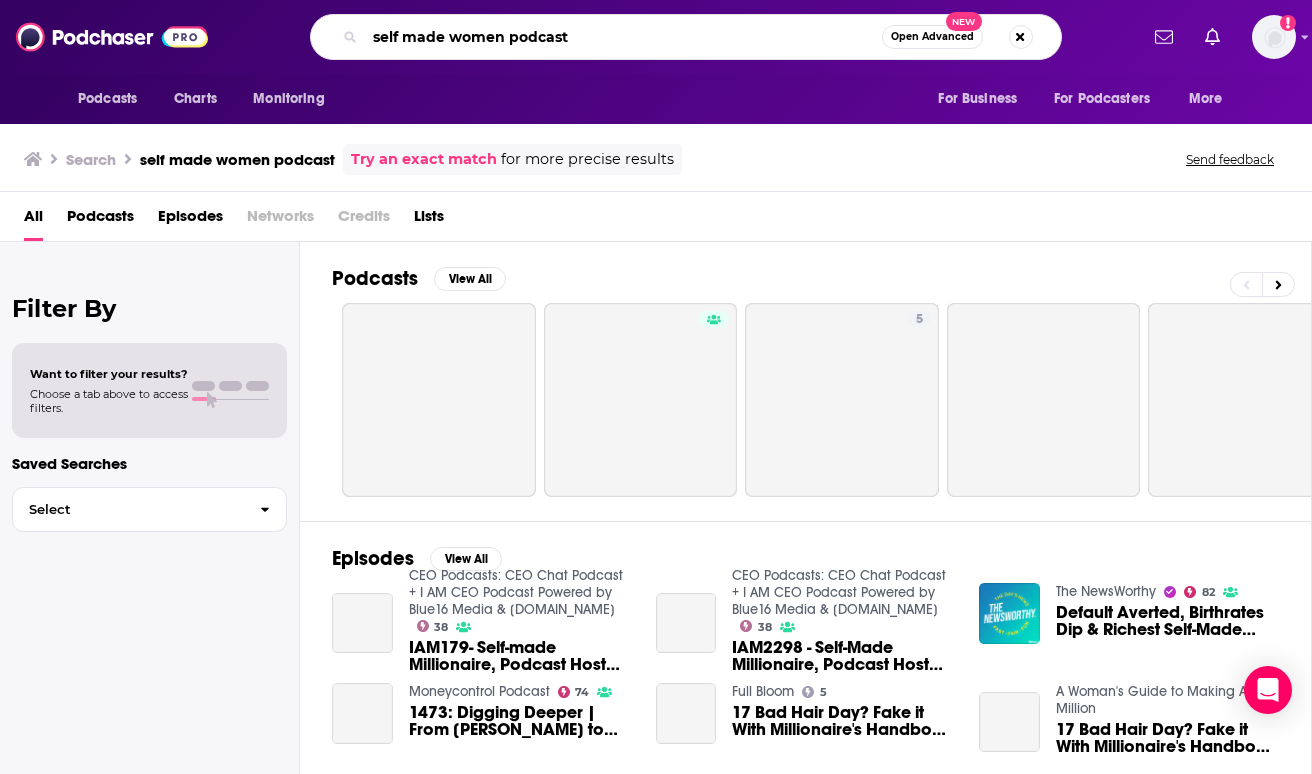 drag, startPoint x: 599, startPoint y: 42, endPoint x: 572, endPoint y: 43, distance: 27.018513 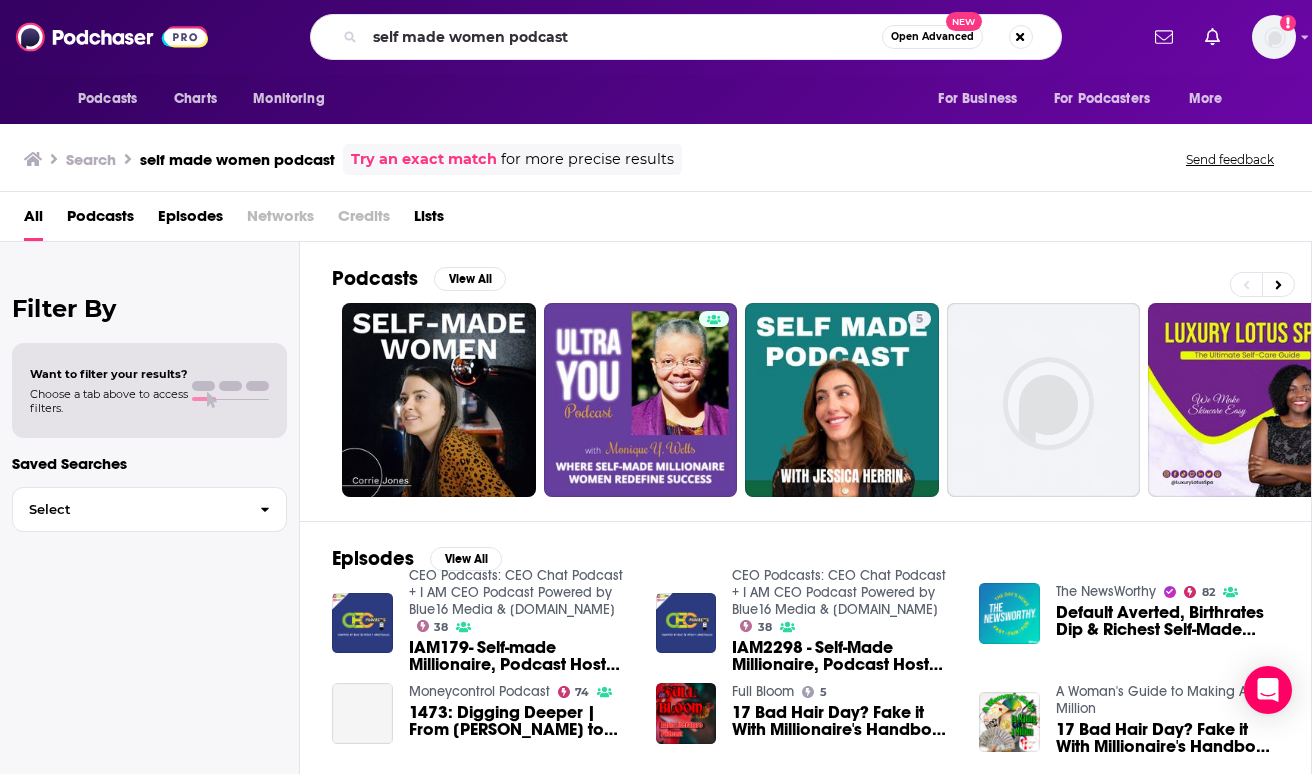 click on "for more precise results" at bounding box center (587, 159) 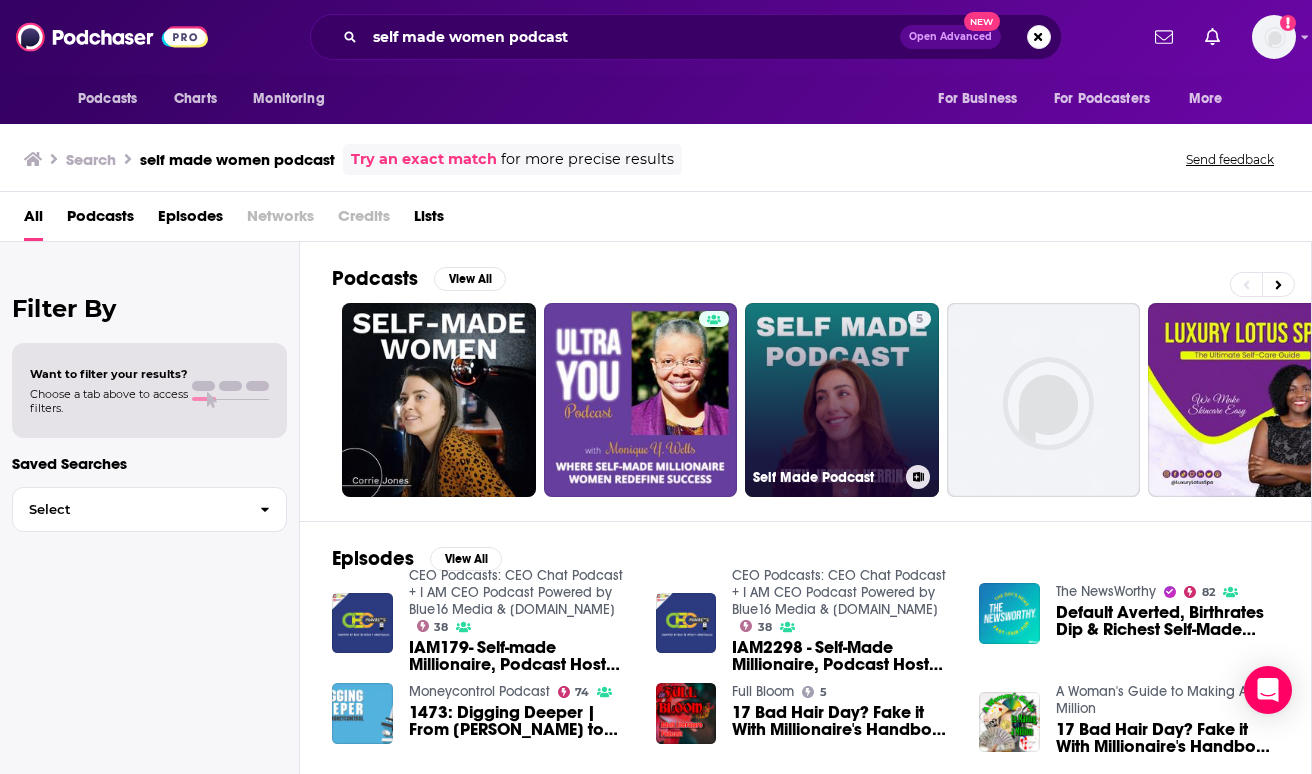 click on "5 Self Made Podcast" at bounding box center [842, 400] 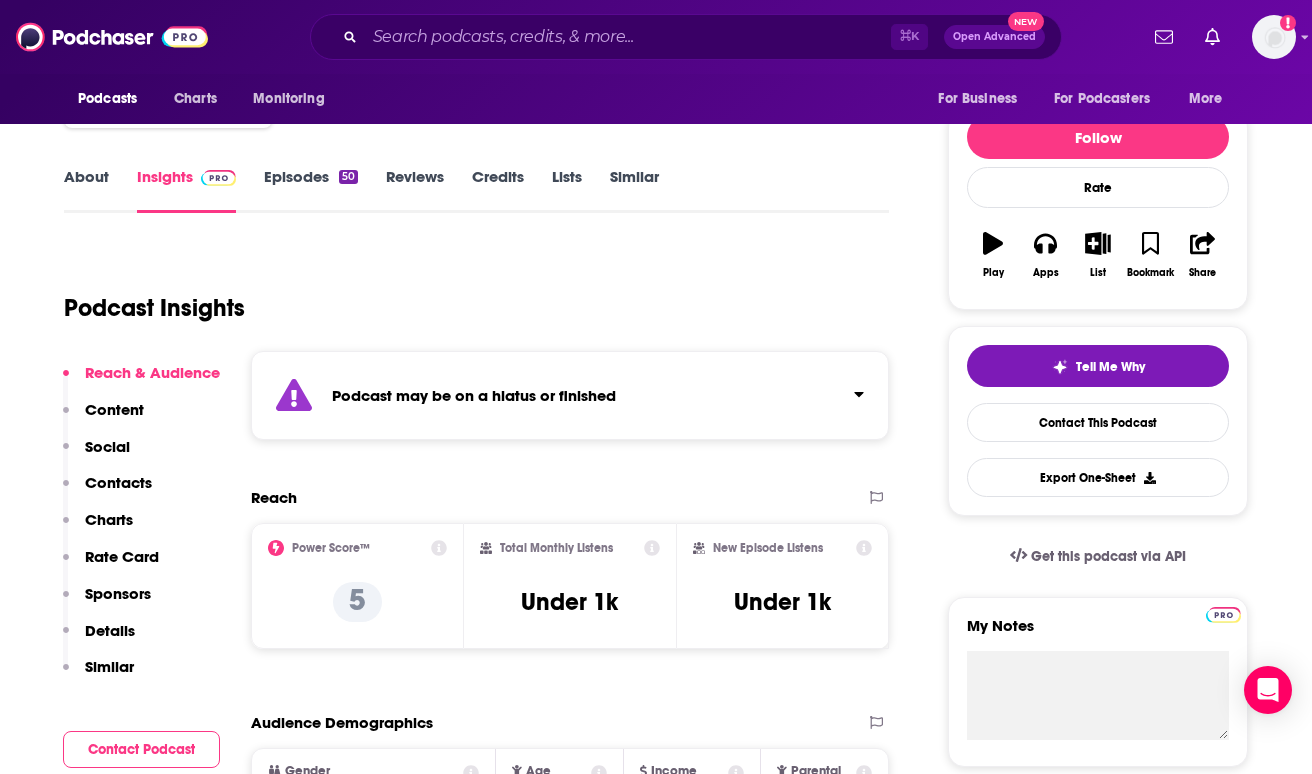 scroll, scrollTop: 182, scrollLeft: 0, axis: vertical 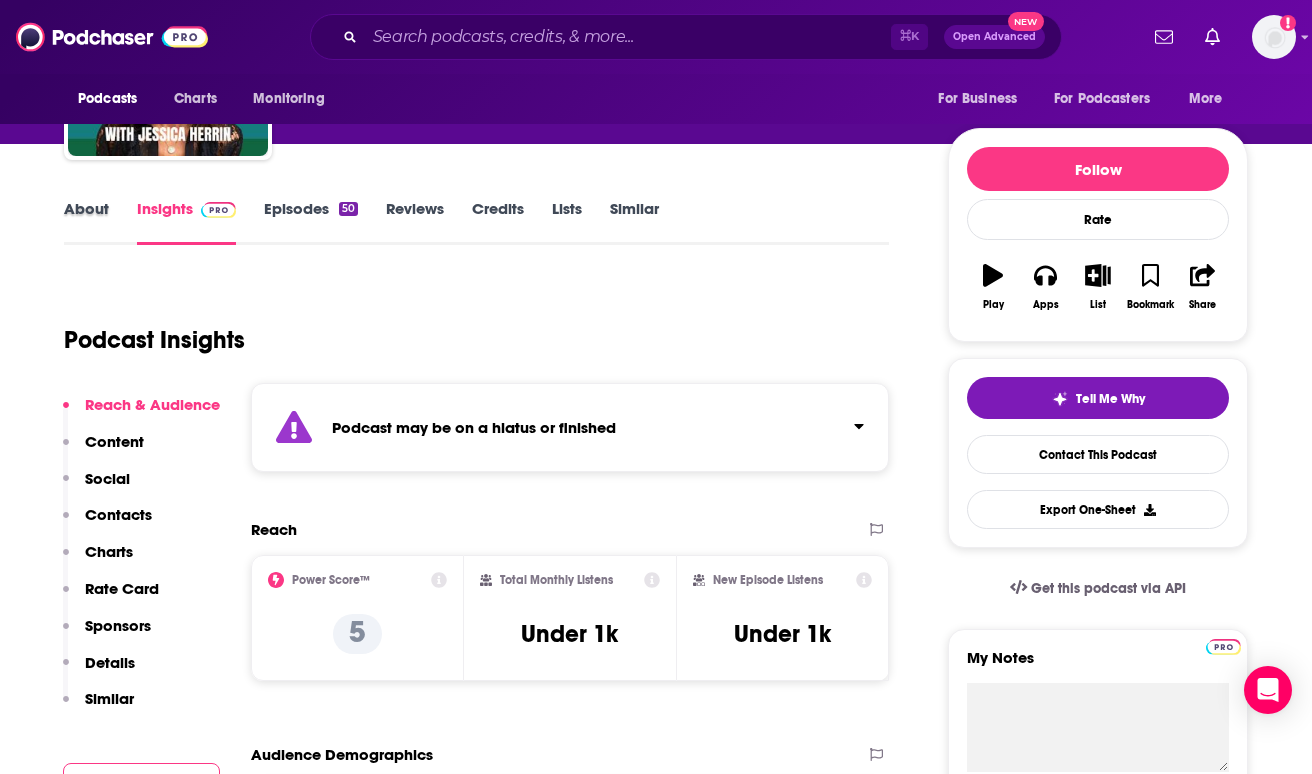 click on "About" at bounding box center (100, 222) 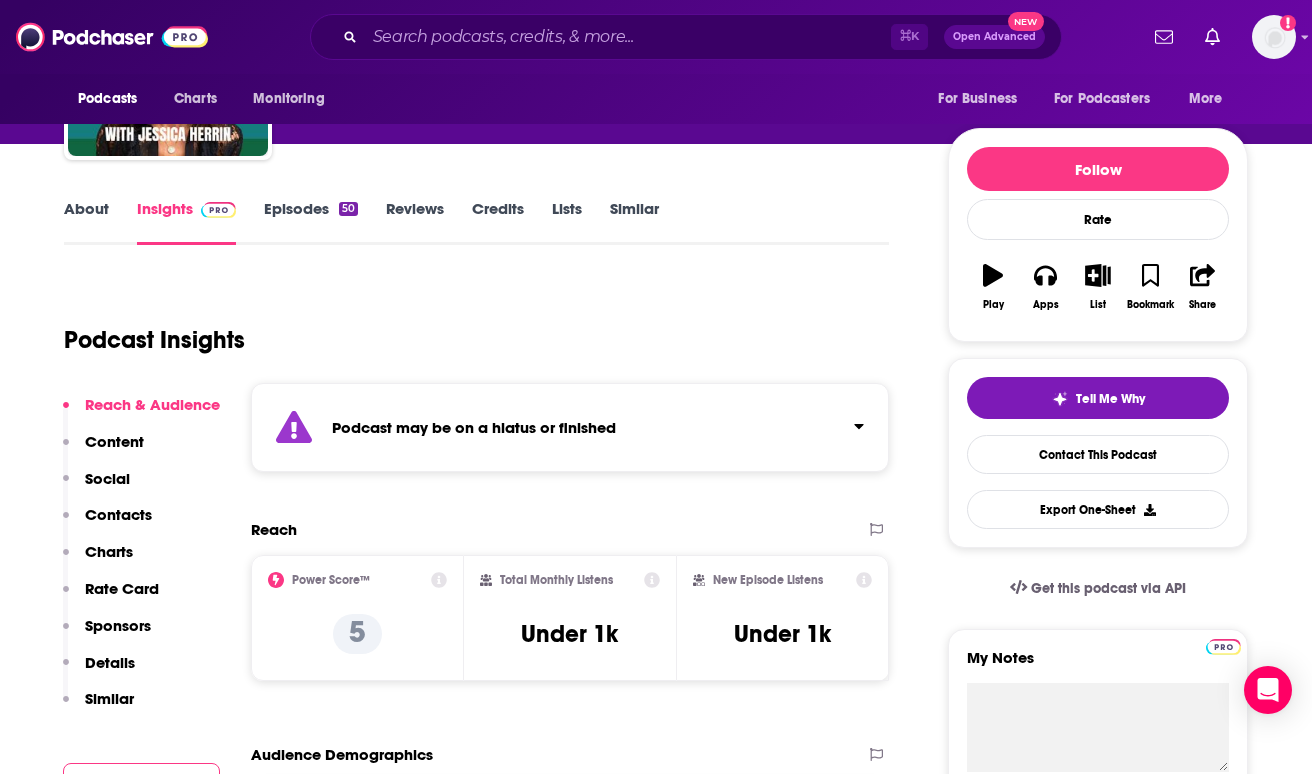 click on "About" at bounding box center (86, 222) 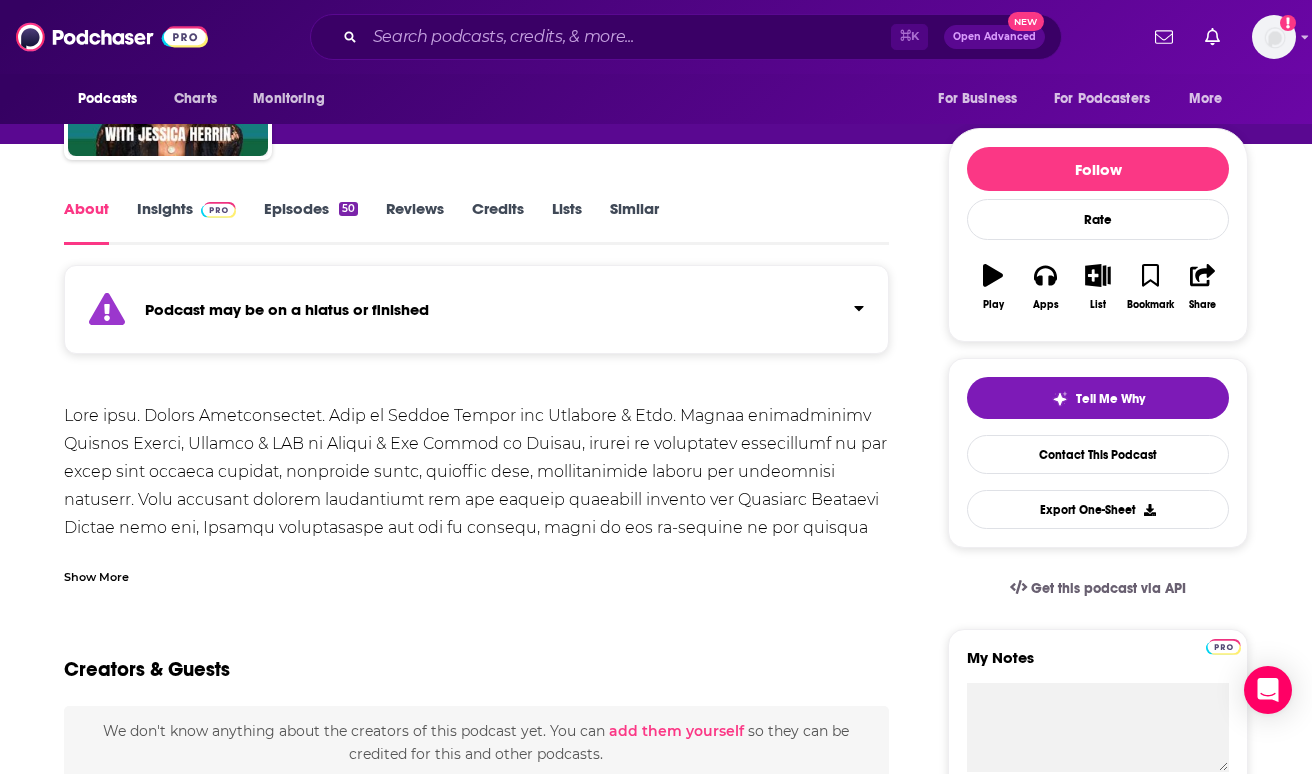 scroll, scrollTop: 0, scrollLeft: 0, axis: both 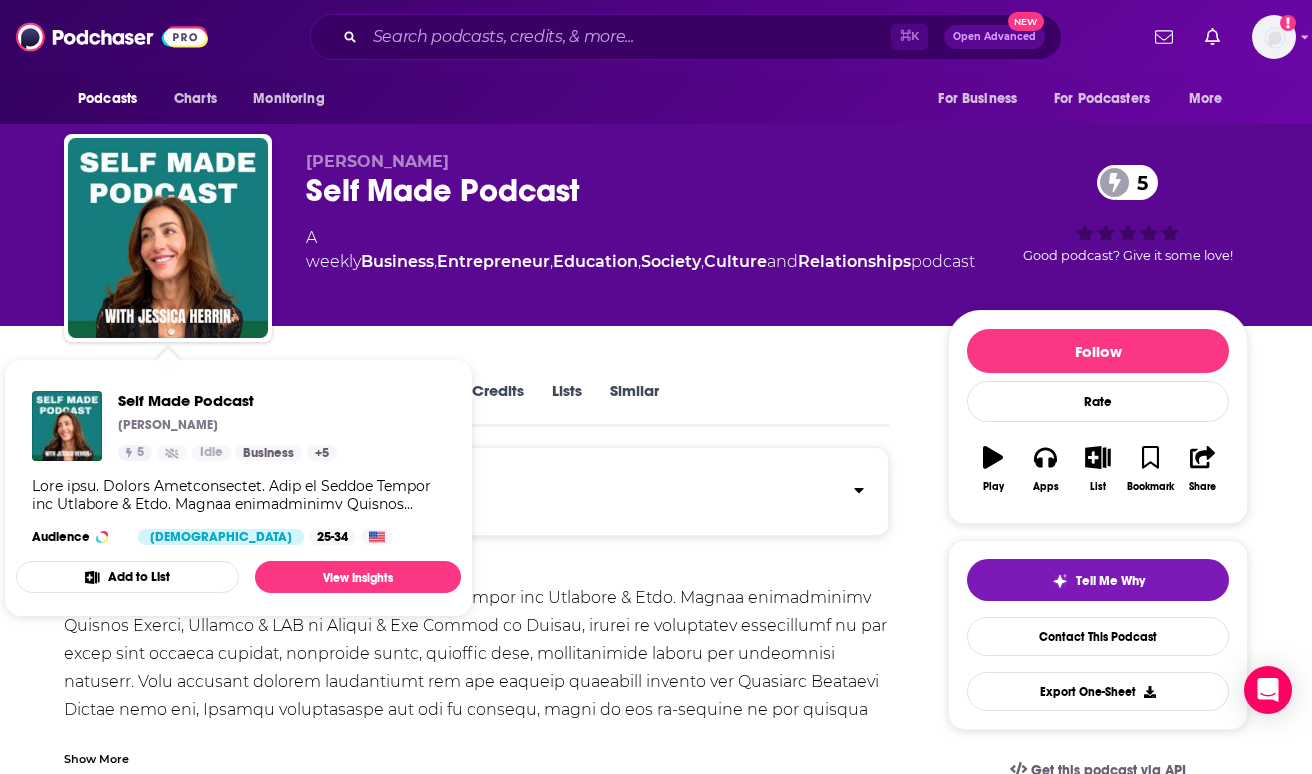 click at bounding box center (476, 920) 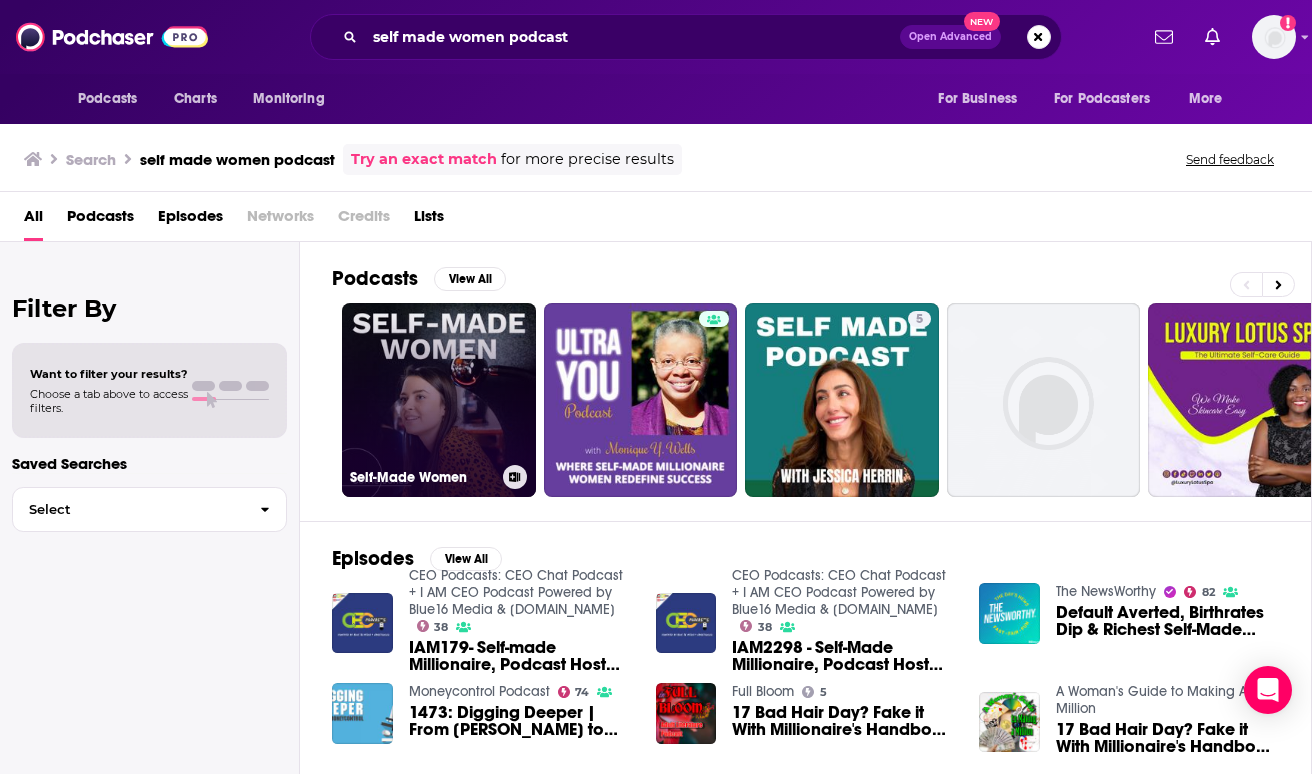 click on "Self-Made Women" at bounding box center (439, 400) 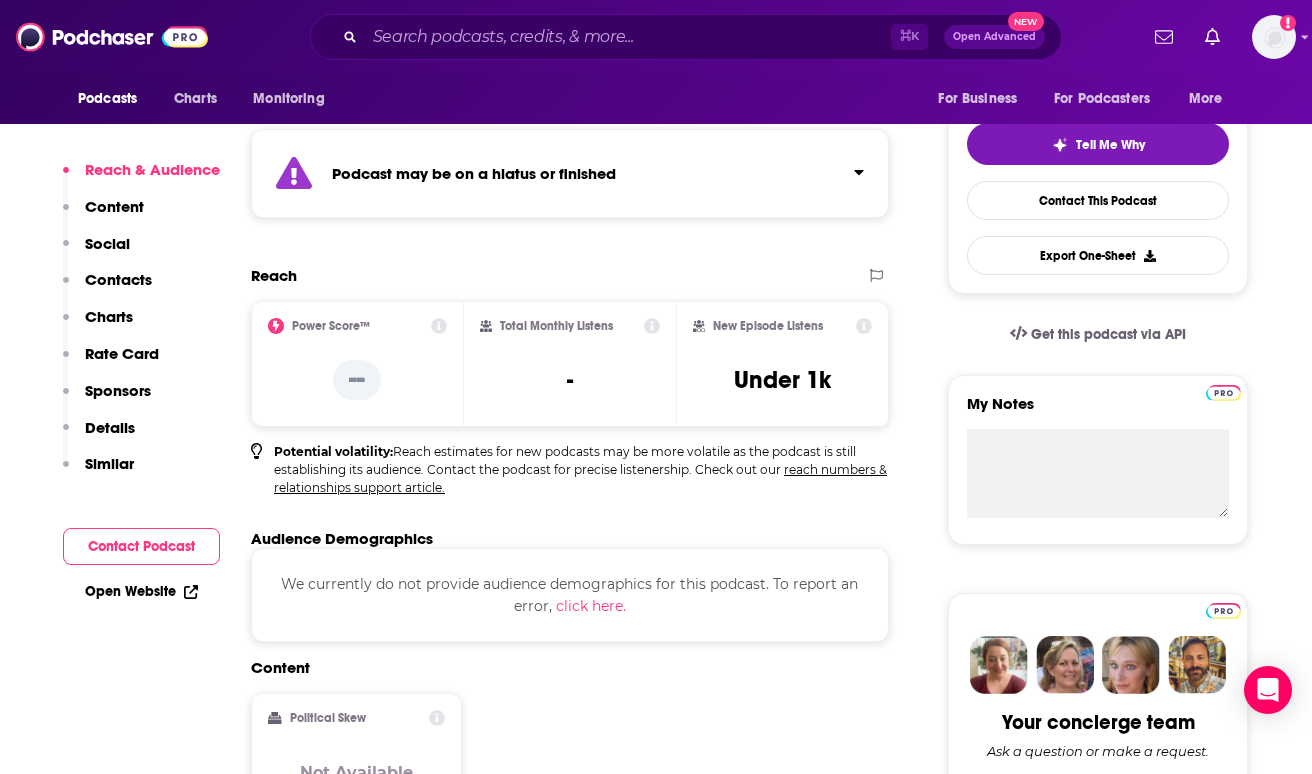 scroll, scrollTop: 475, scrollLeft: 0, axis: vertical 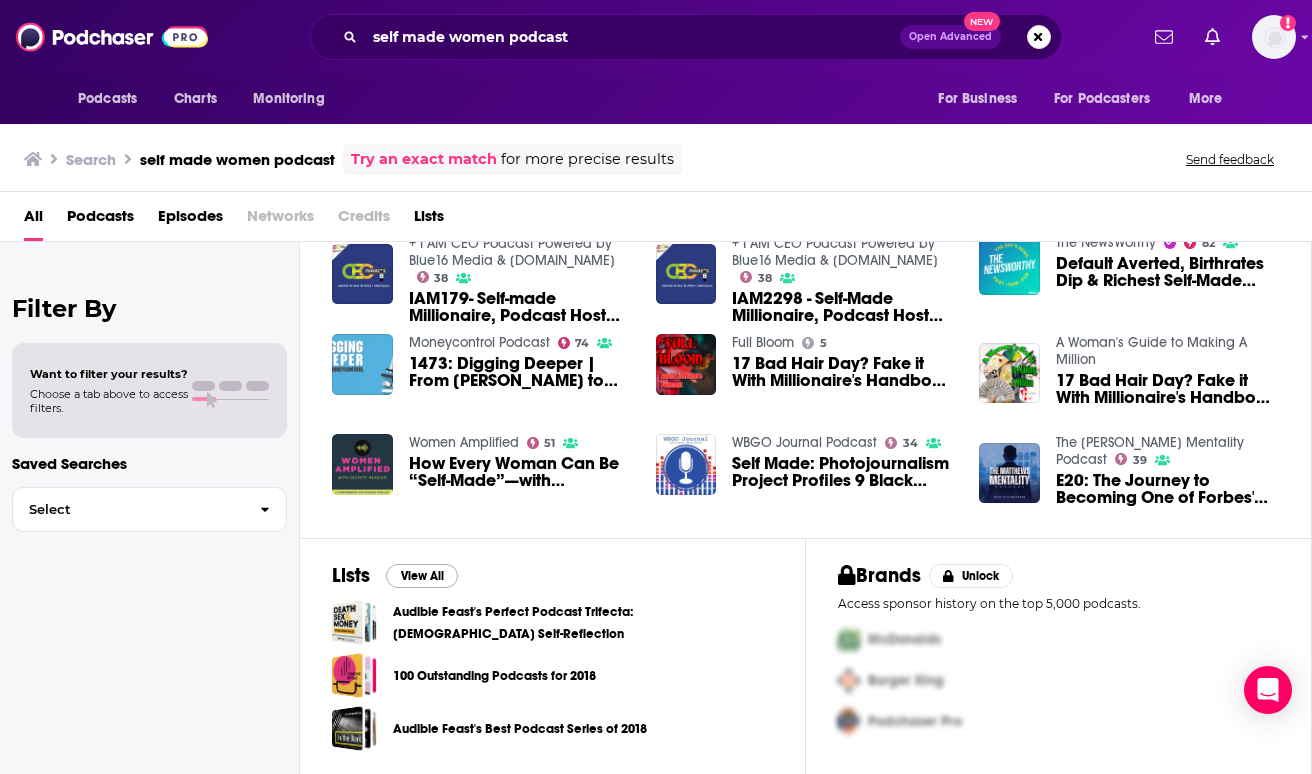 click on "View All" at bounding box center [422, 576] 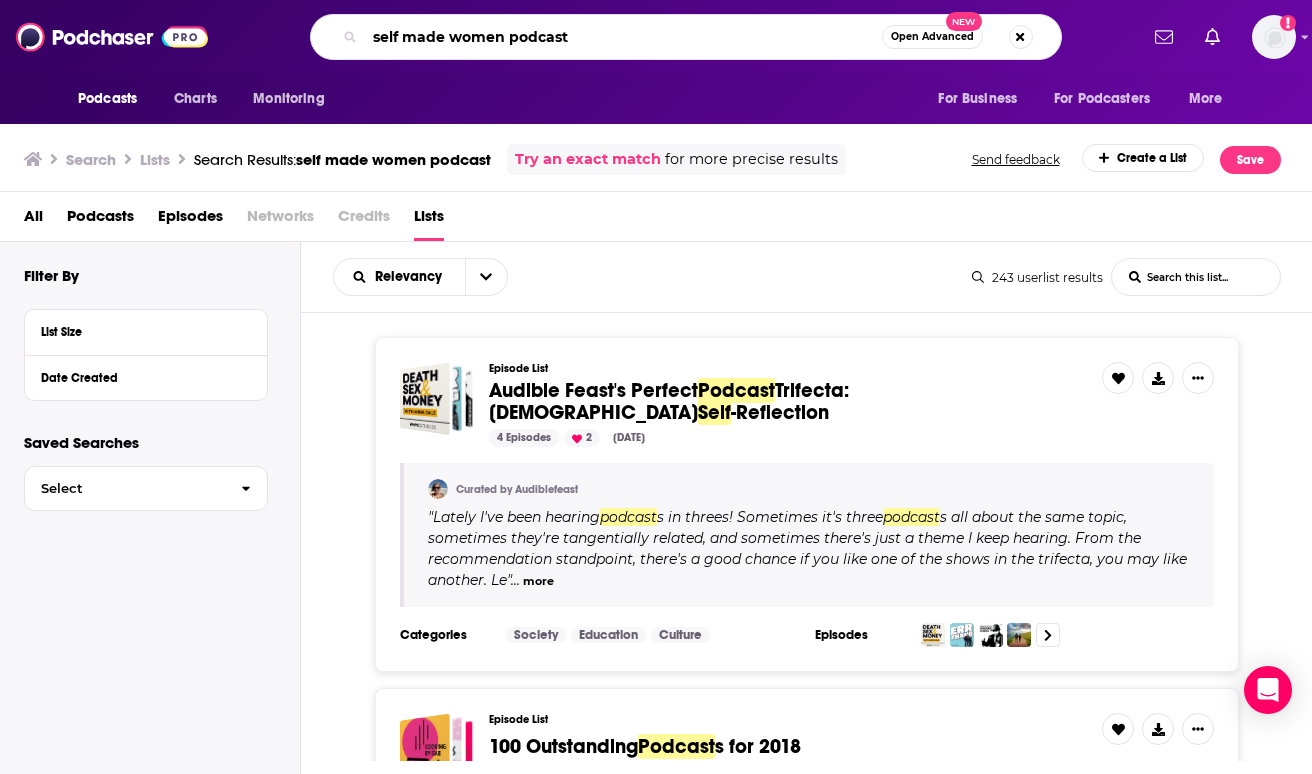 drag, startPoint x: 596, startPoint y: 38, endPoint x: 306, endPoint y: 25, distance: 290.29123 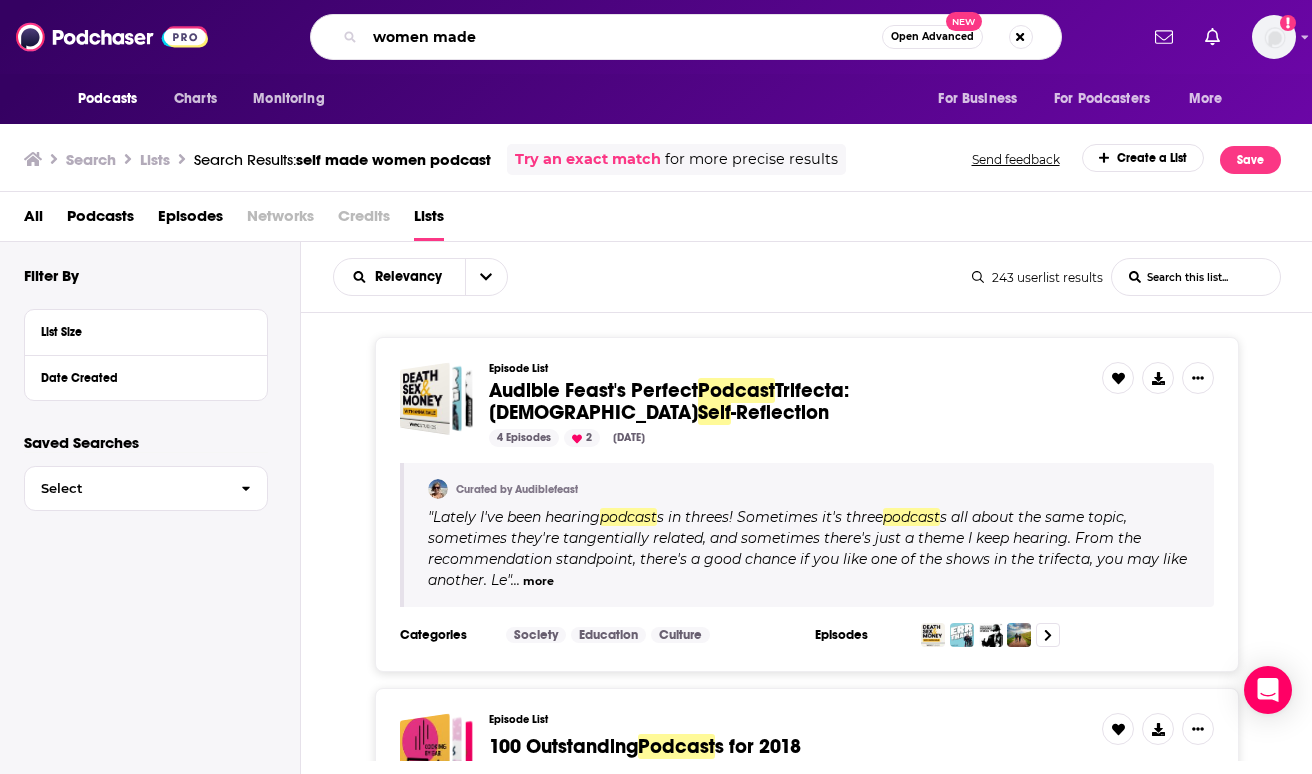 type on "women made" 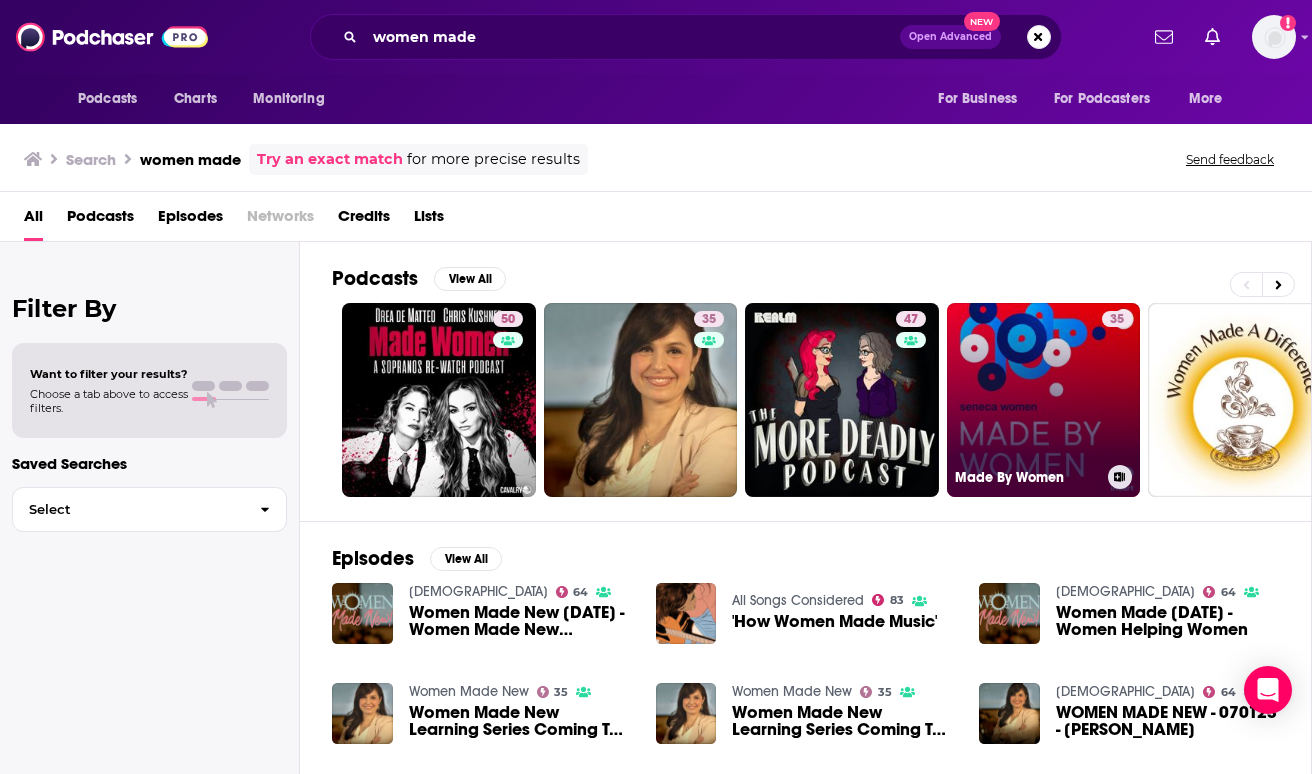 click on "35 Made By Women" at bounding box center [1044, 400] 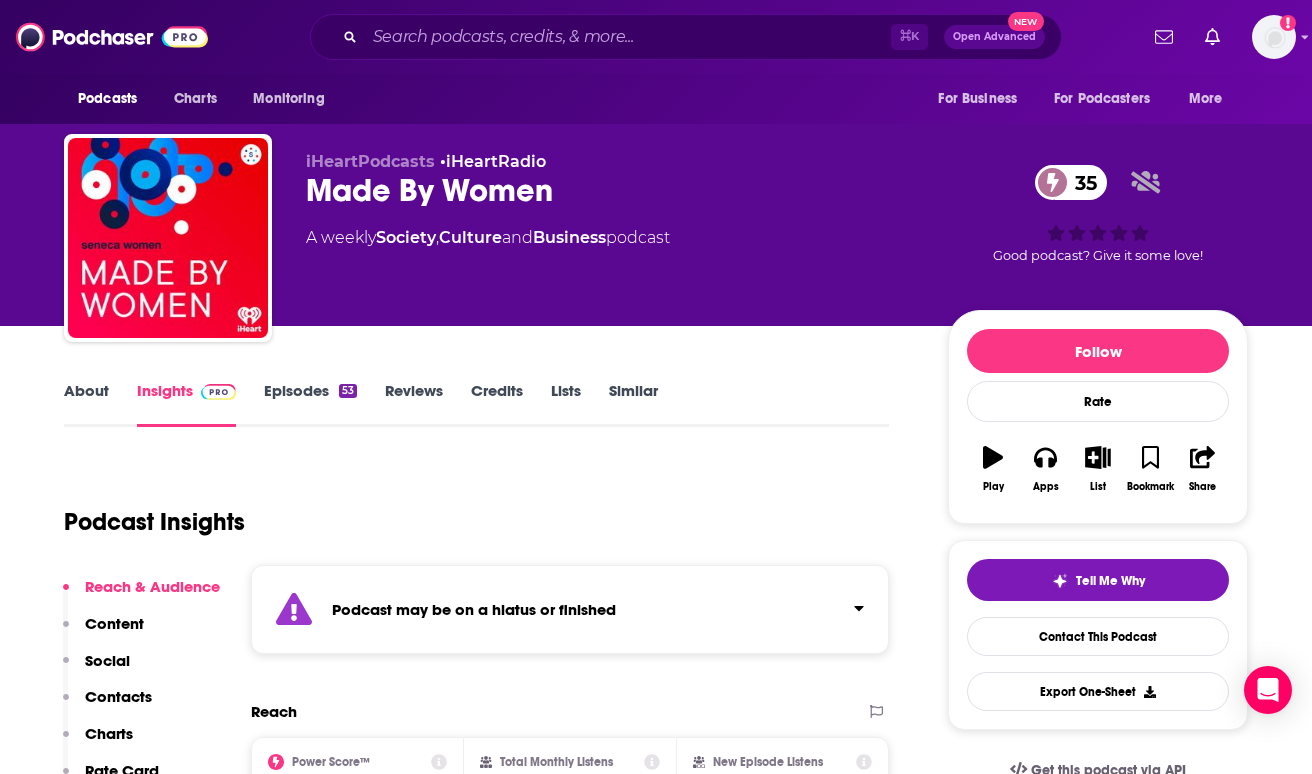 scroll, scrollTop: 0, scrollLeft: 0, axis: both 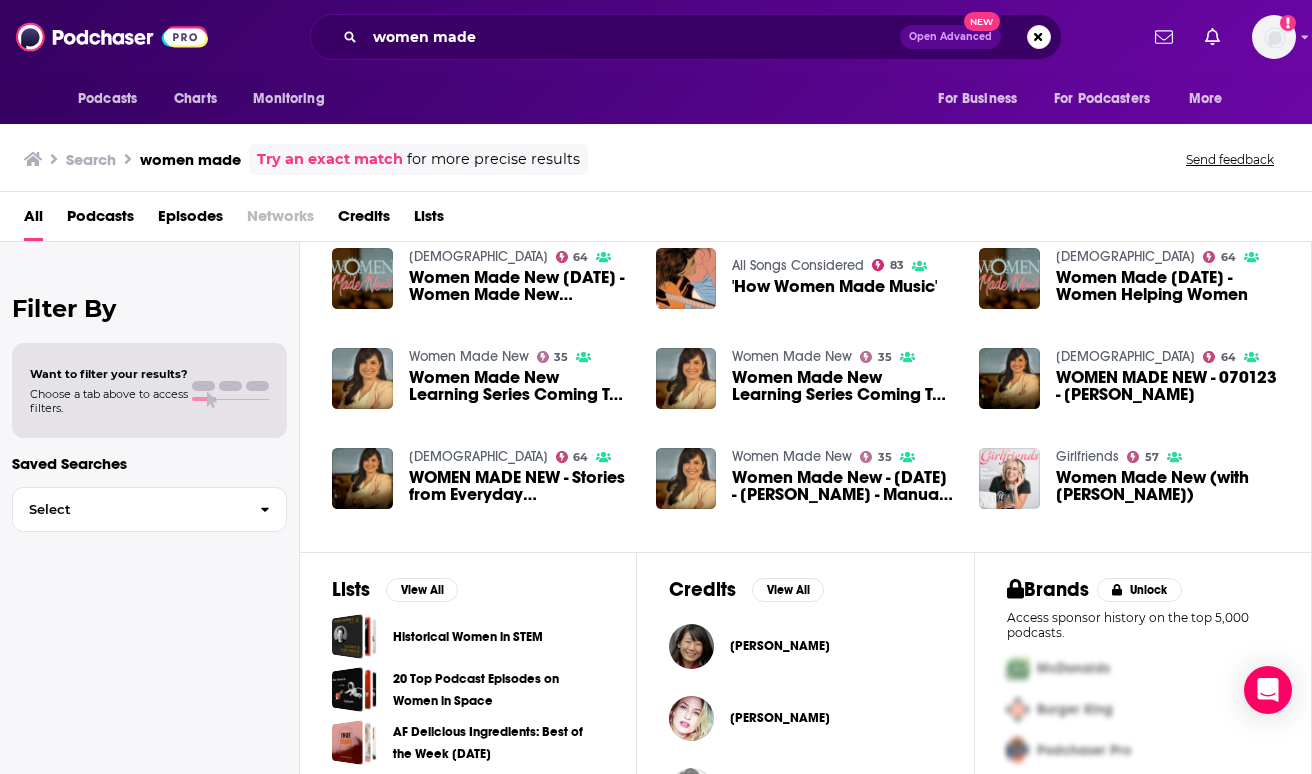 click on "Podcasts" at bounding box center (100, 220) 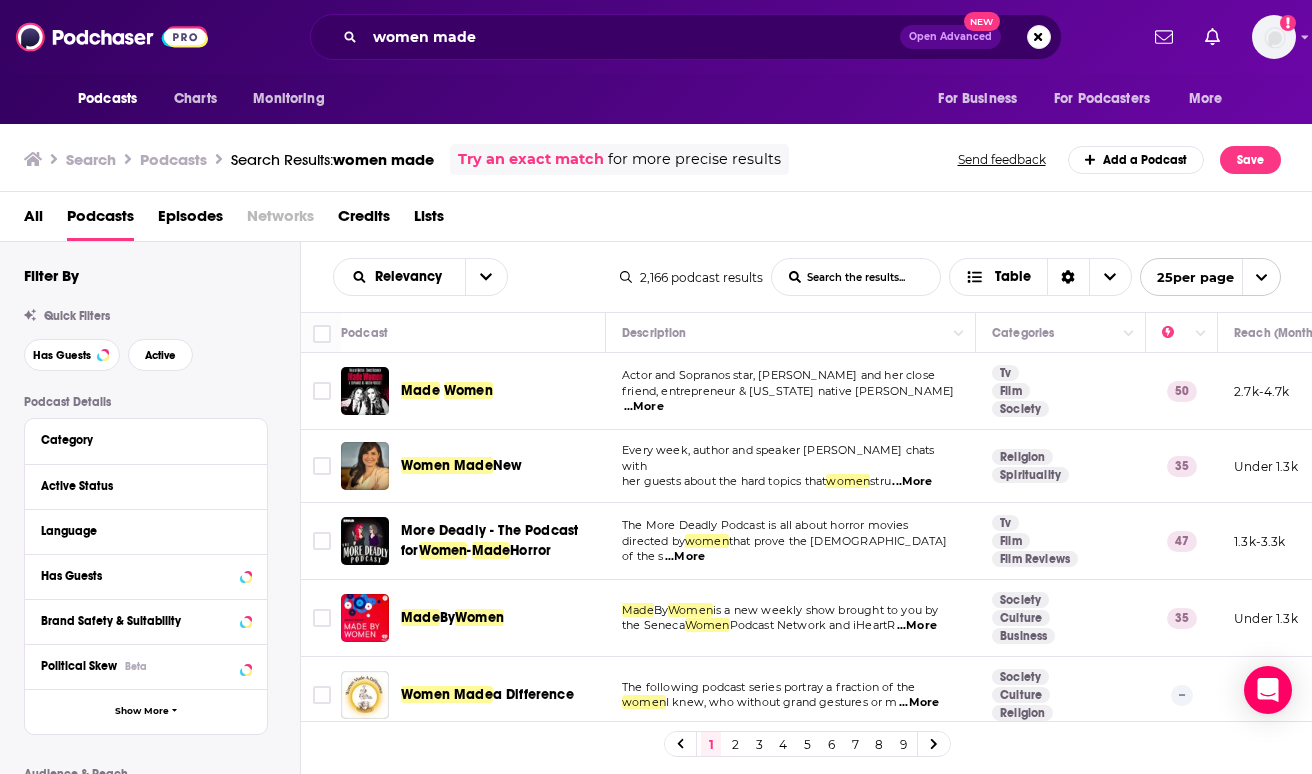 click on "...More" at bounding box center [912, 482] 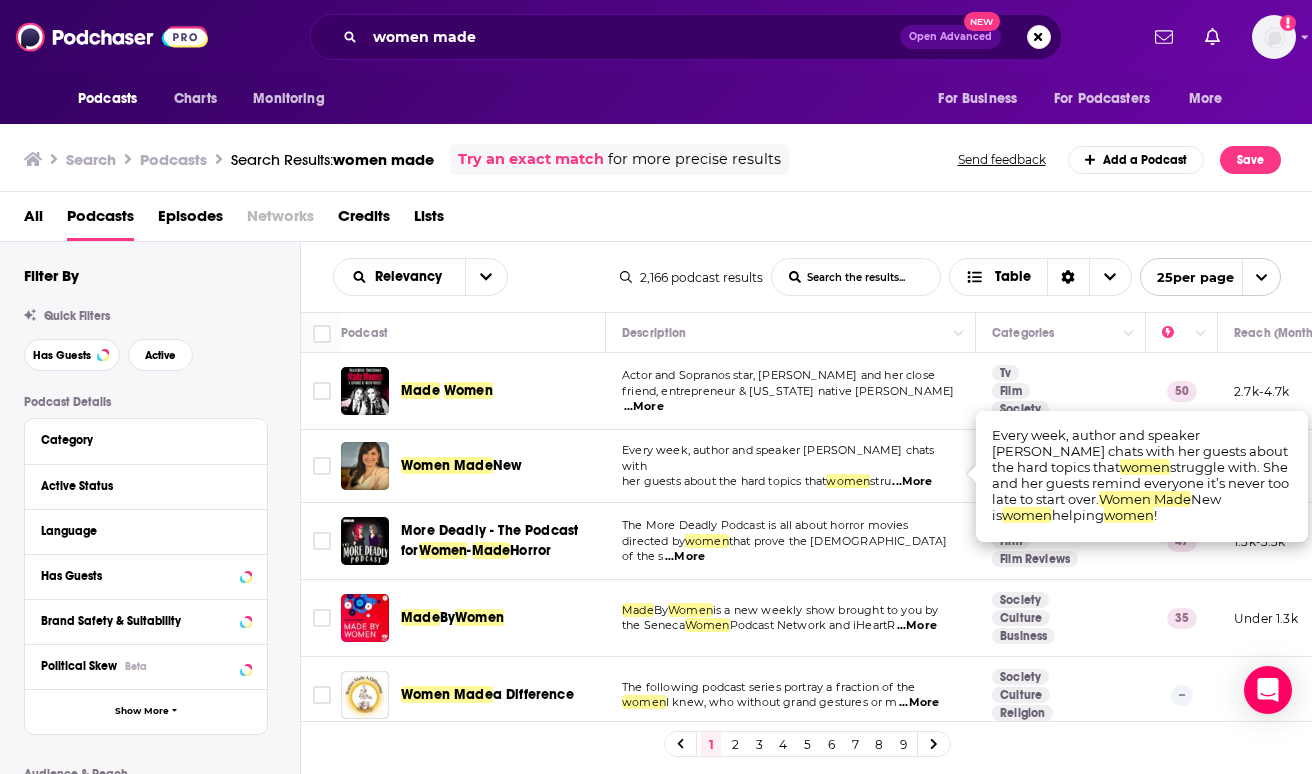 click on "Every week, author and speaker Crystalina Evert chats with her guests about the hard topics that  women  stru  ...More" at bounding box center (791, 466) 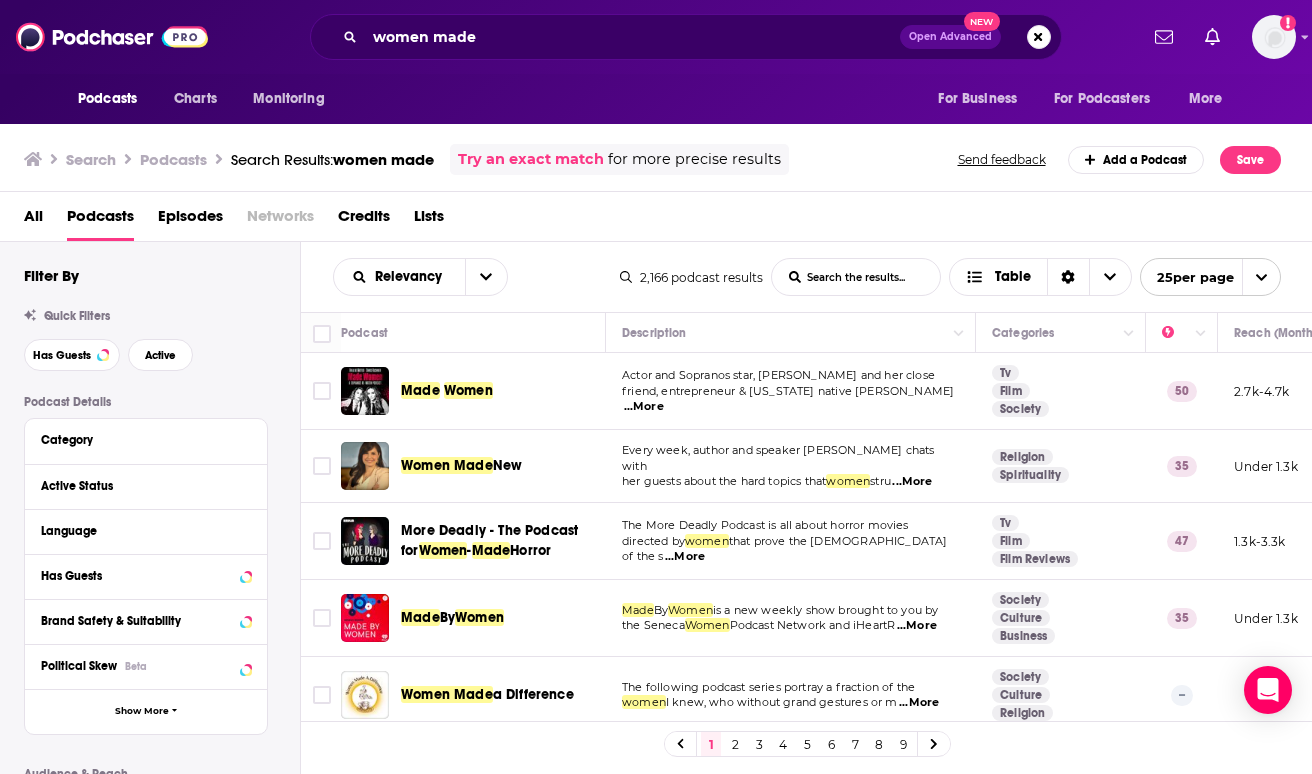 scroll, scrollTop: 0, scrollLeft: 0, axis: both 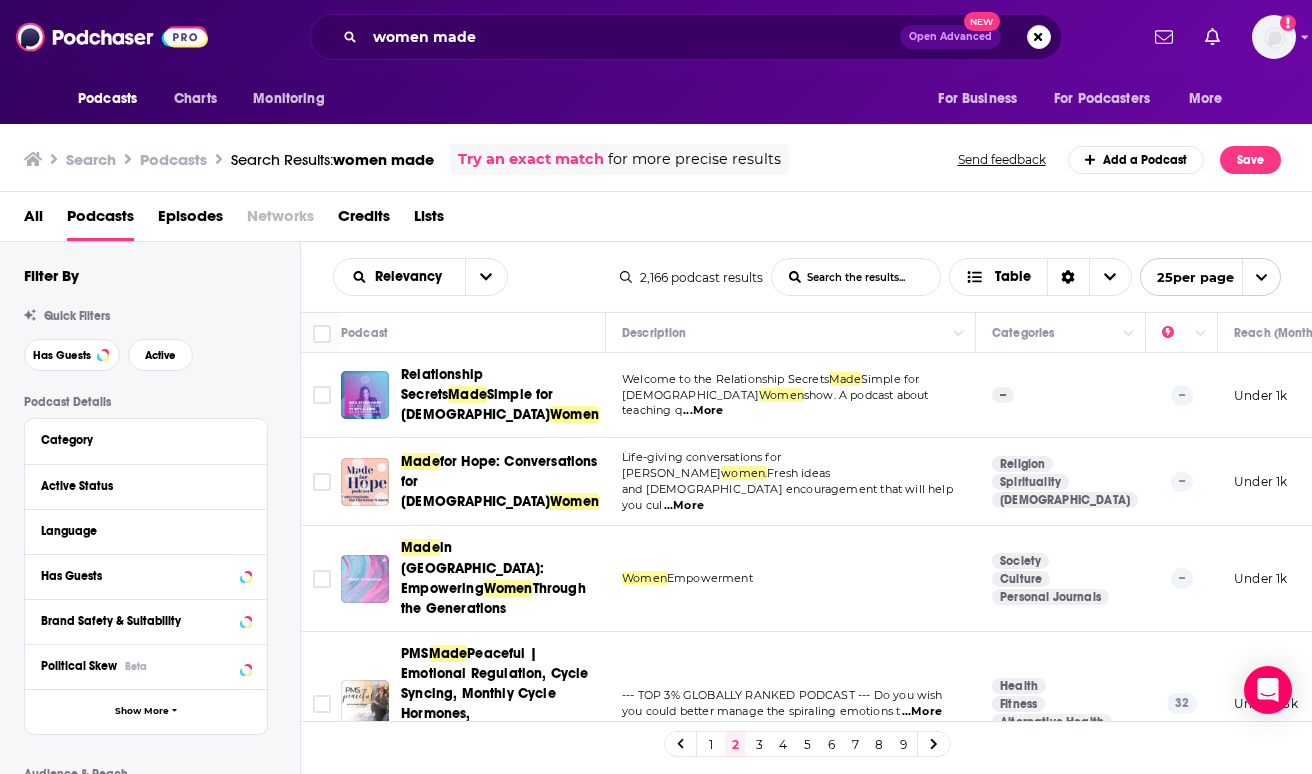 click on "1 2 3 4 5 6 7 8 9" at bounding box center [807, 744] 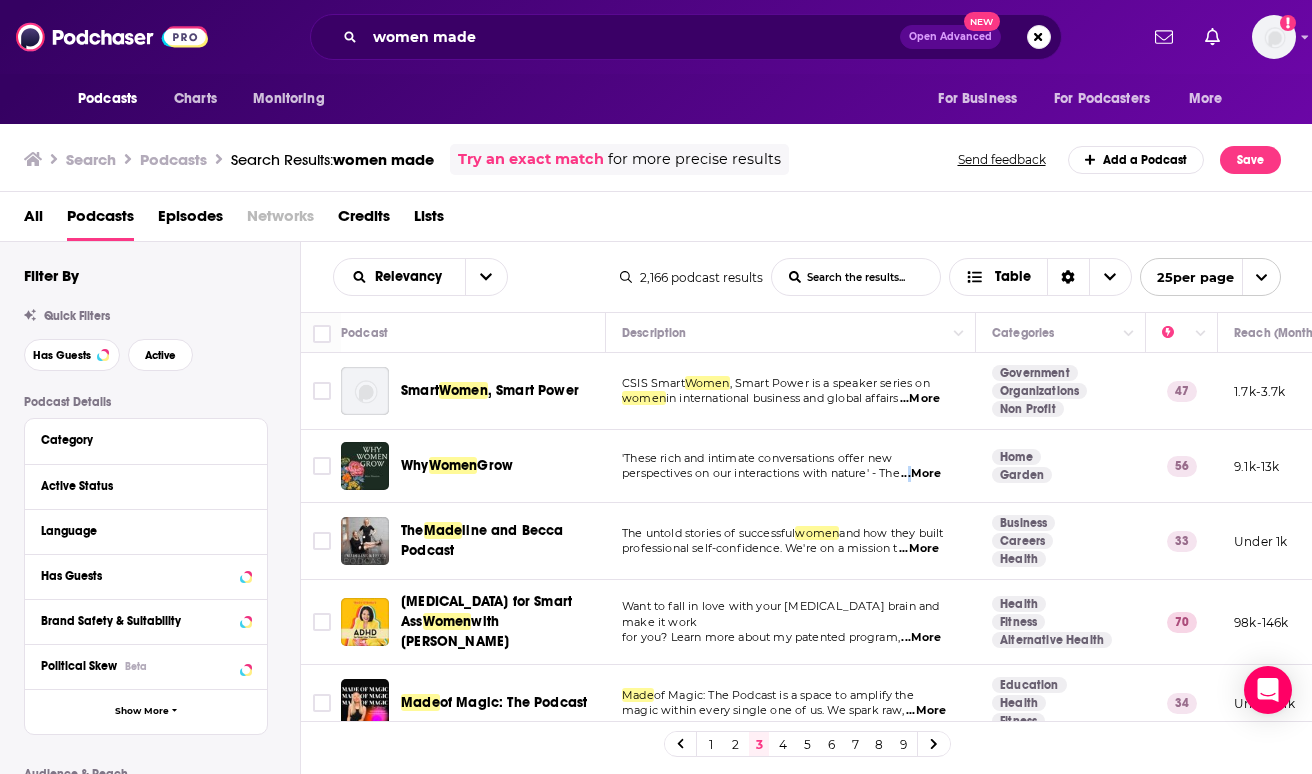 click on "...More" at bounding box center [921, 474] 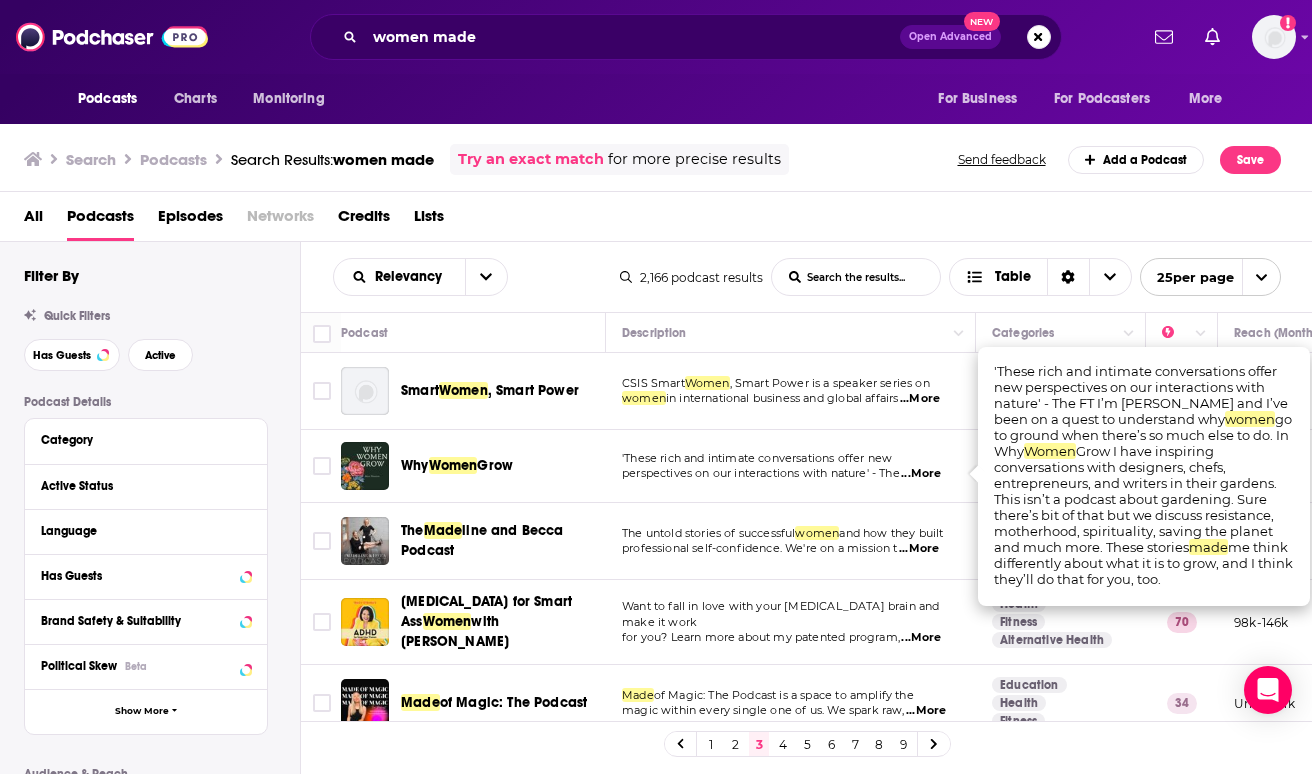 click on "All Podcasts Episodes Networks Credits Lists" at bounding box center [660, 220] 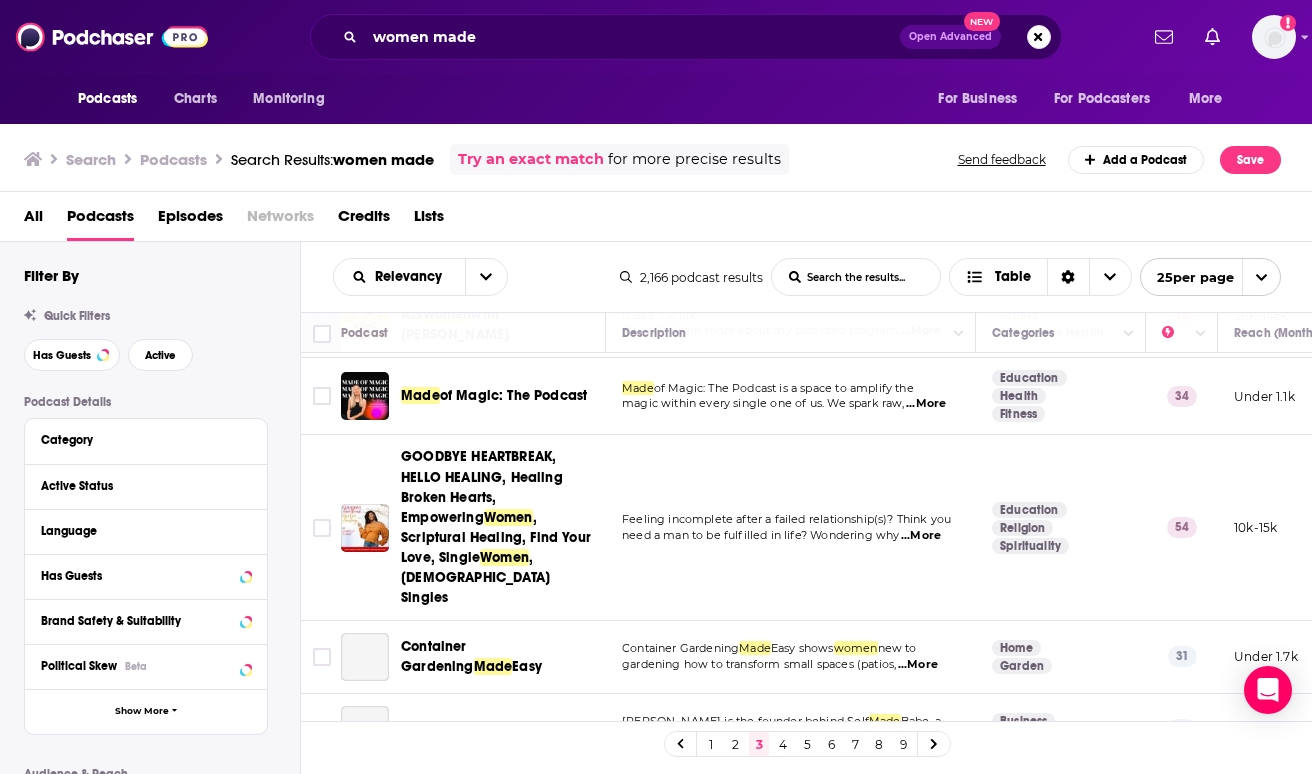 scroll, scrollTop: 323, scrollLeft: 0, axis: vertical 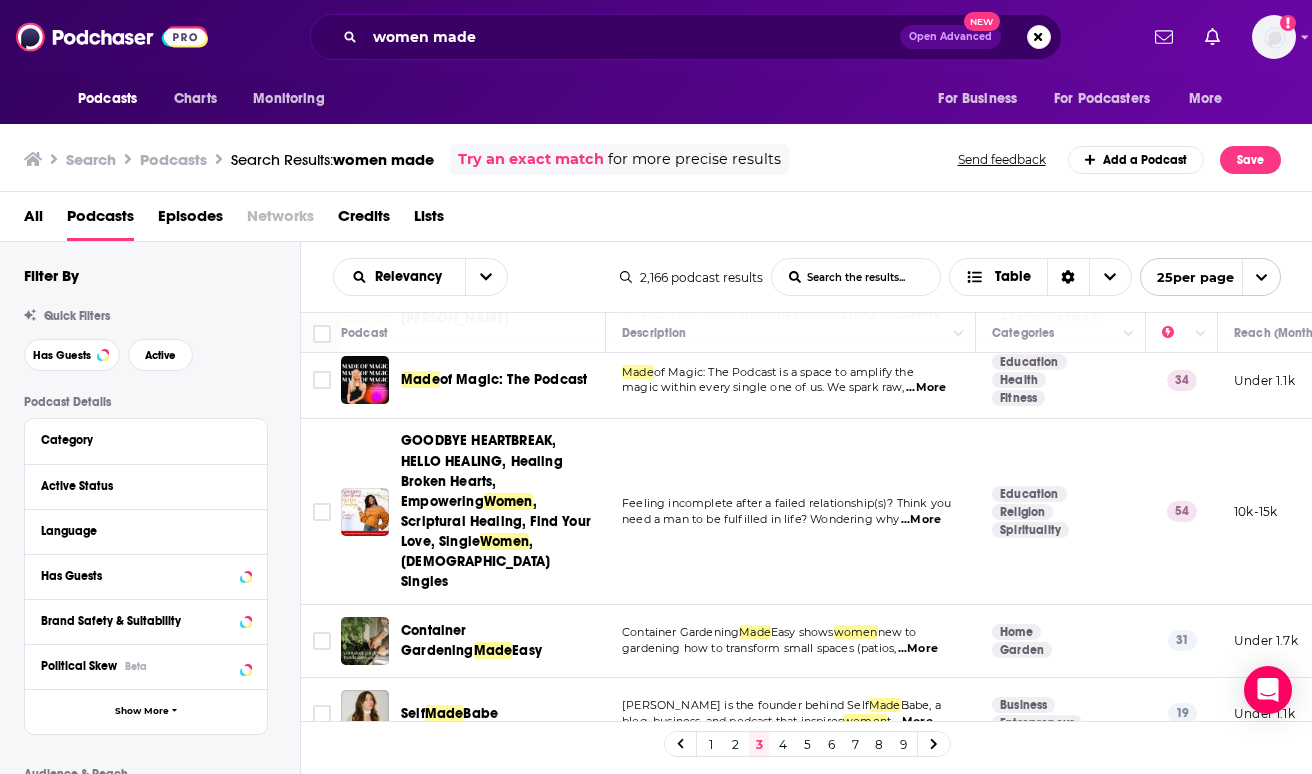 click on "...More" at bounding box center (921, 520) 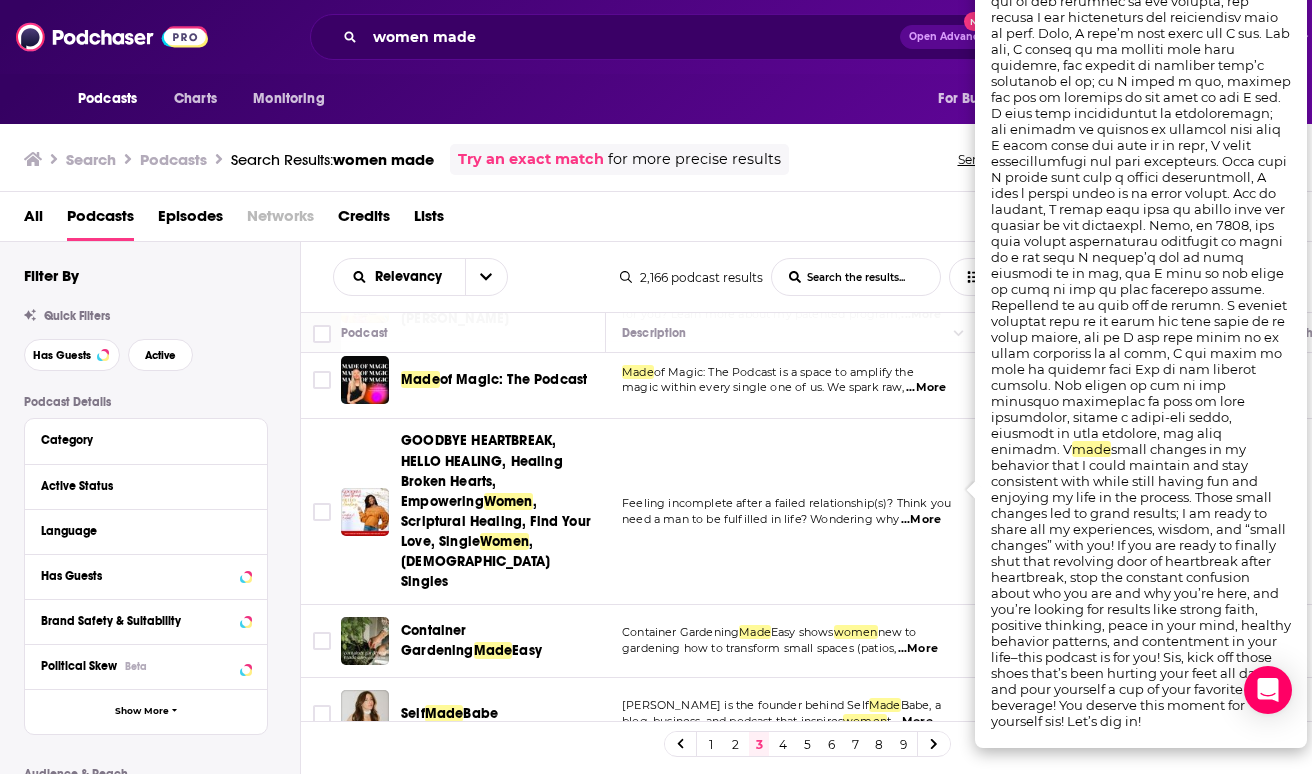 click on "...More" at bounding box center [921, 520] 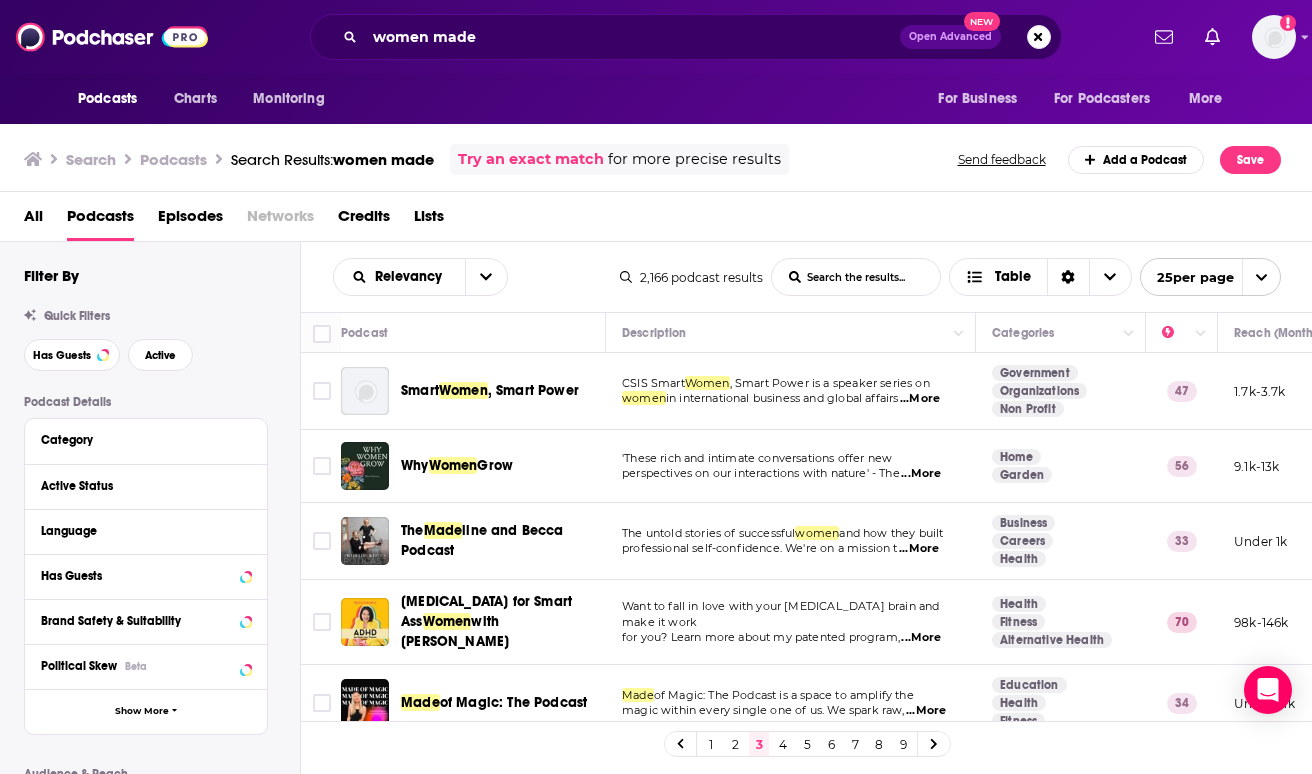 scroll, scrollTop: 0, scrollLeft: 0, axis: both 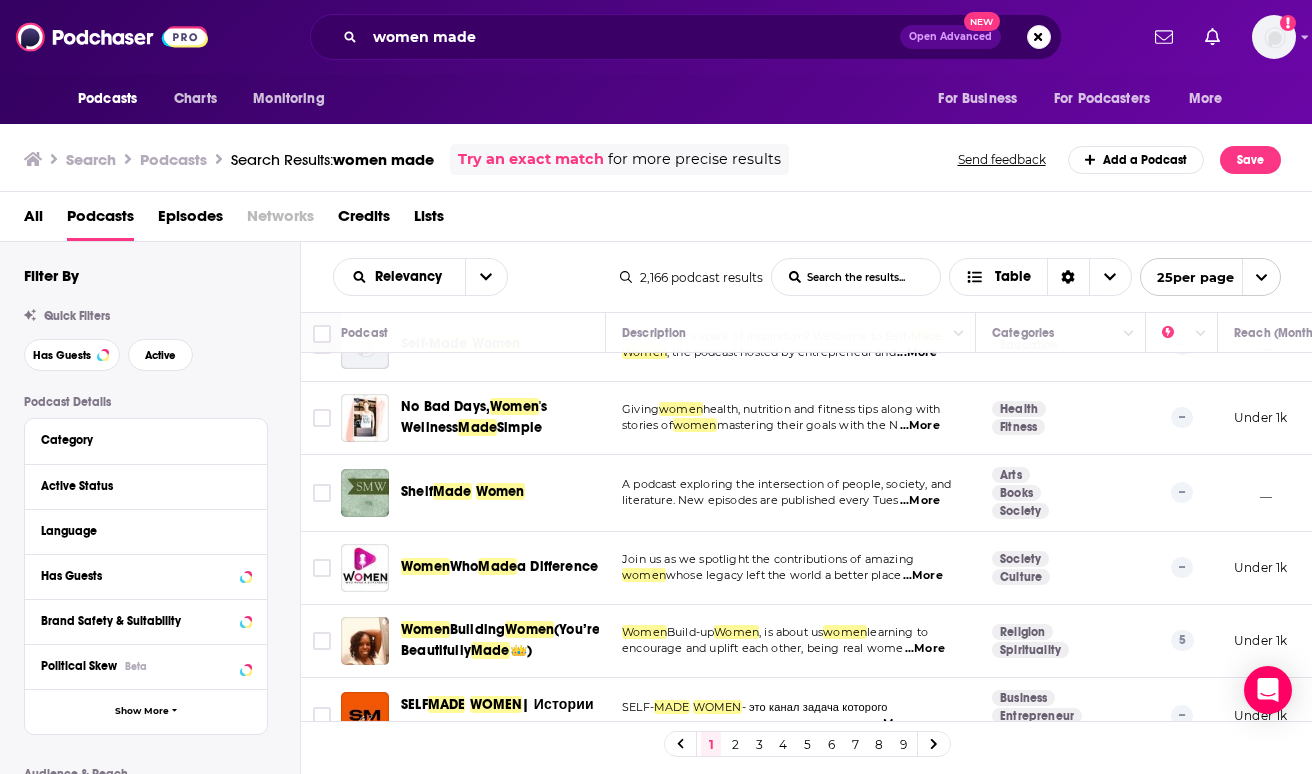 click on "...More" at bounding box center (920, 501) 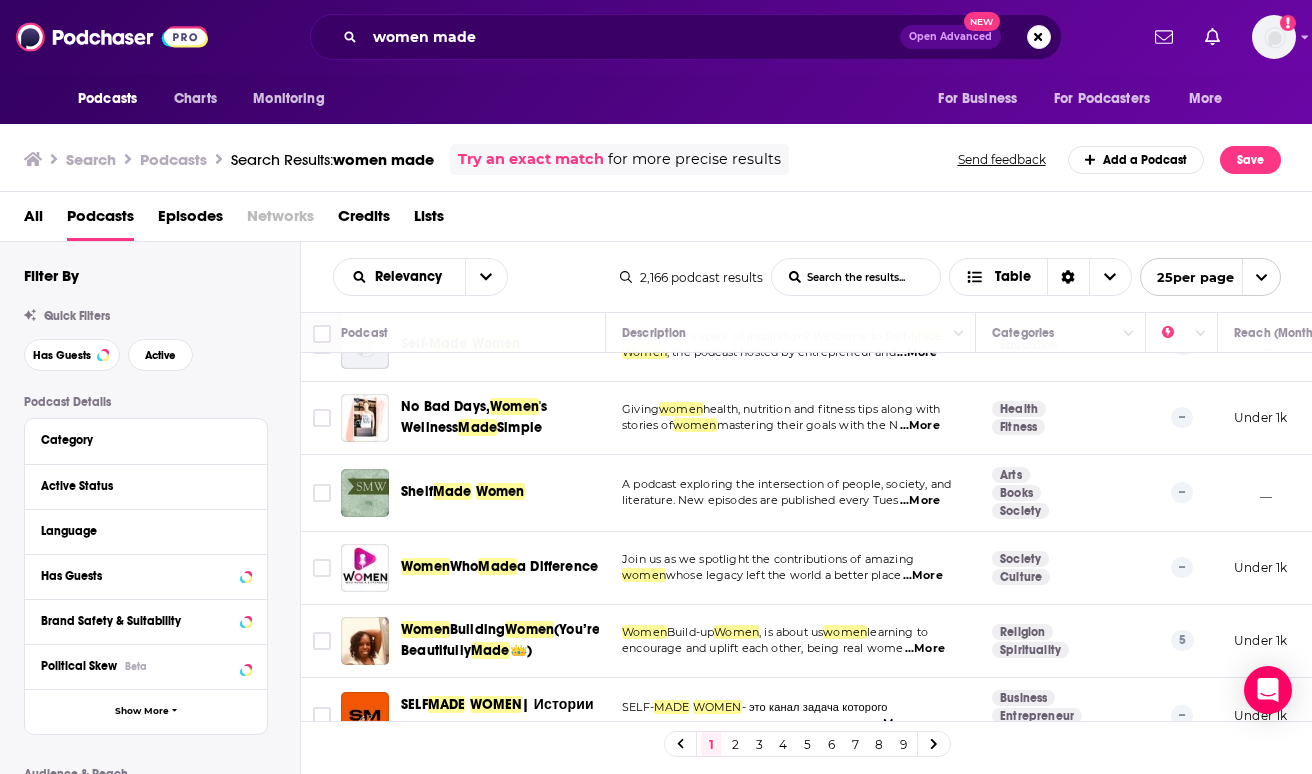 click on "literature. New episodes are published every Tues" at bounding box center (760, 500) 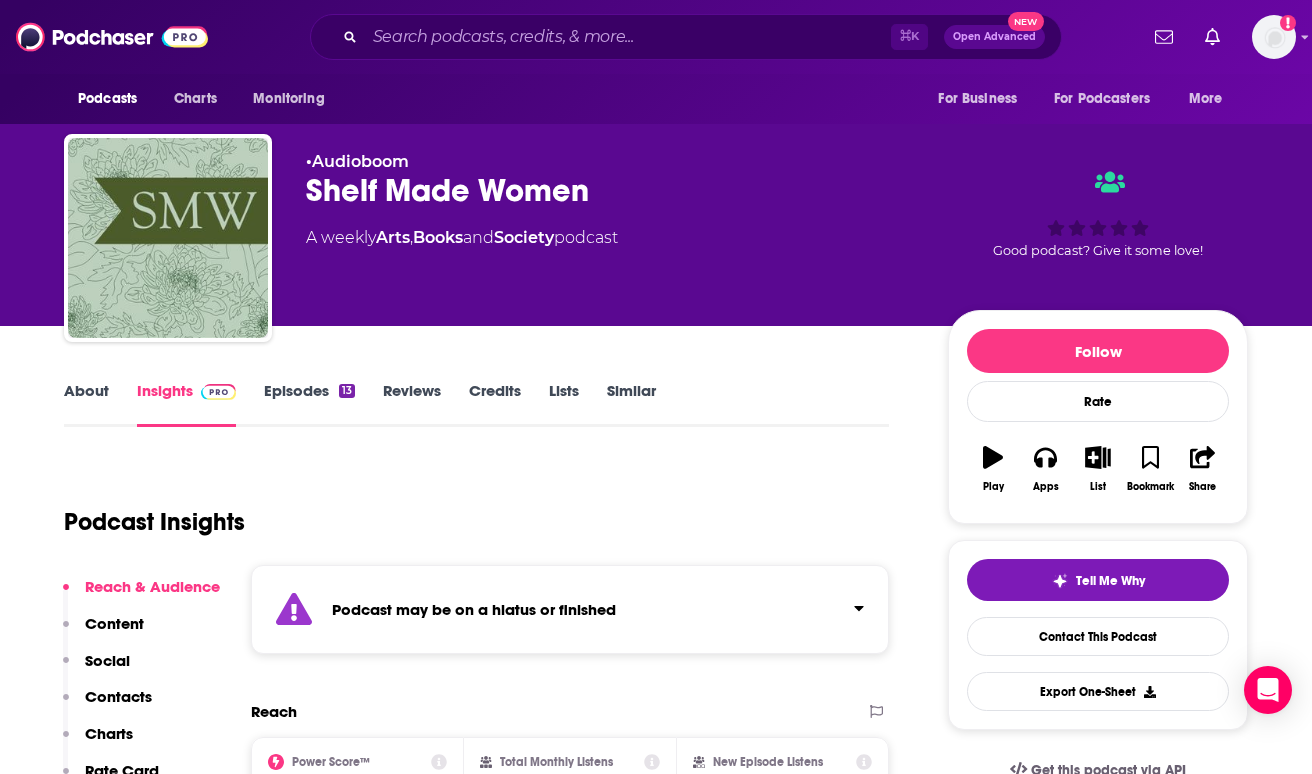 scroll, scrollTop: 0, scrollLeft: 0, axis: both 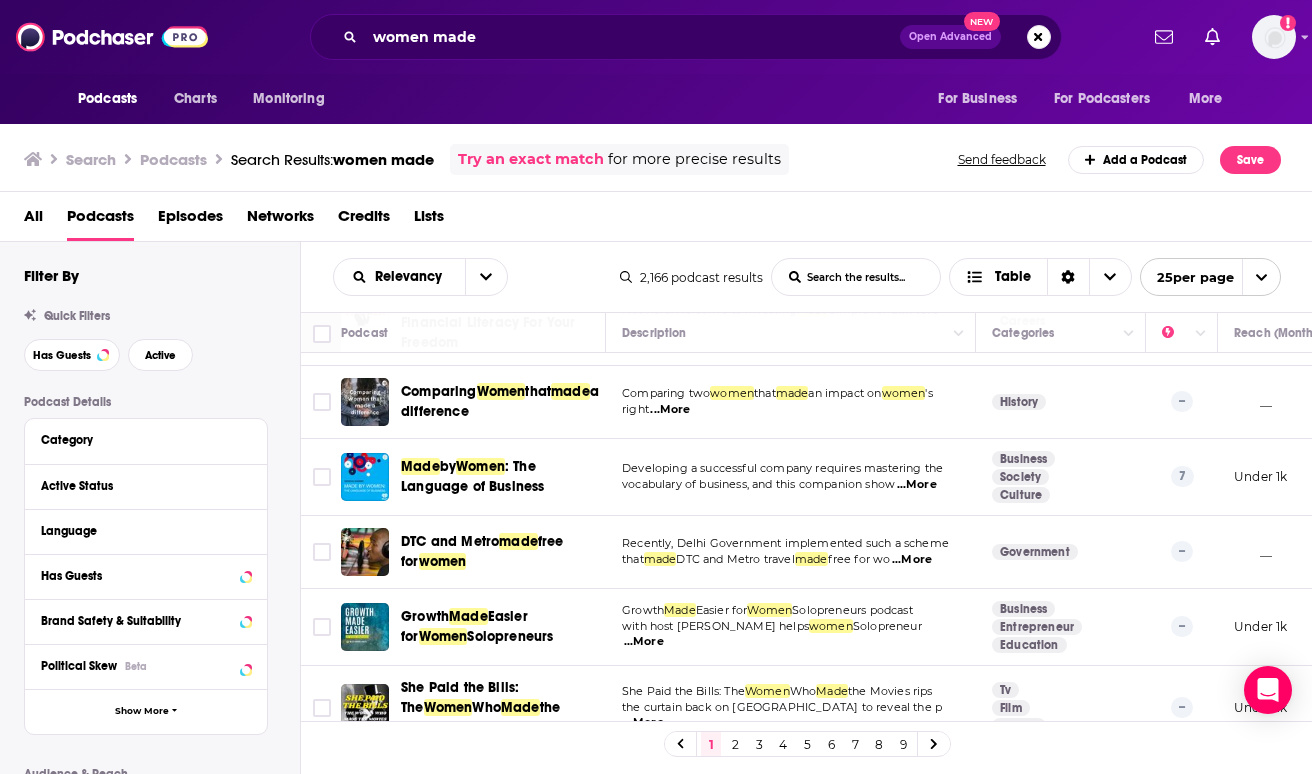click on "2" at bounding box center [735, 744] 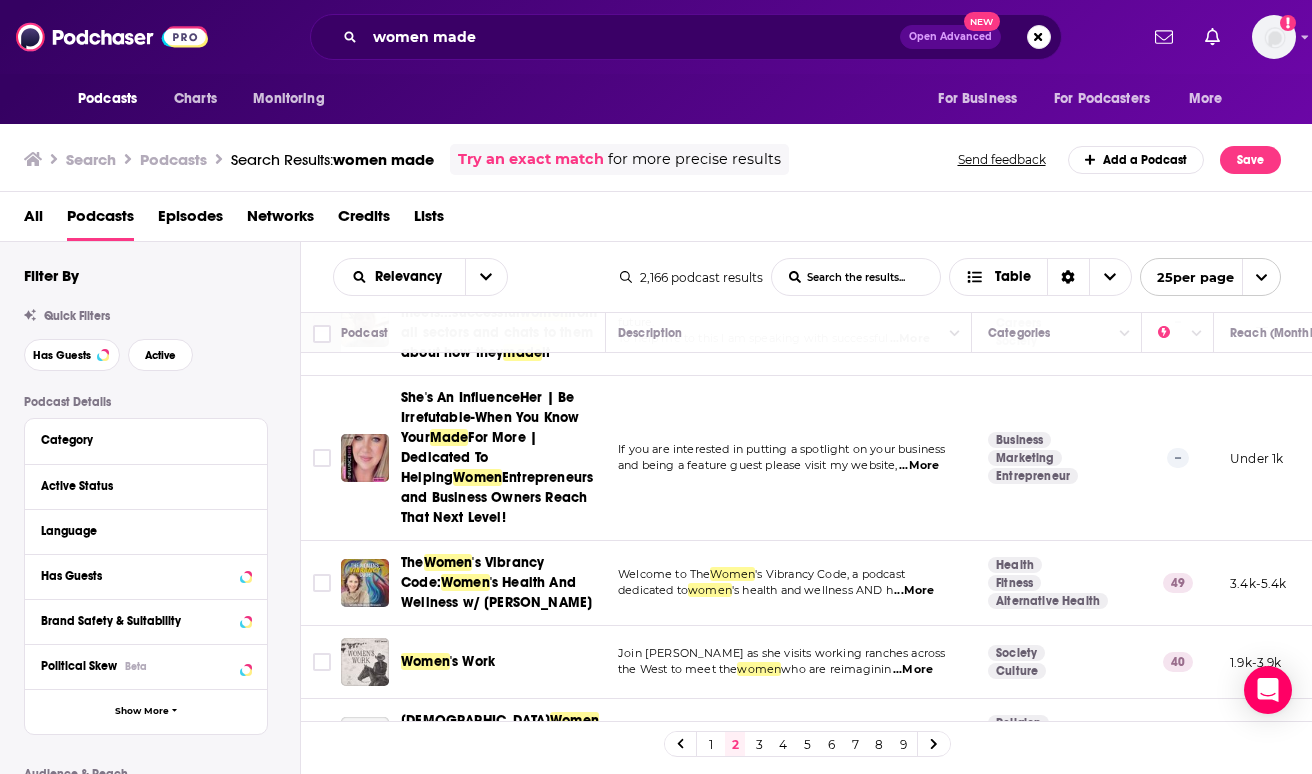 scroll, scrollTop: 1214, scrollLeft: 4, axis: both 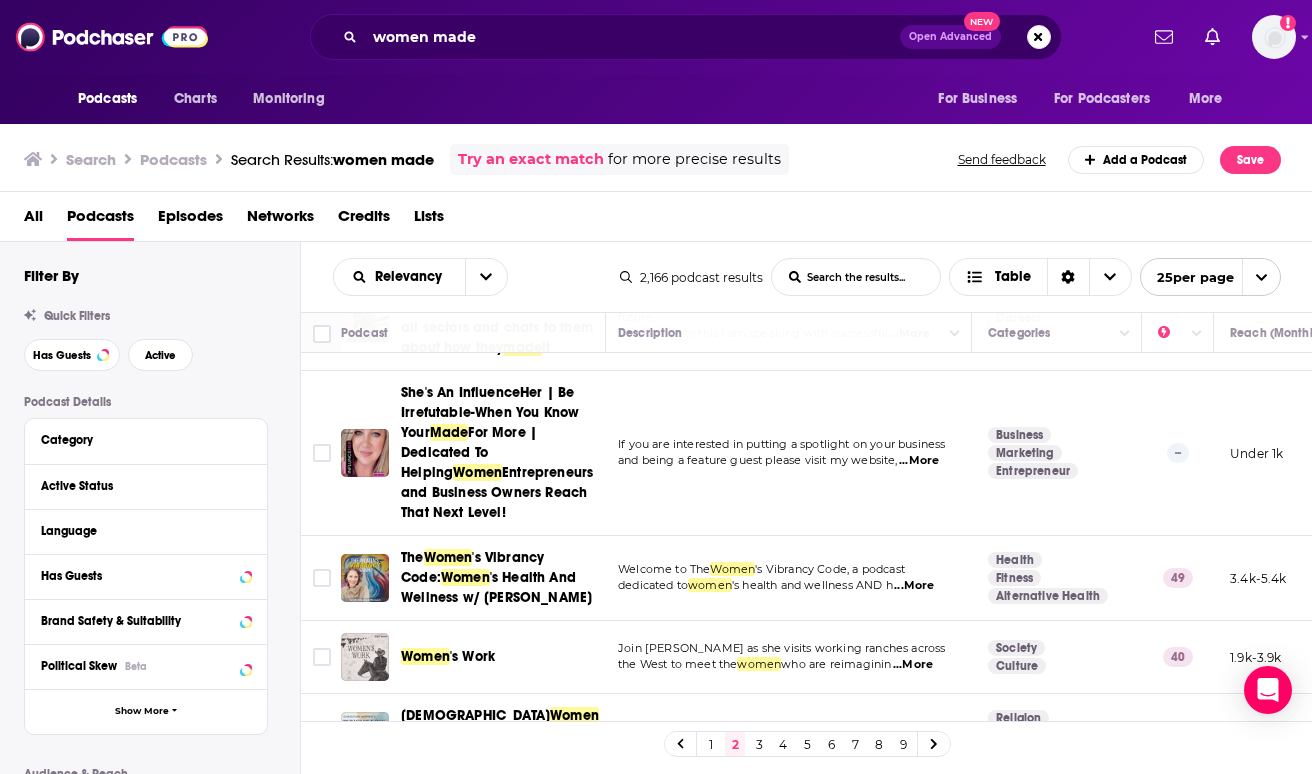 click on "...More" at bounding box center (914, 586) 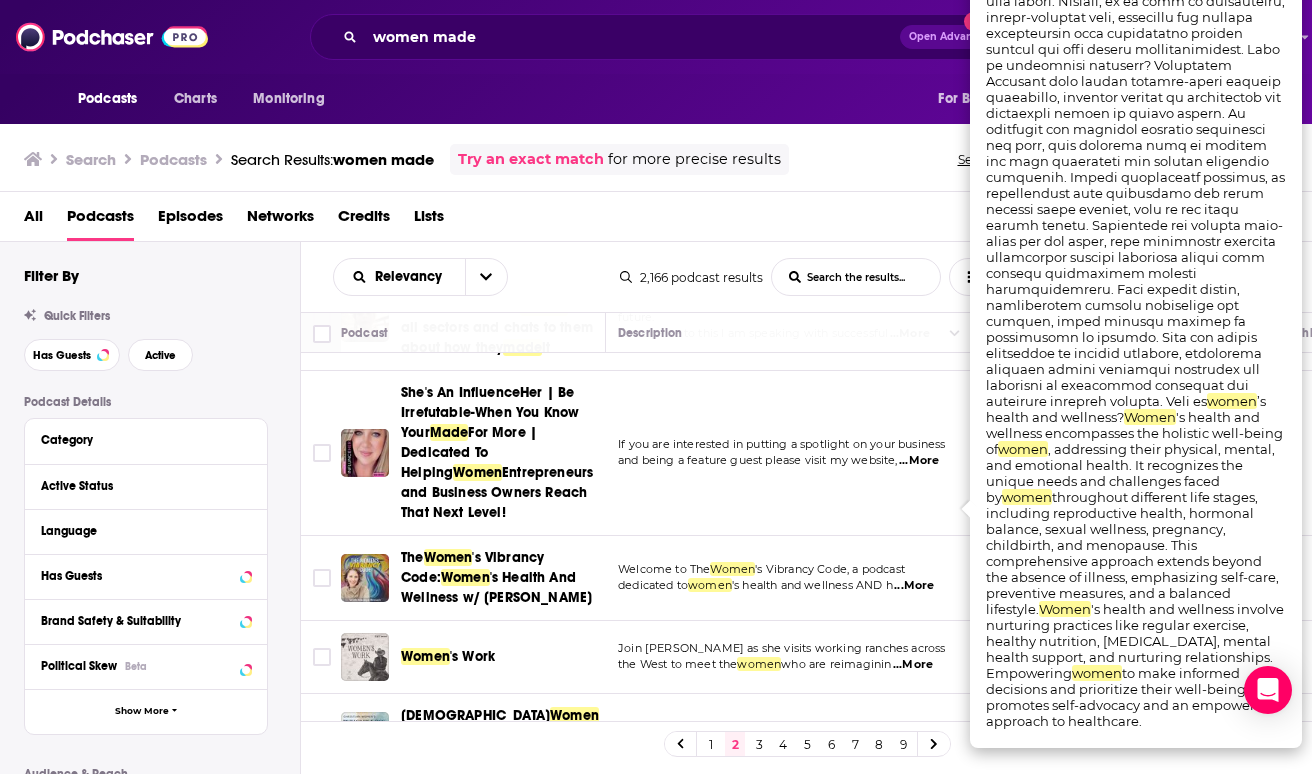 scroll, scrollTop: 0, scrollLeft: 0, axis: both 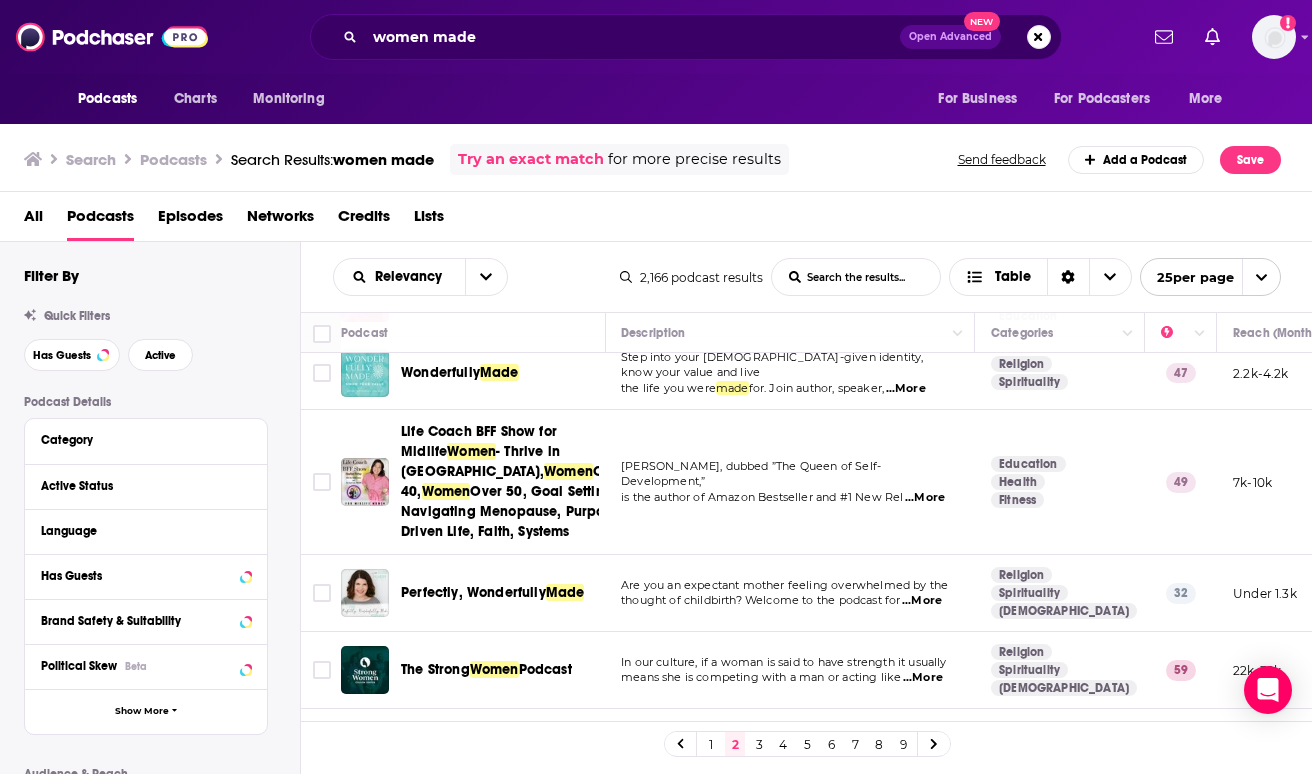 click on "3" at bounding box center [759, 744] 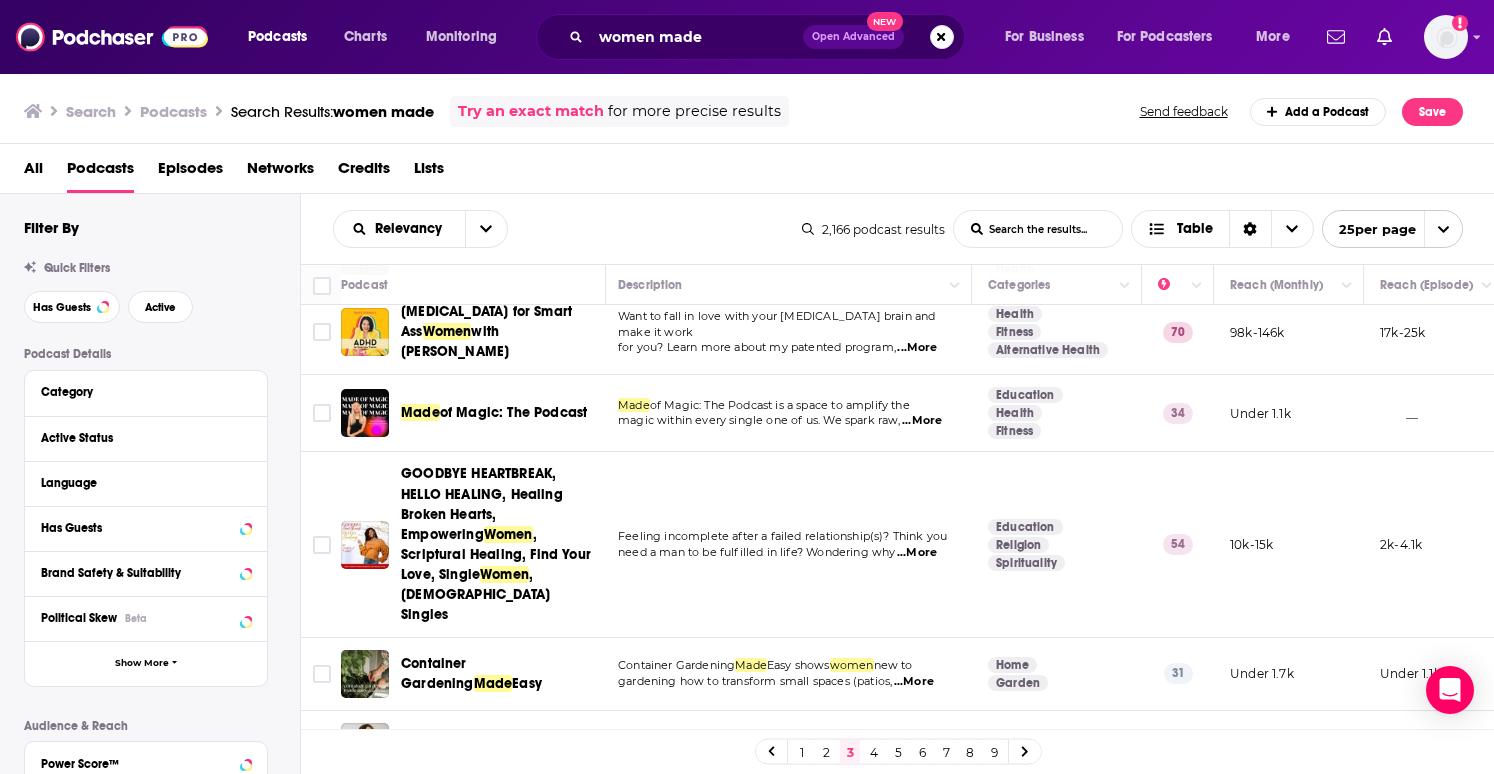 scroll, scrollTop: 242, scrollLeft: 2, axis: both 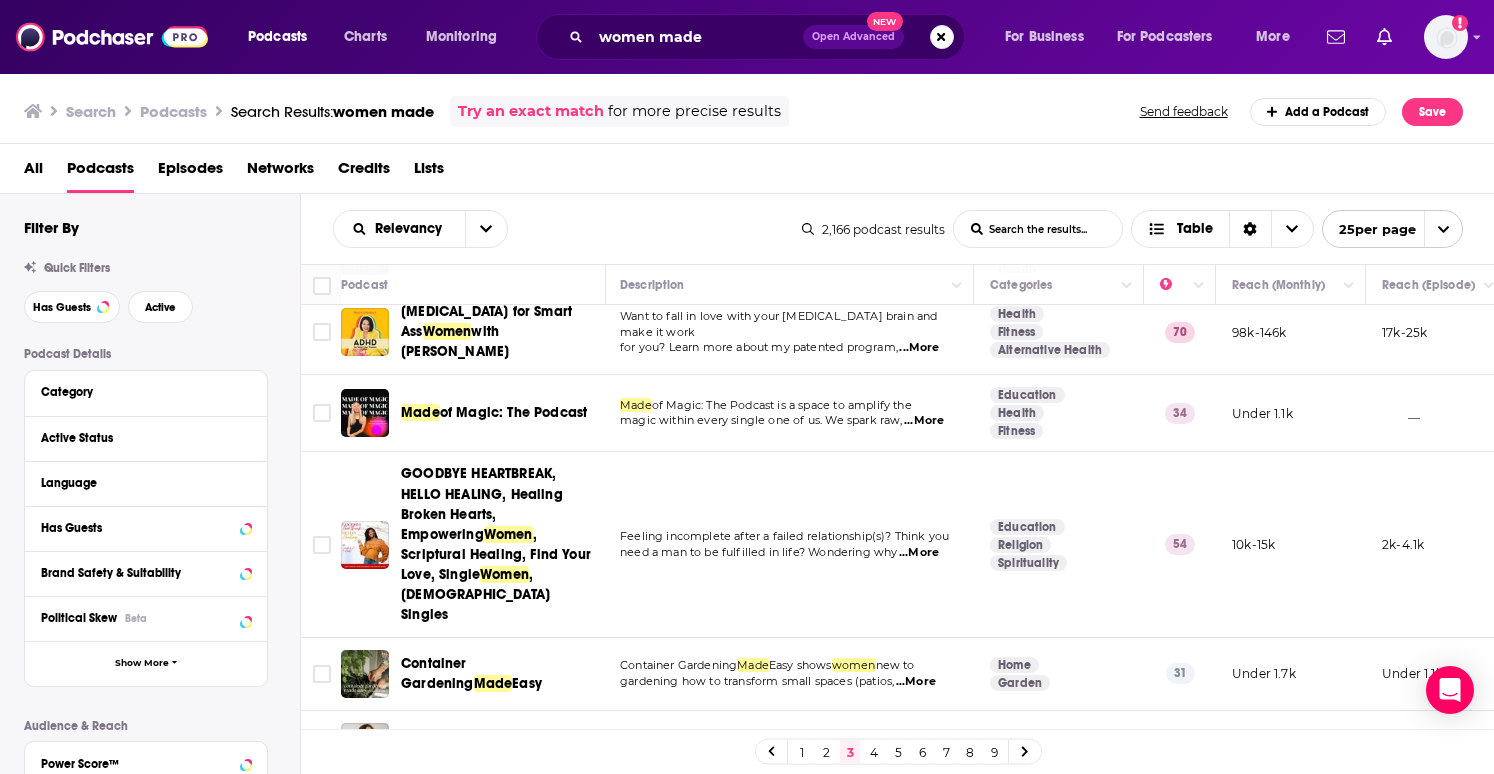 click on "...More" at bounding box center [919, 553] 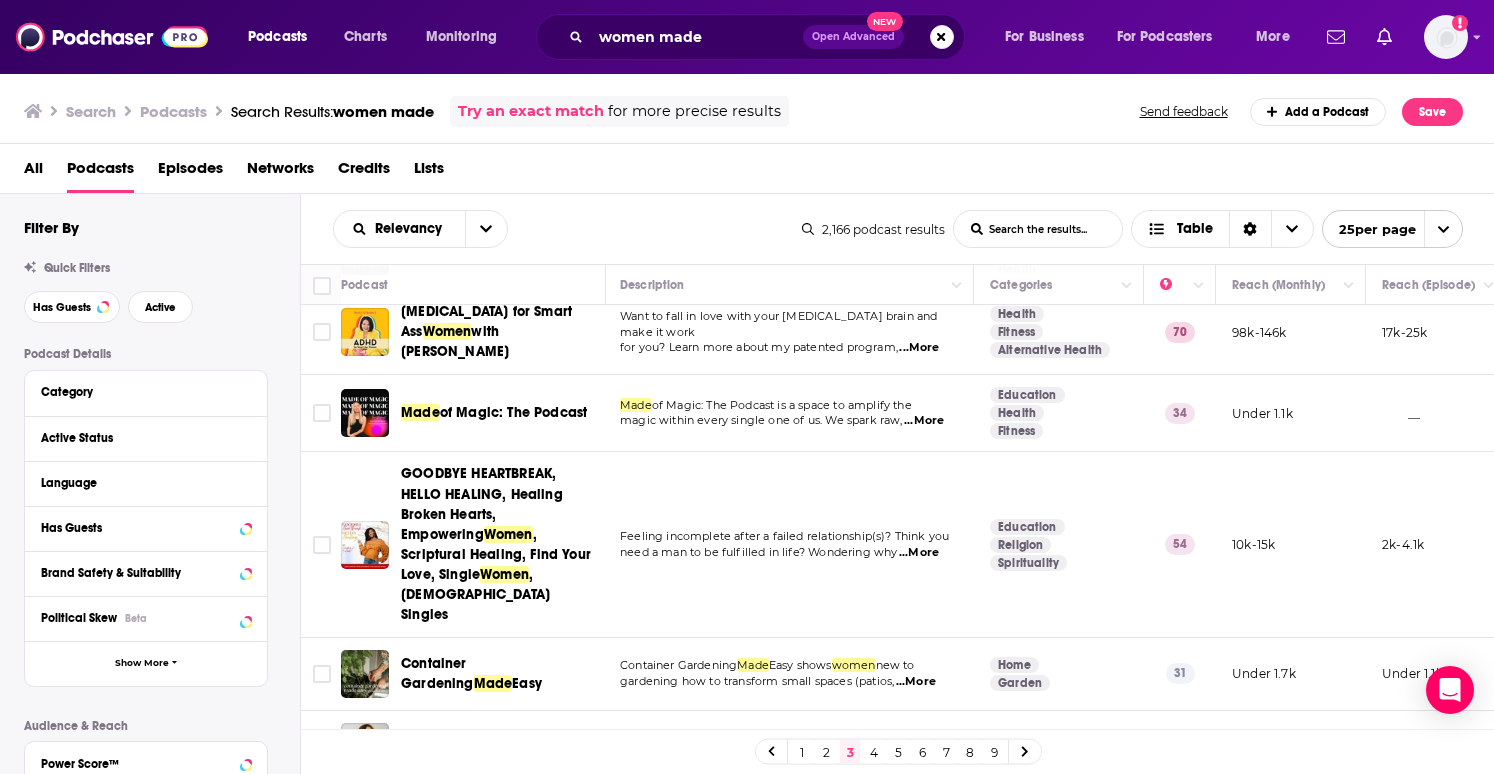 click on "Want to fall in love with your ADHD brain and make it work for you? Learn more about my patented program,   ...More" at bounding box center [789, 332] 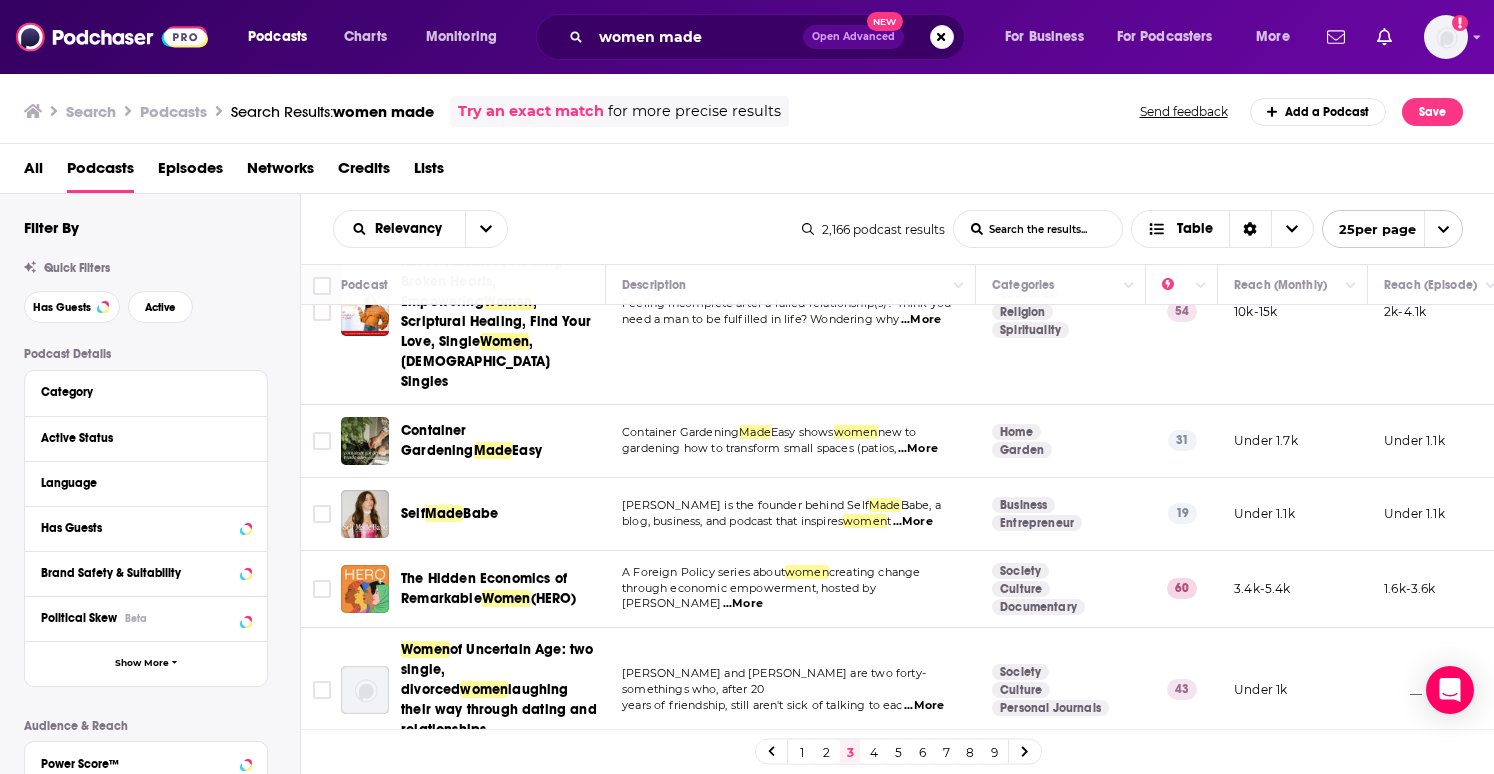 scroll, scrollTop: 510, scrollLeft: 0, axis: vertical 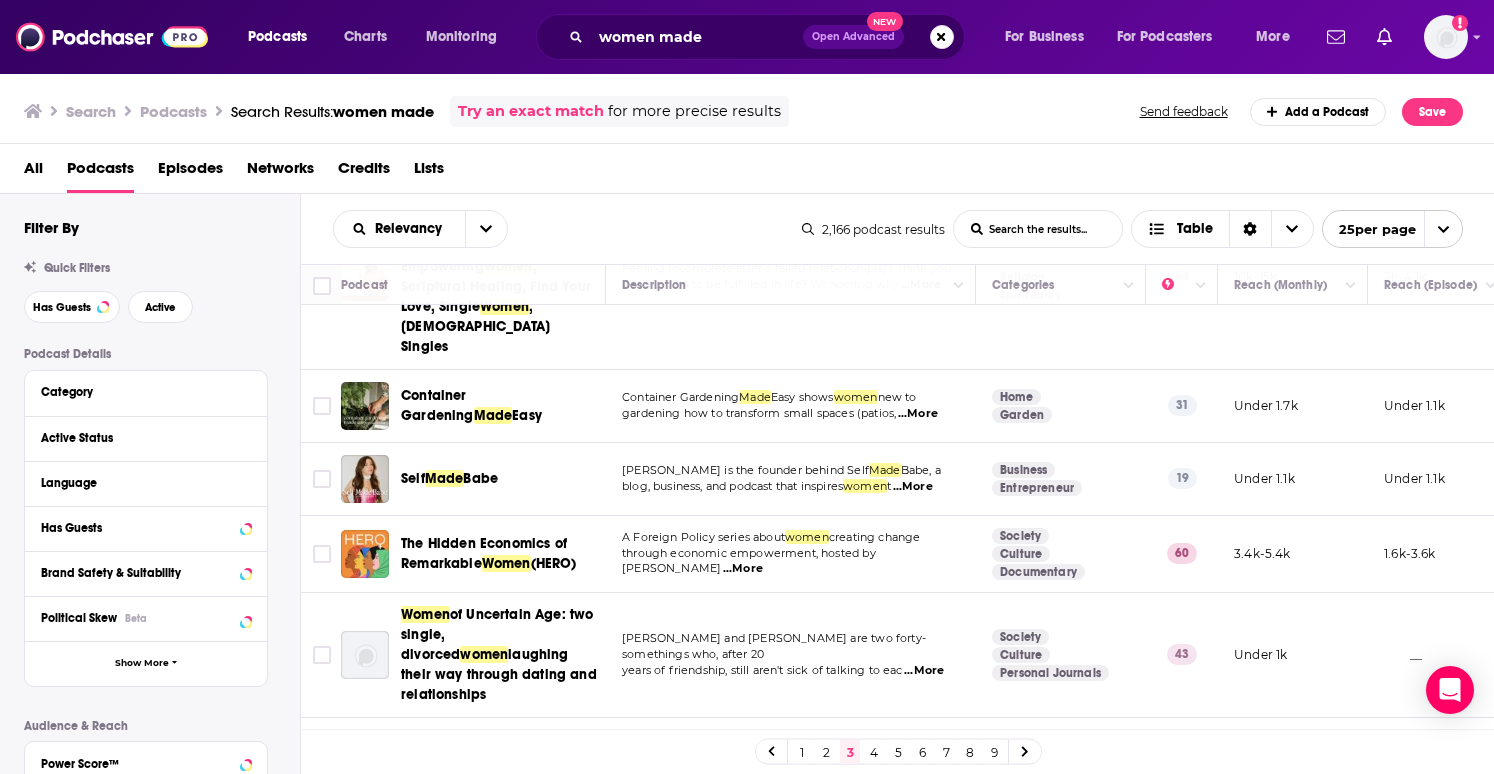 click on "...More" at bounding box center [913, 487] 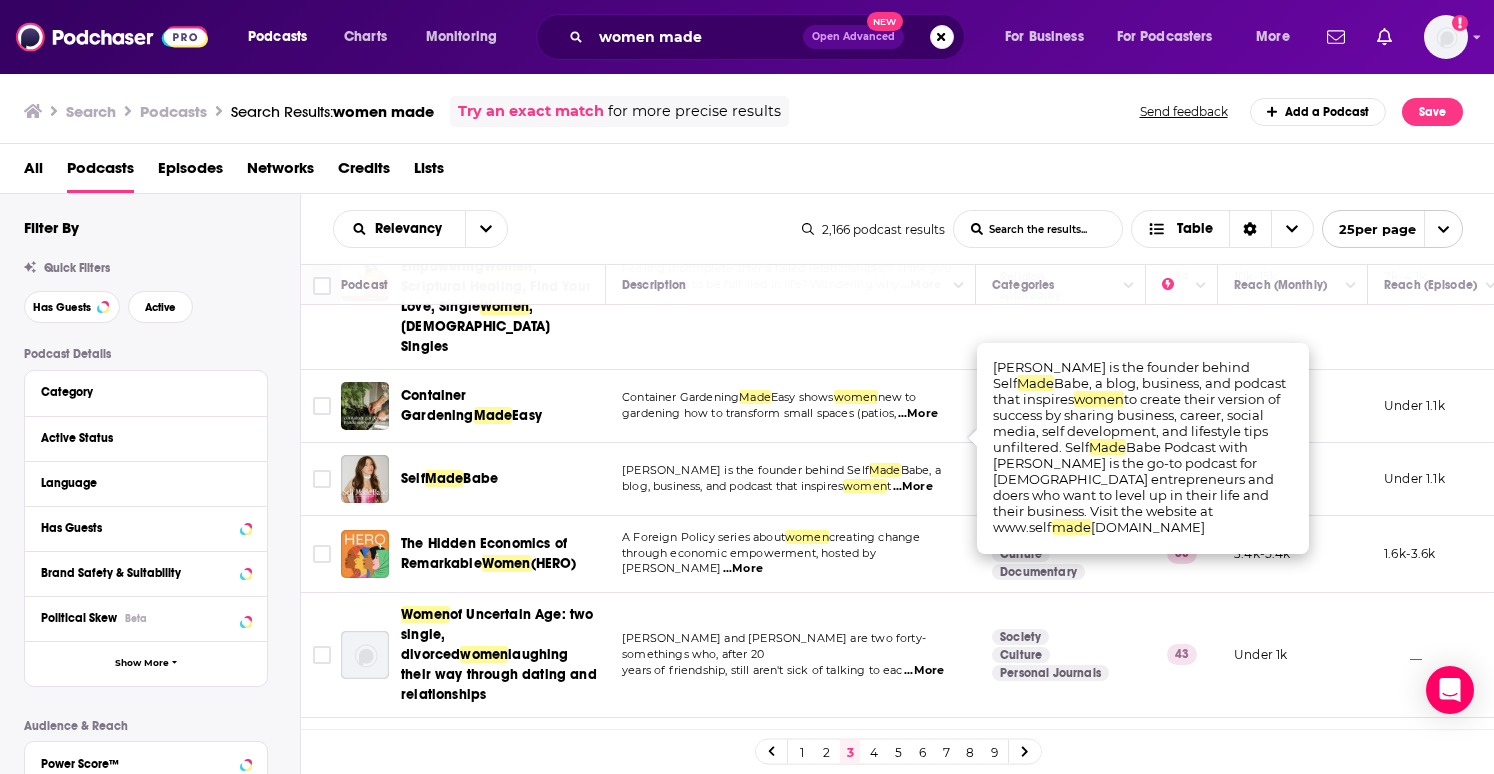 click on "...More" at bounding box center [913, 487] 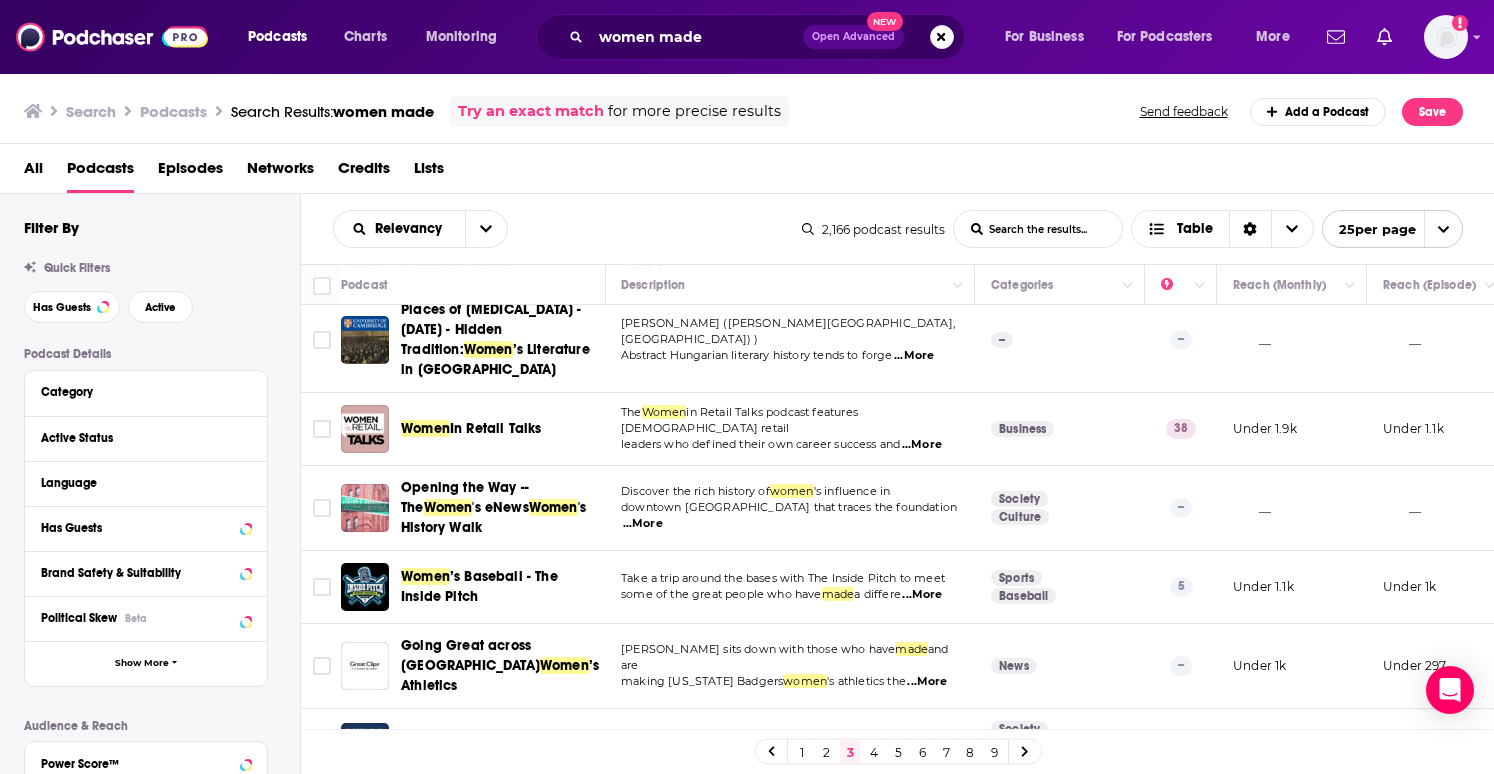 scroll, scrollTop: 1120, scrollLeft: 3, axis: both 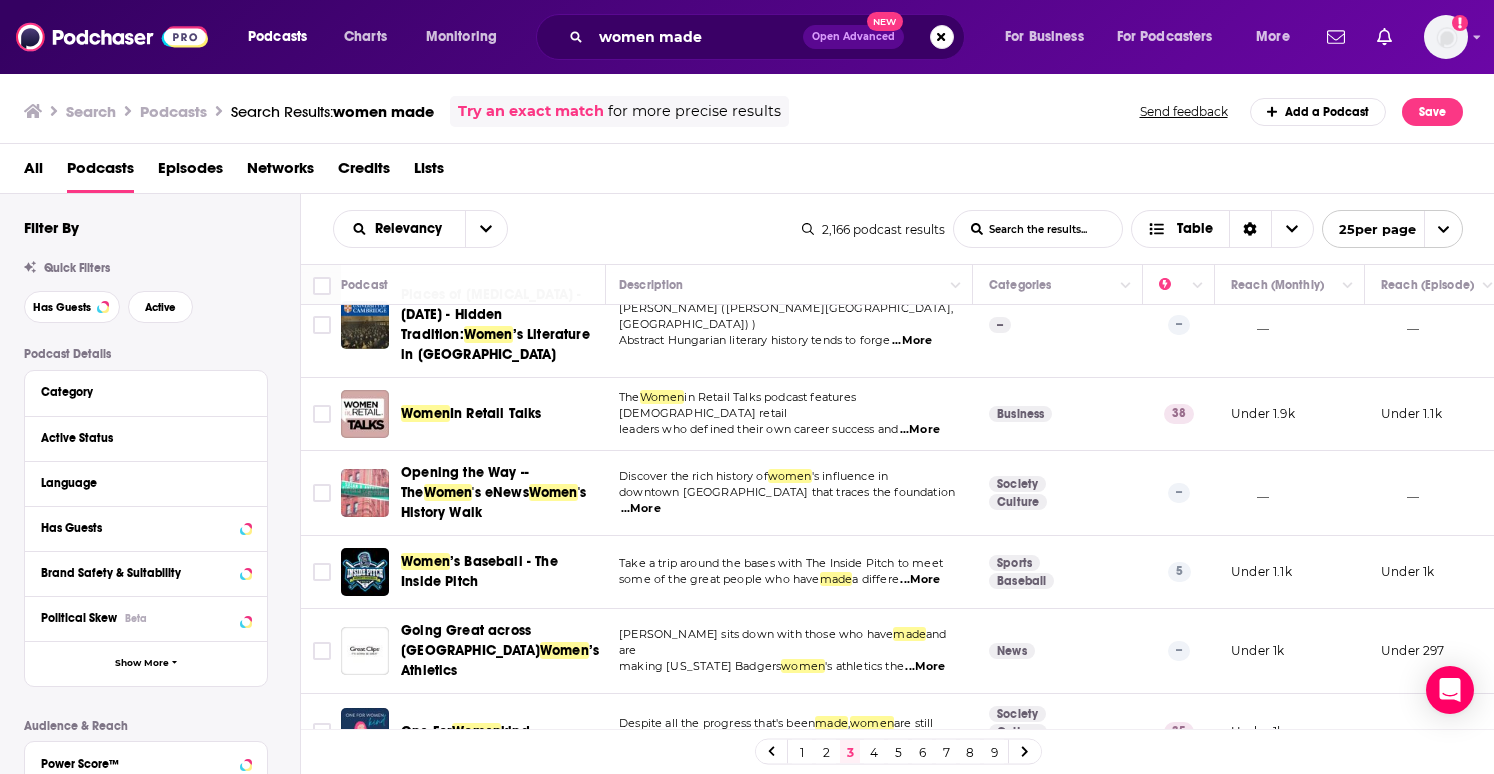 click on "...More" at bounding box center (920, 580) 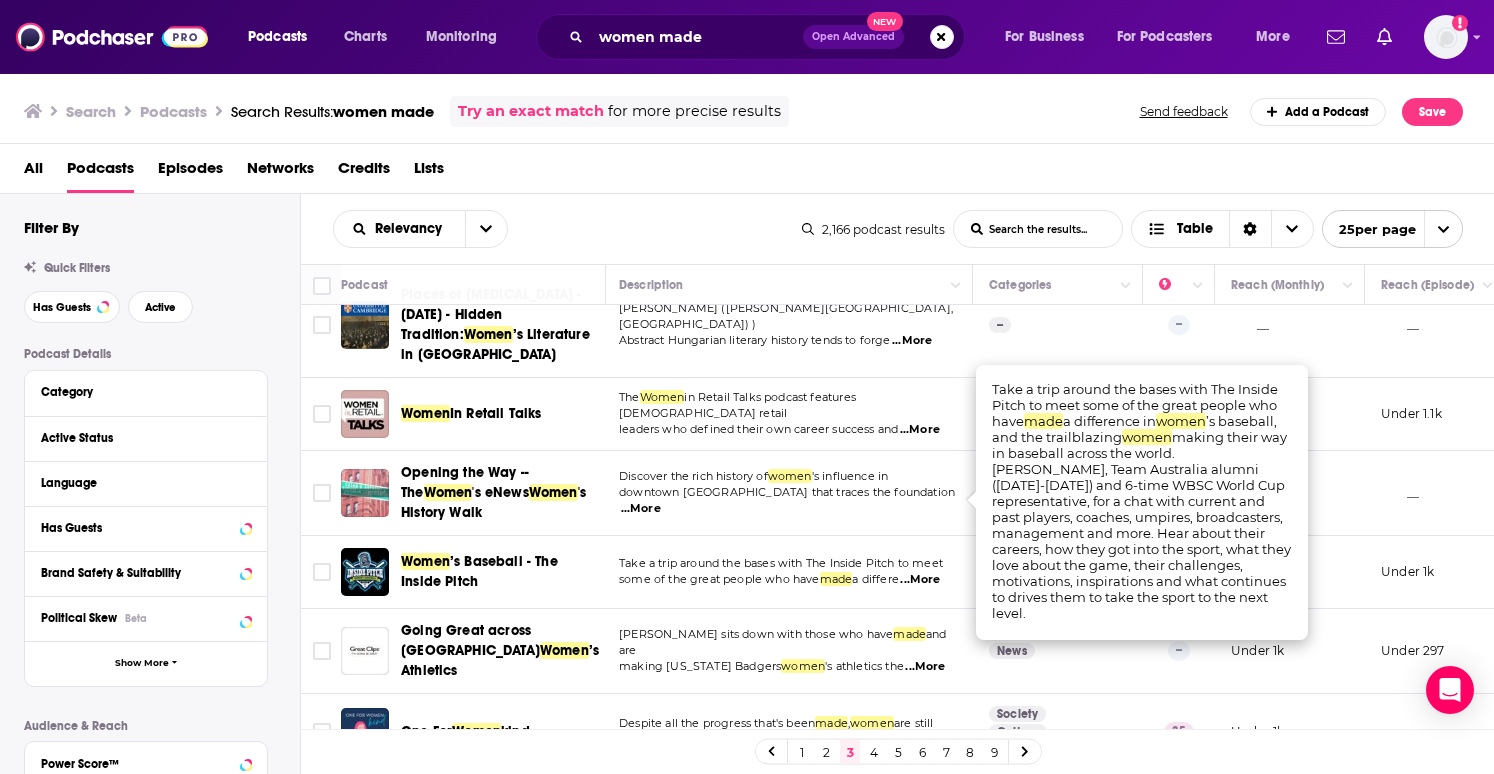 click on "...More" at bounding box center (920, 580) 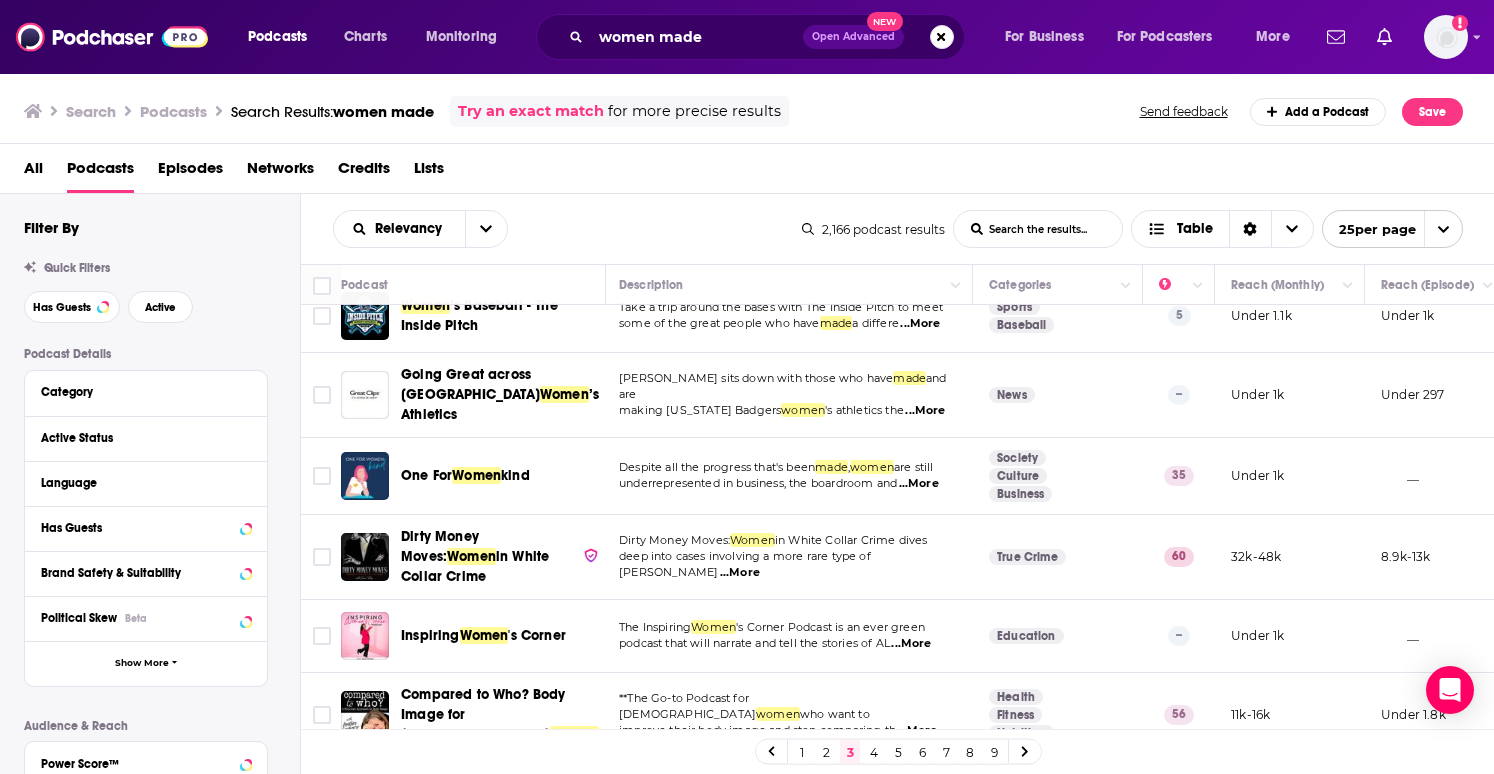 scroll, scrollTop: 1382, scrollLeft: 3, axis: both 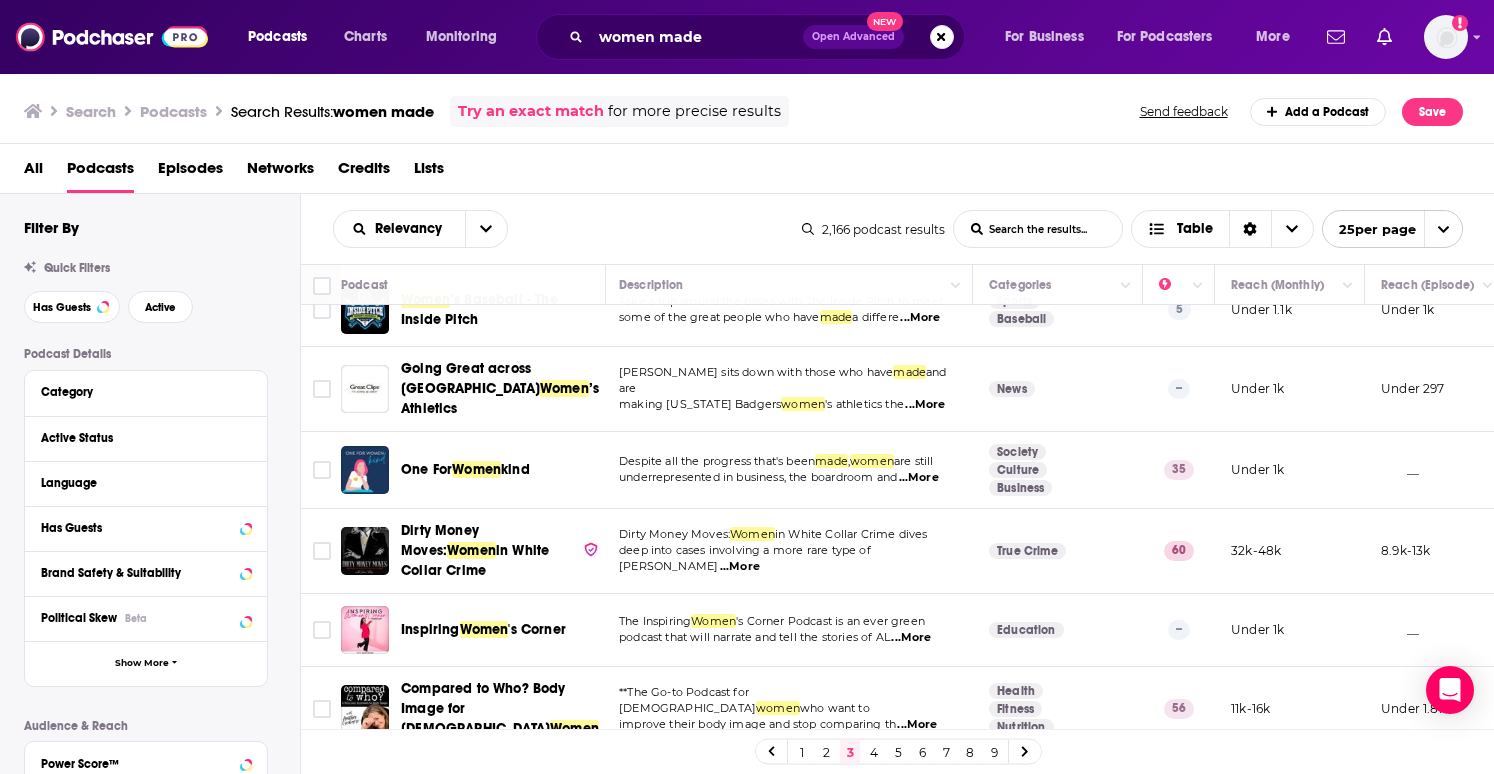 click on "...More" at bounding box center (911, 638) 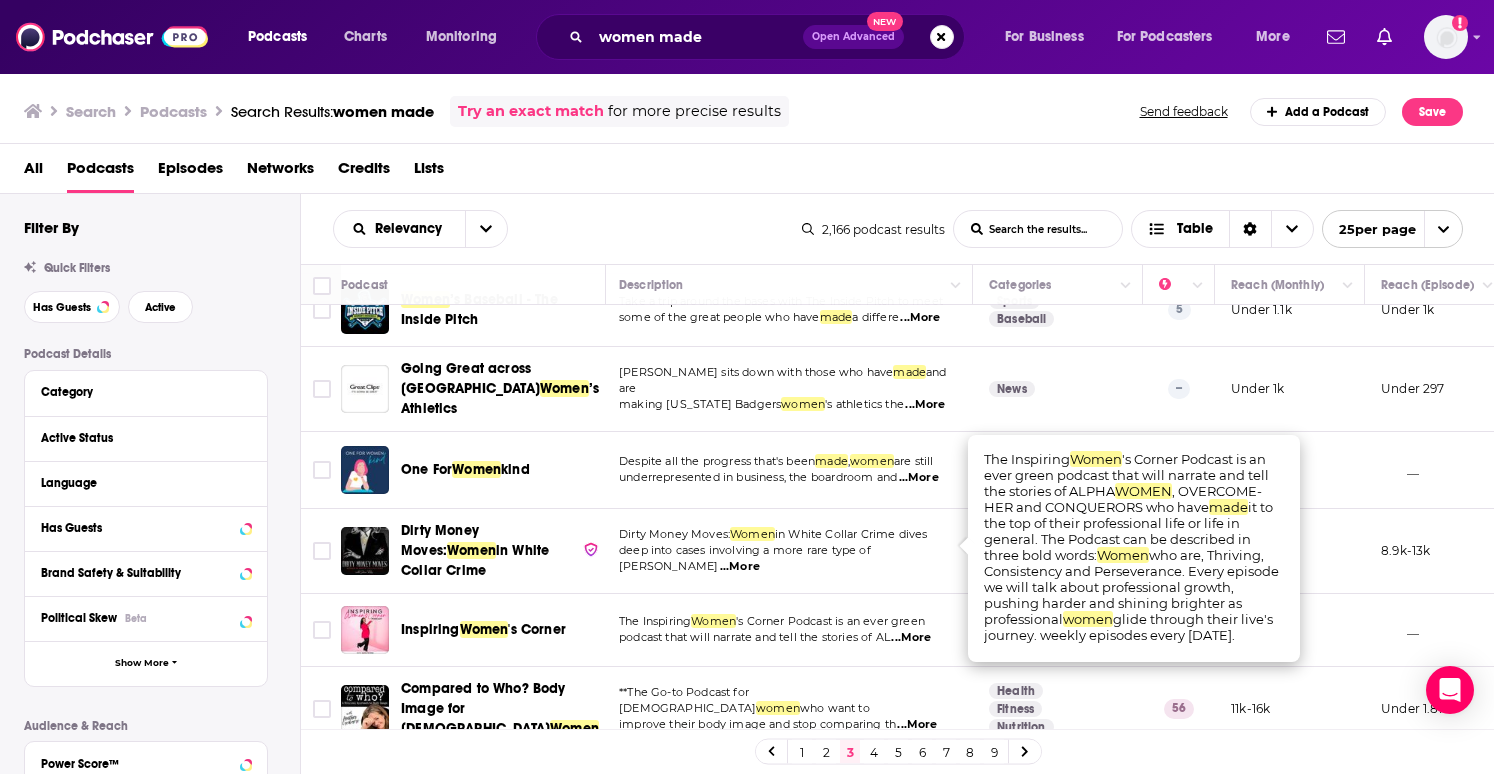 click on "...More" at bounding box center (911, 638) 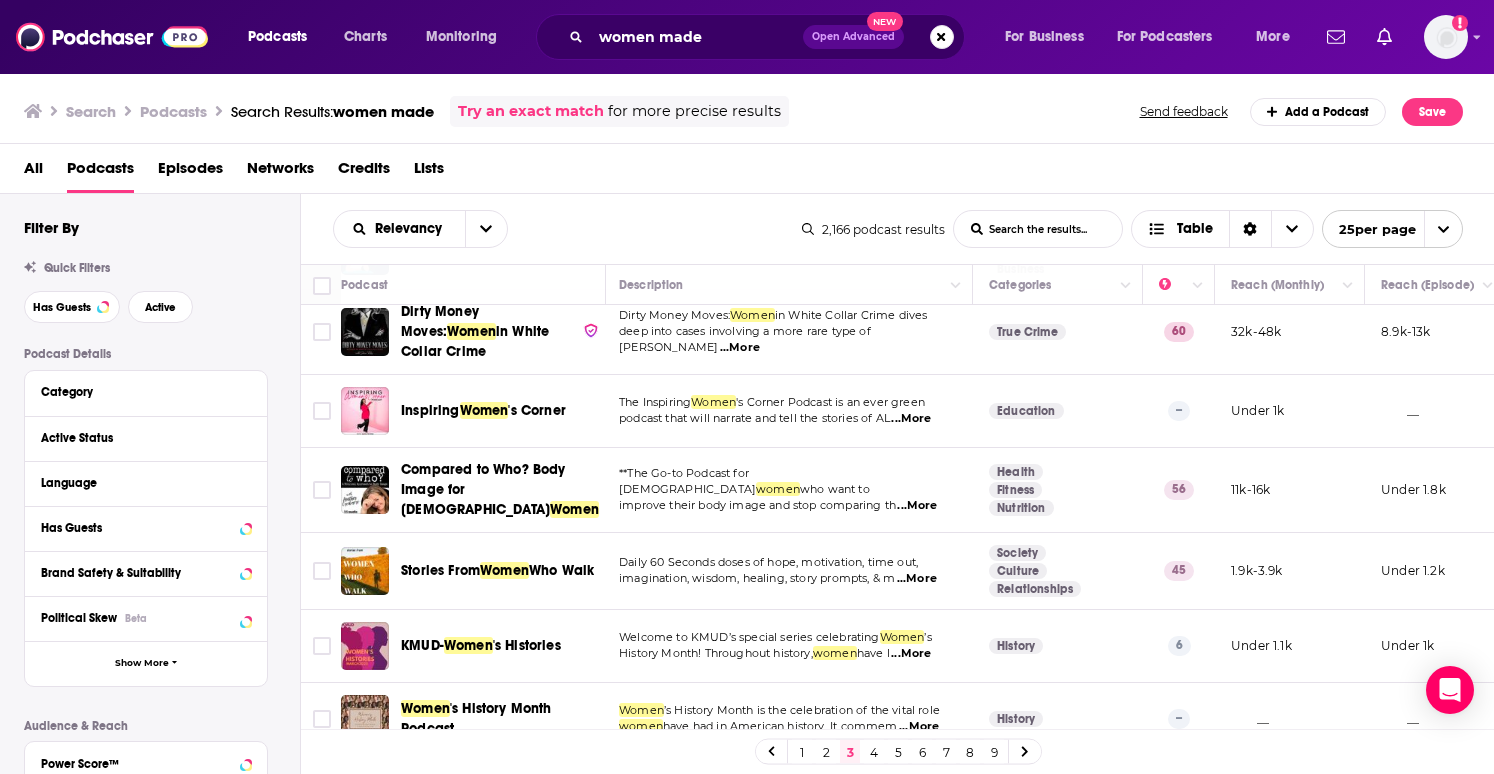 scroll, scrollTop: 1600, scrollLeft: 3, axis: both 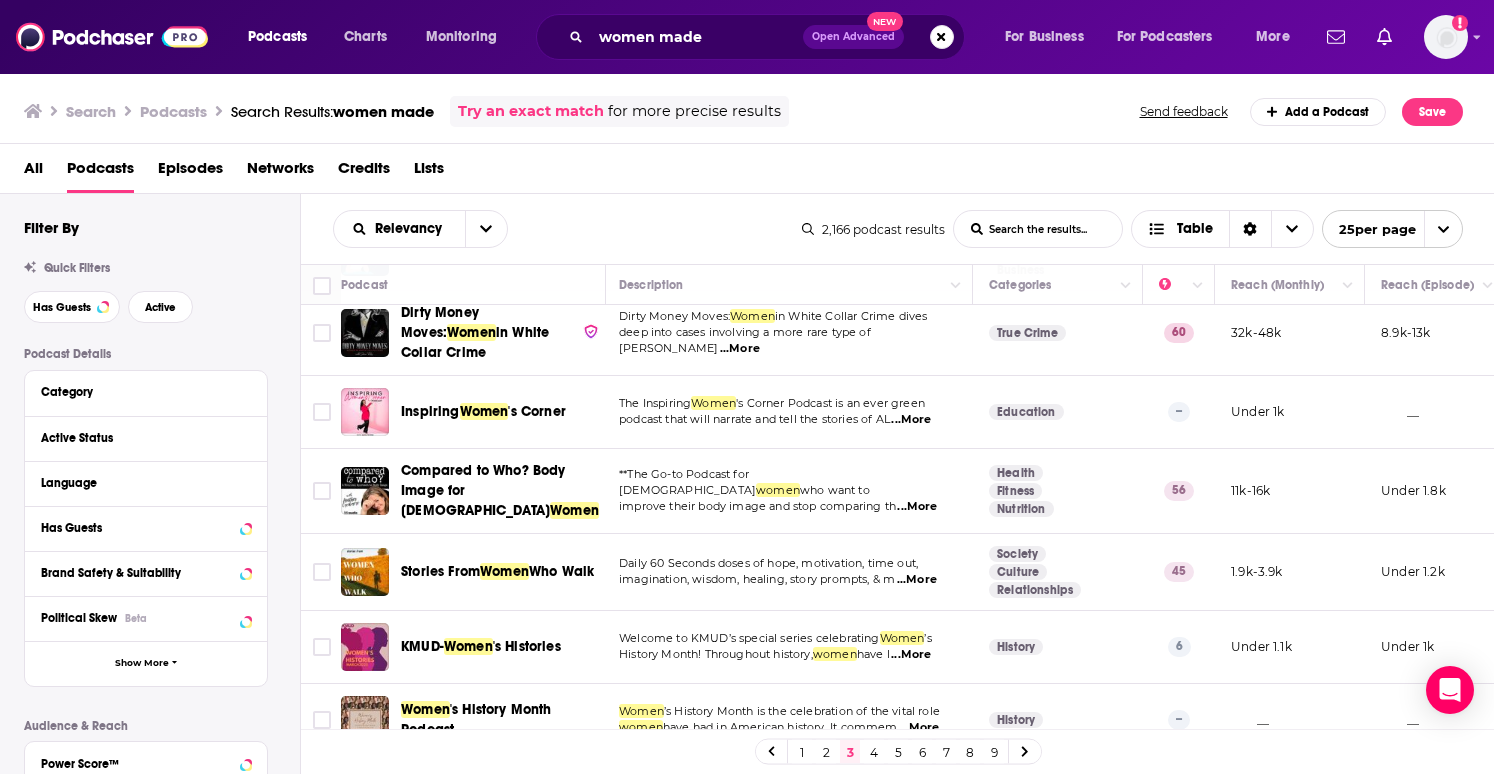 click on "...More" at bounding box center [917, 580] 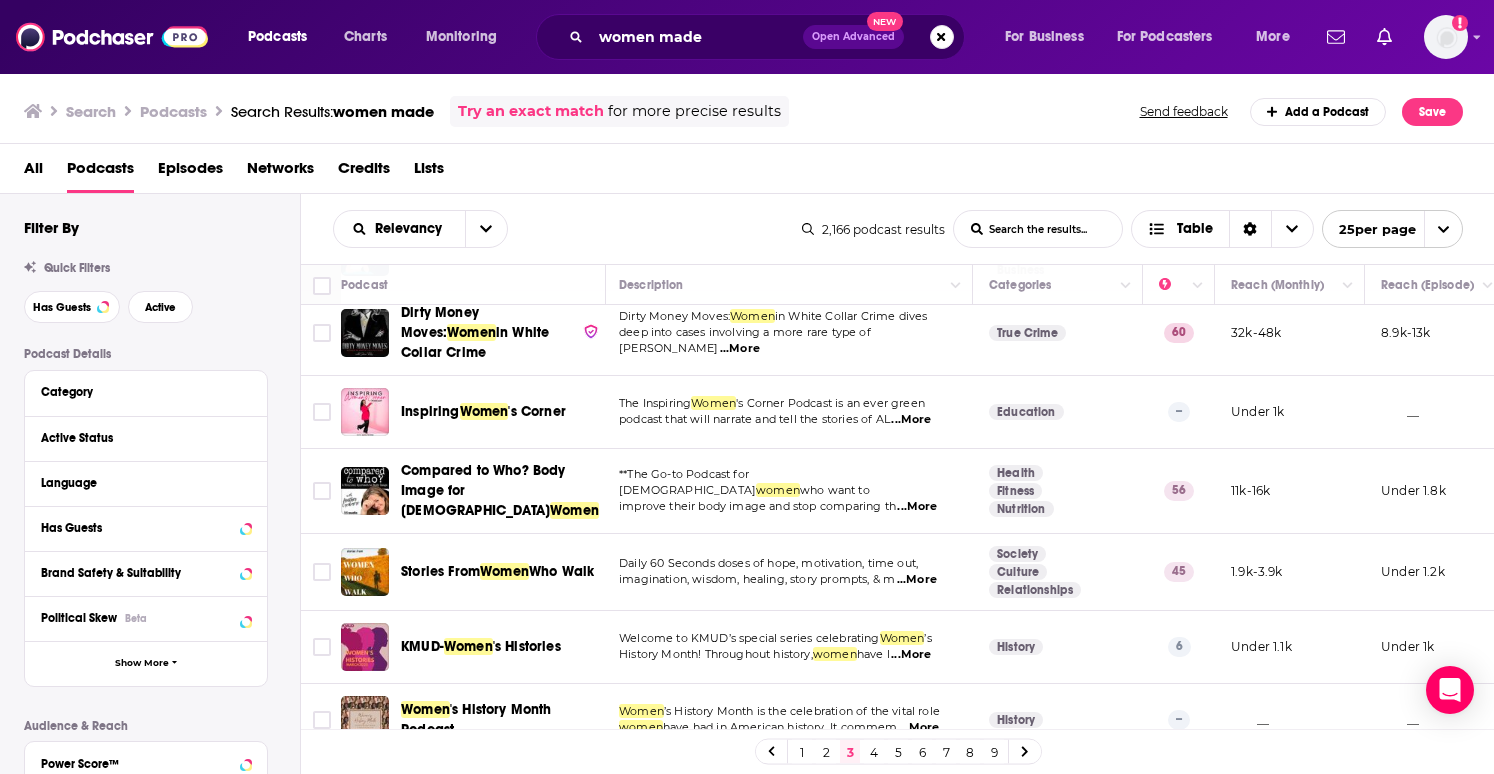 click on "Daily 60 Seconds doses of hope, motivation, time out, imagination, wisdom, healing, story prompts, & m  ...More" at bounding box center [788, 572] 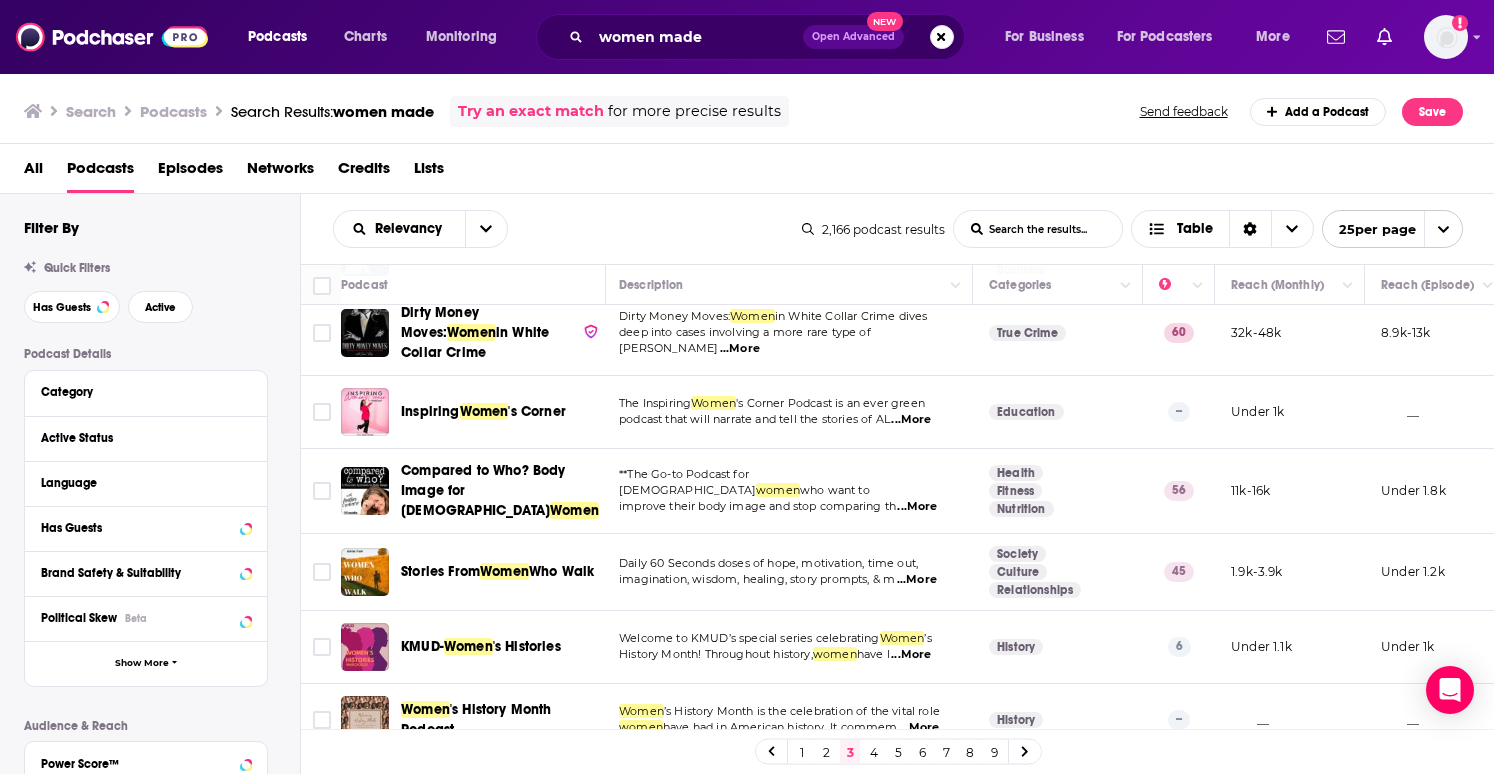 scroll, scrollTop: 0, scrollLeft: 0, axis: both 